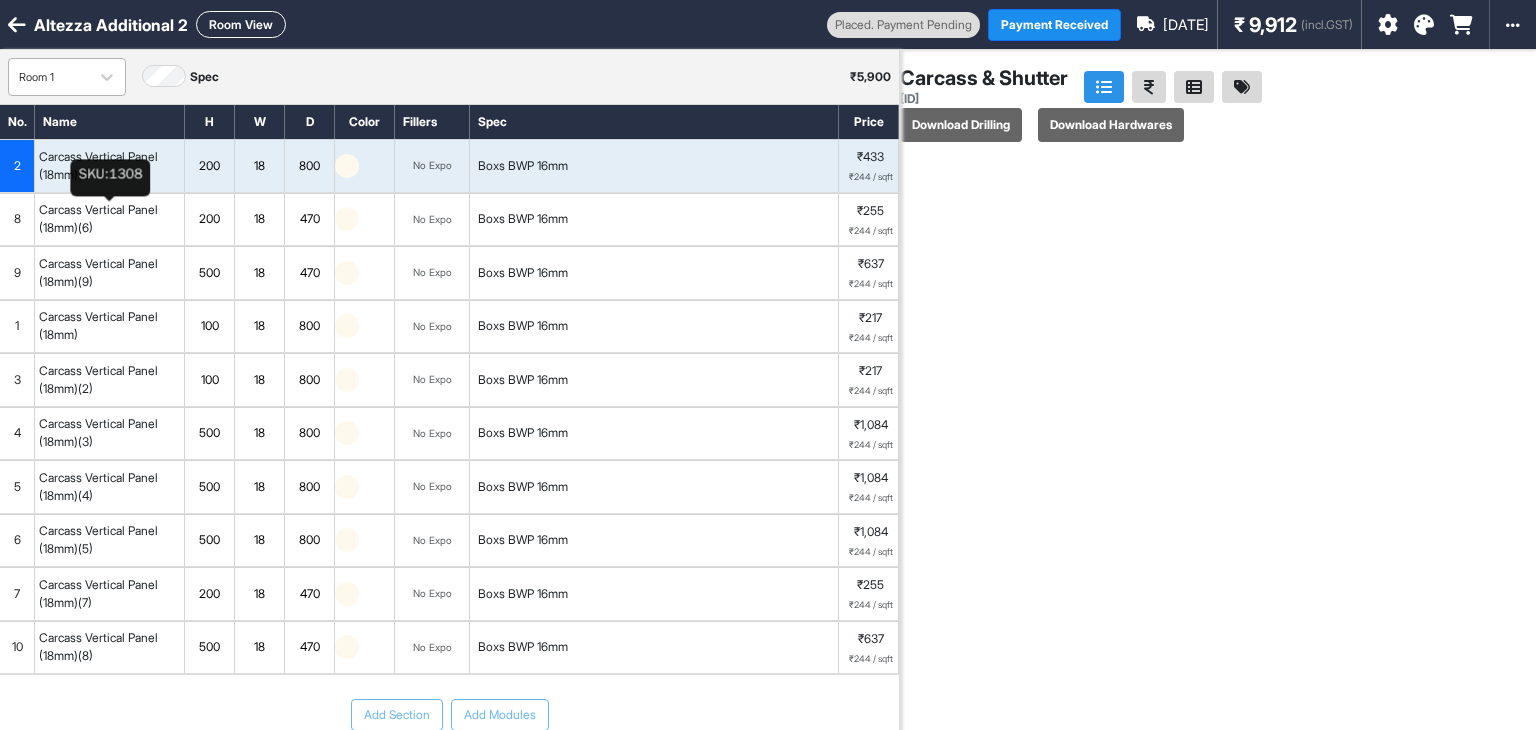 scroll, scrollTop: 0, scrollLeft: 0, axis: both 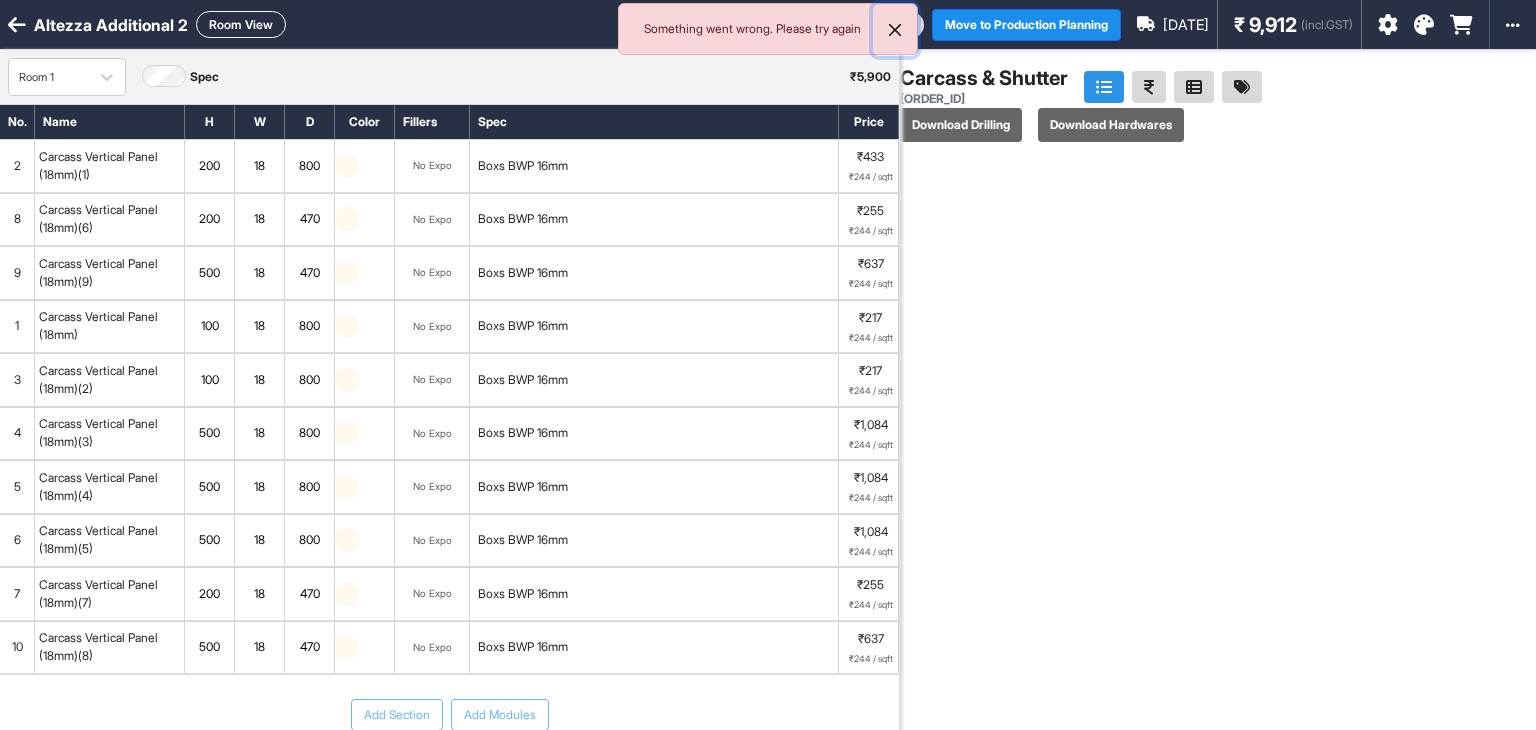 click at bounding box center [895, 30] 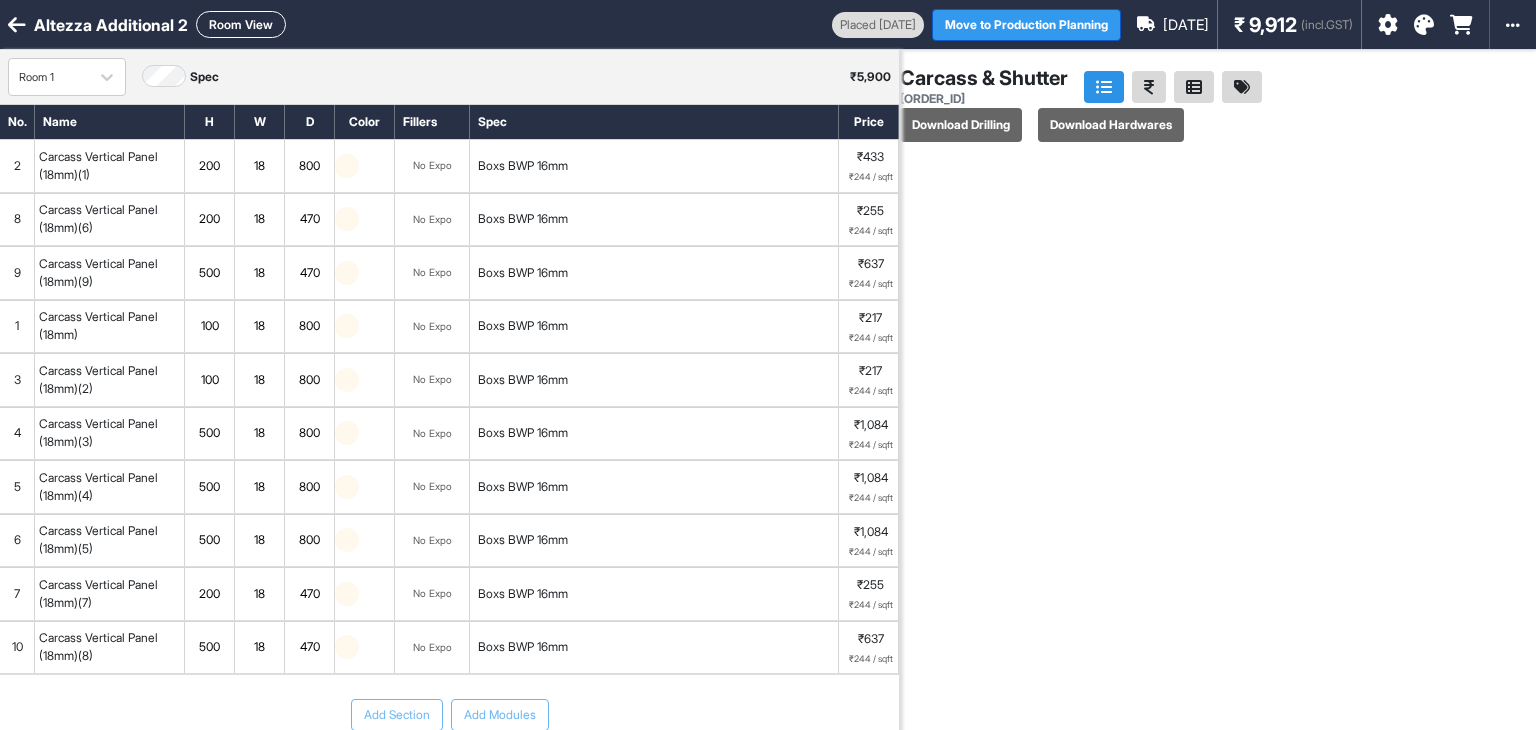 click on "Move to Production Planning" at bounding box center (1026, 25) 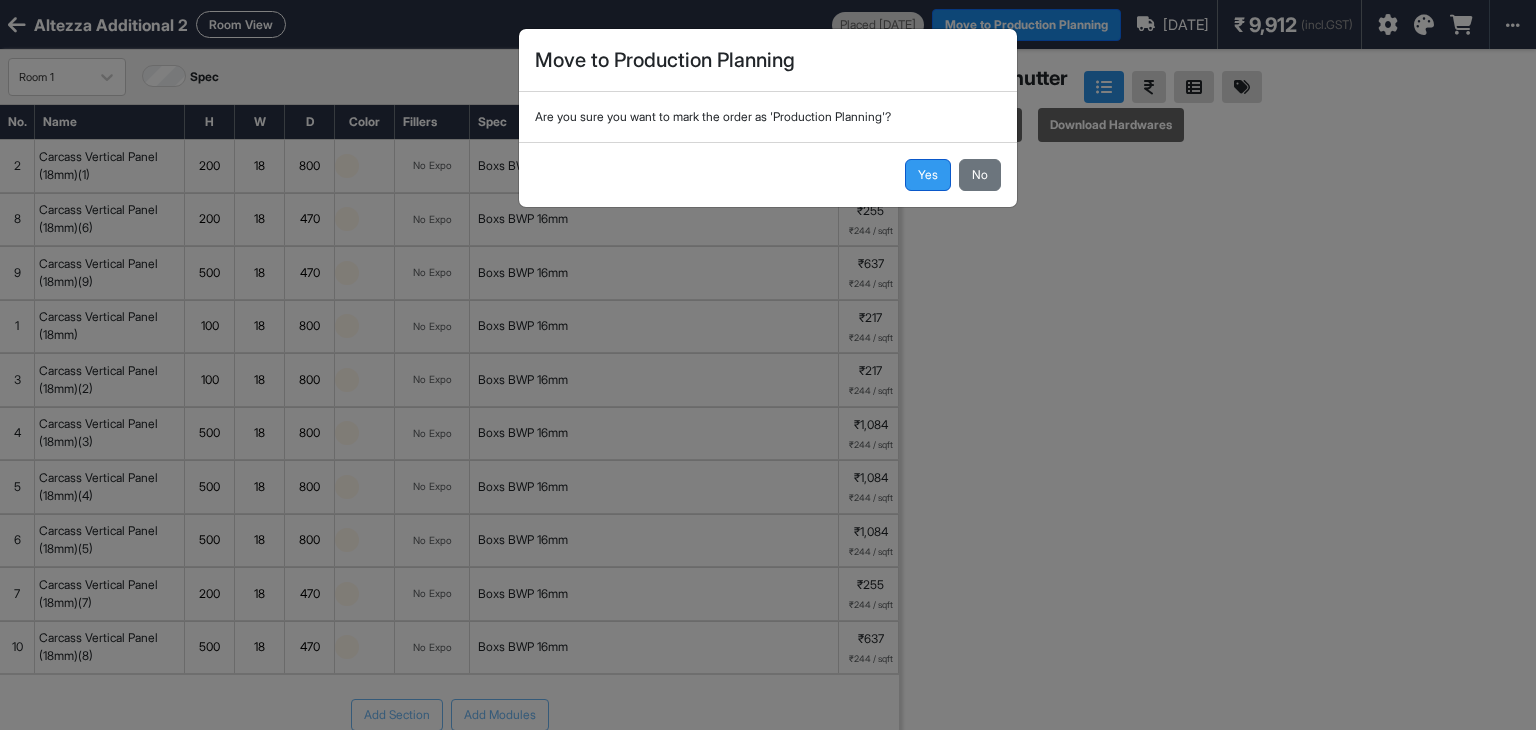 click on "Yes" at bounding box center (928, 175) 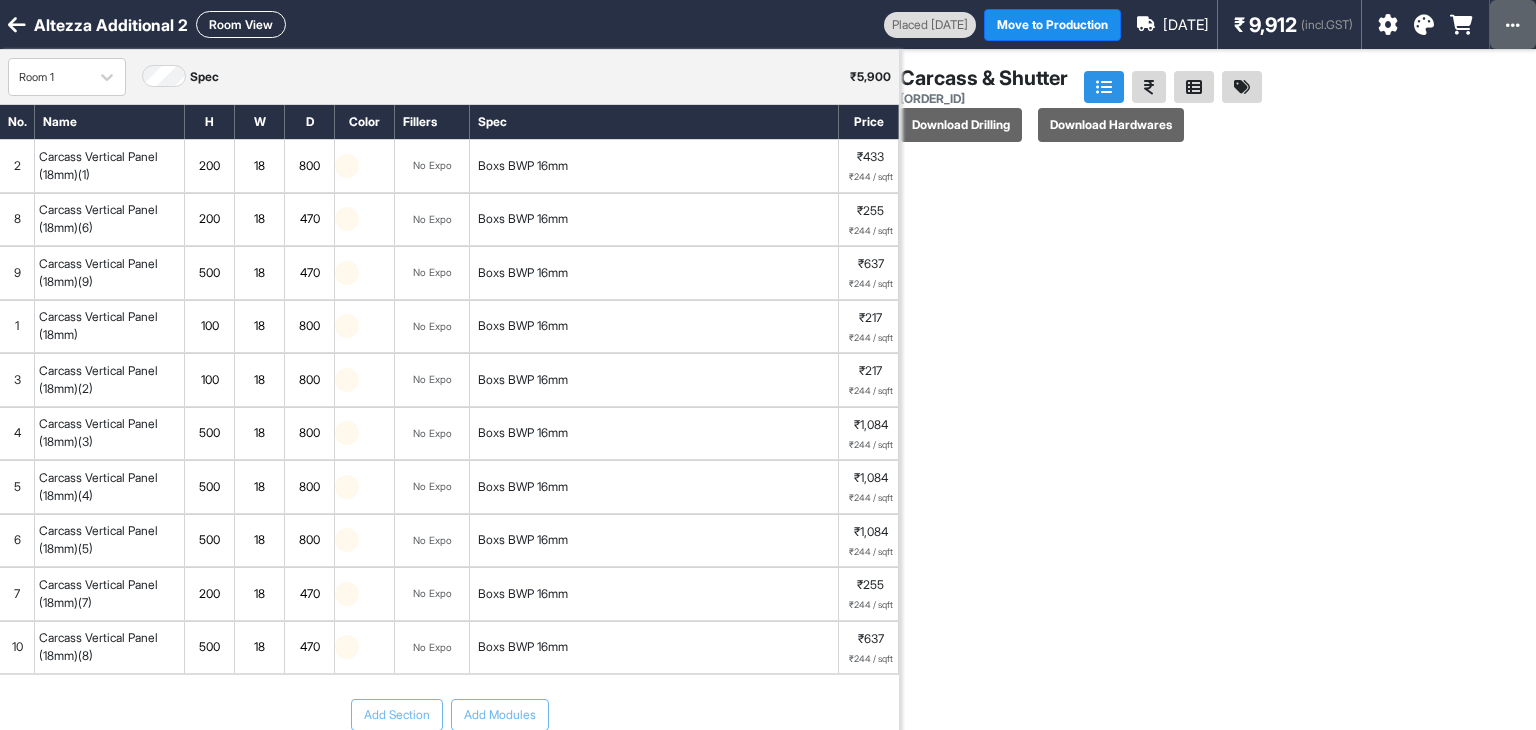 click at bounding box center [1513, 24] 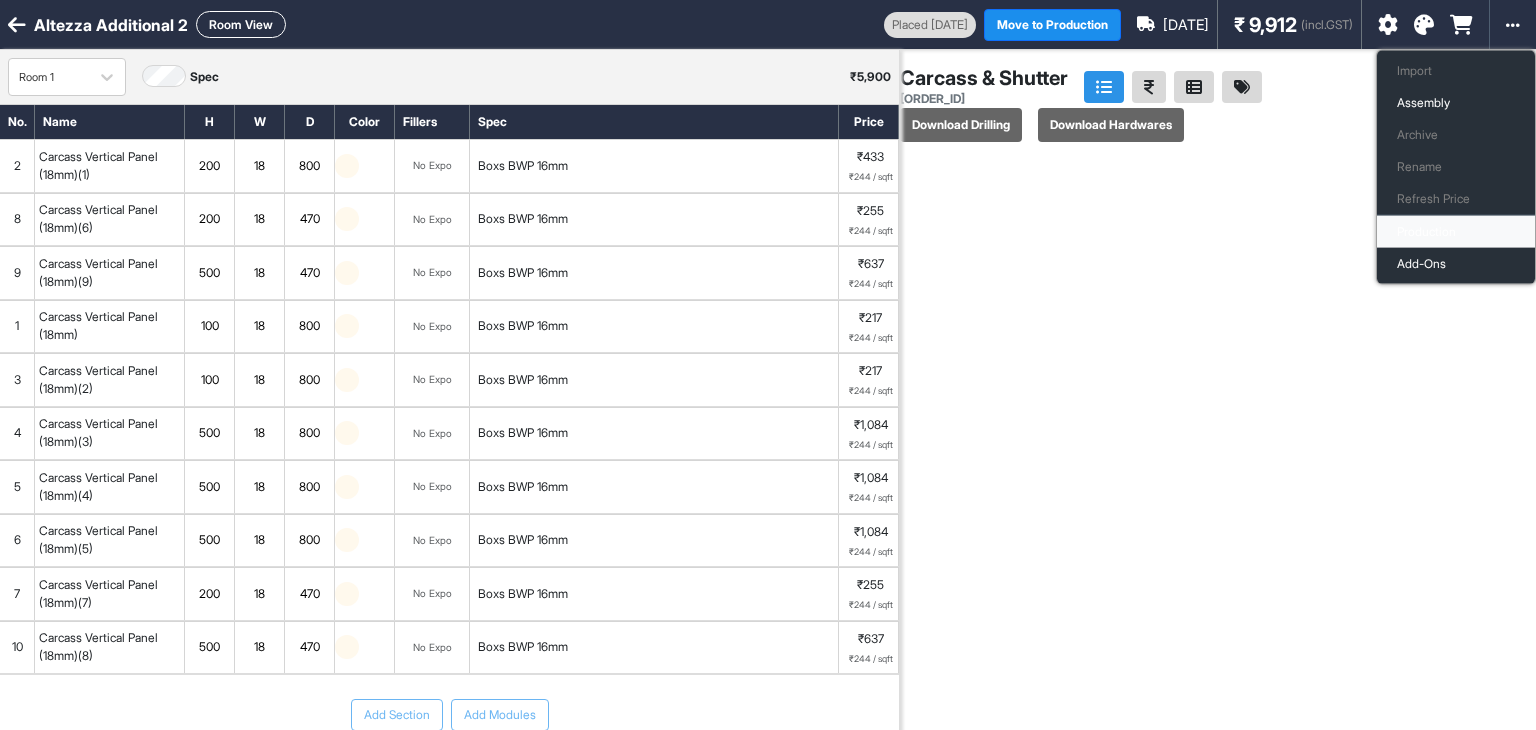 click on "Production" at bounding box center [1456, 232] 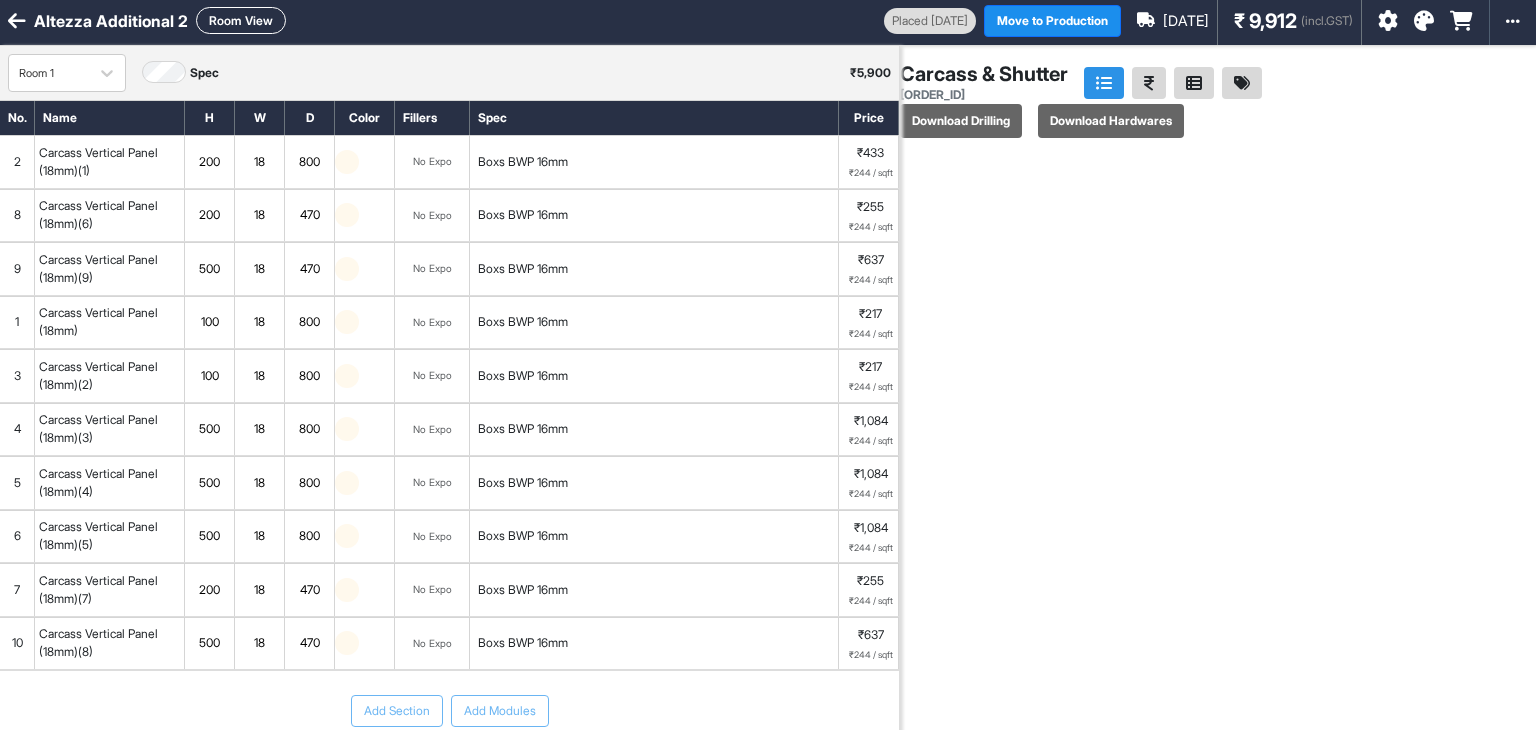 scroll, scrollTop: 0, scrollLeft: 0, axis: both 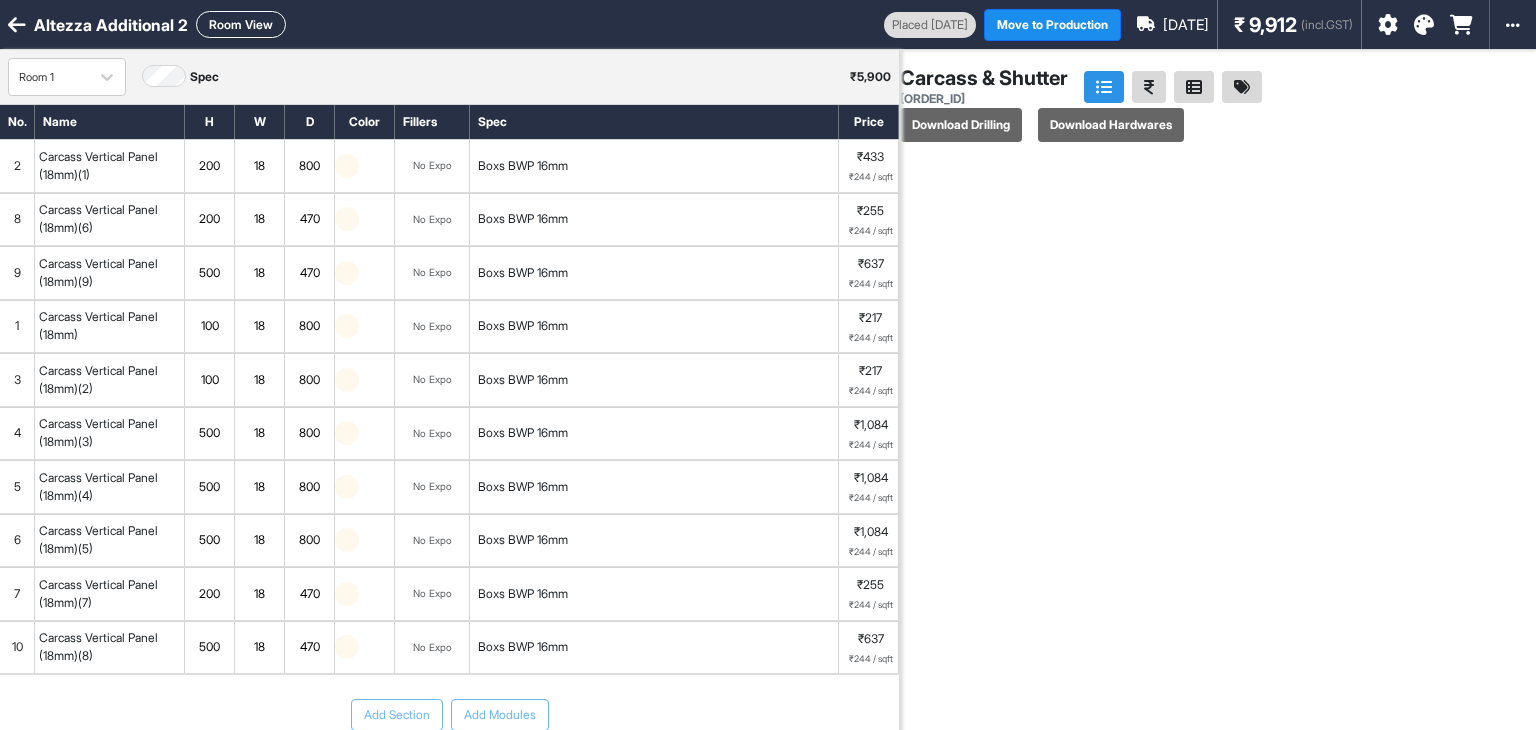 click on "2" at bounding box center [17, 166] 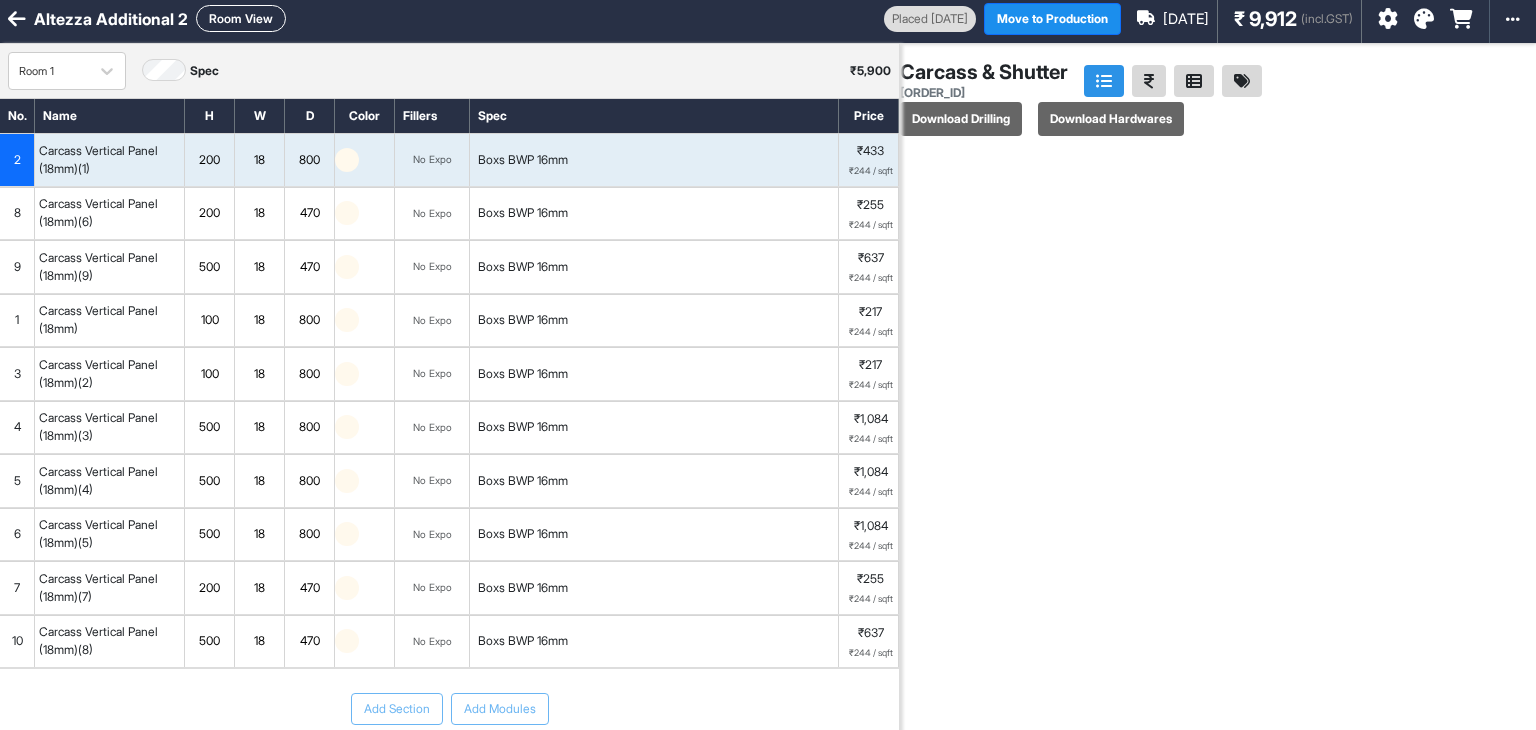 scroll, scrollTop: 0, scrollLeft: 0, axis: both 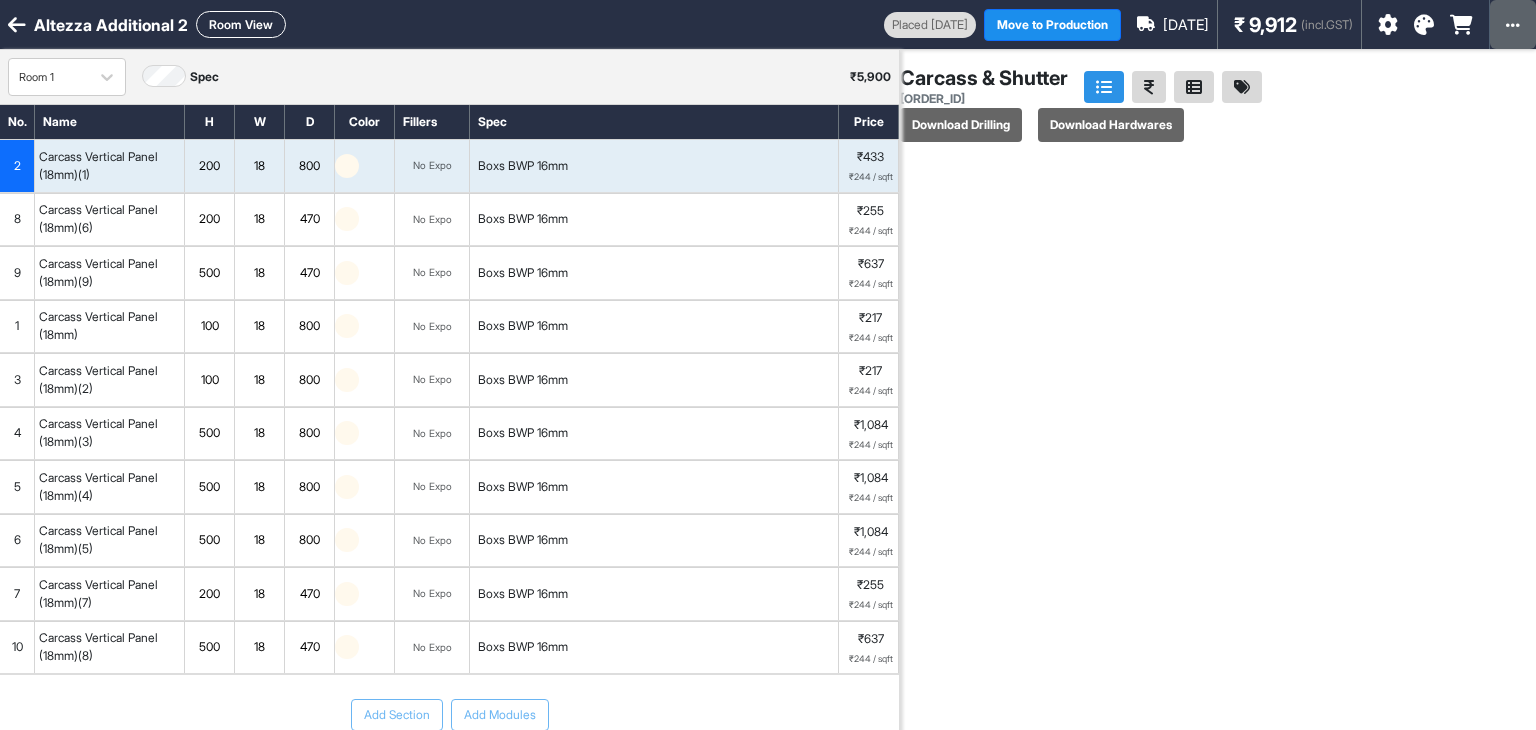 click at bounding box center (1513, 25) 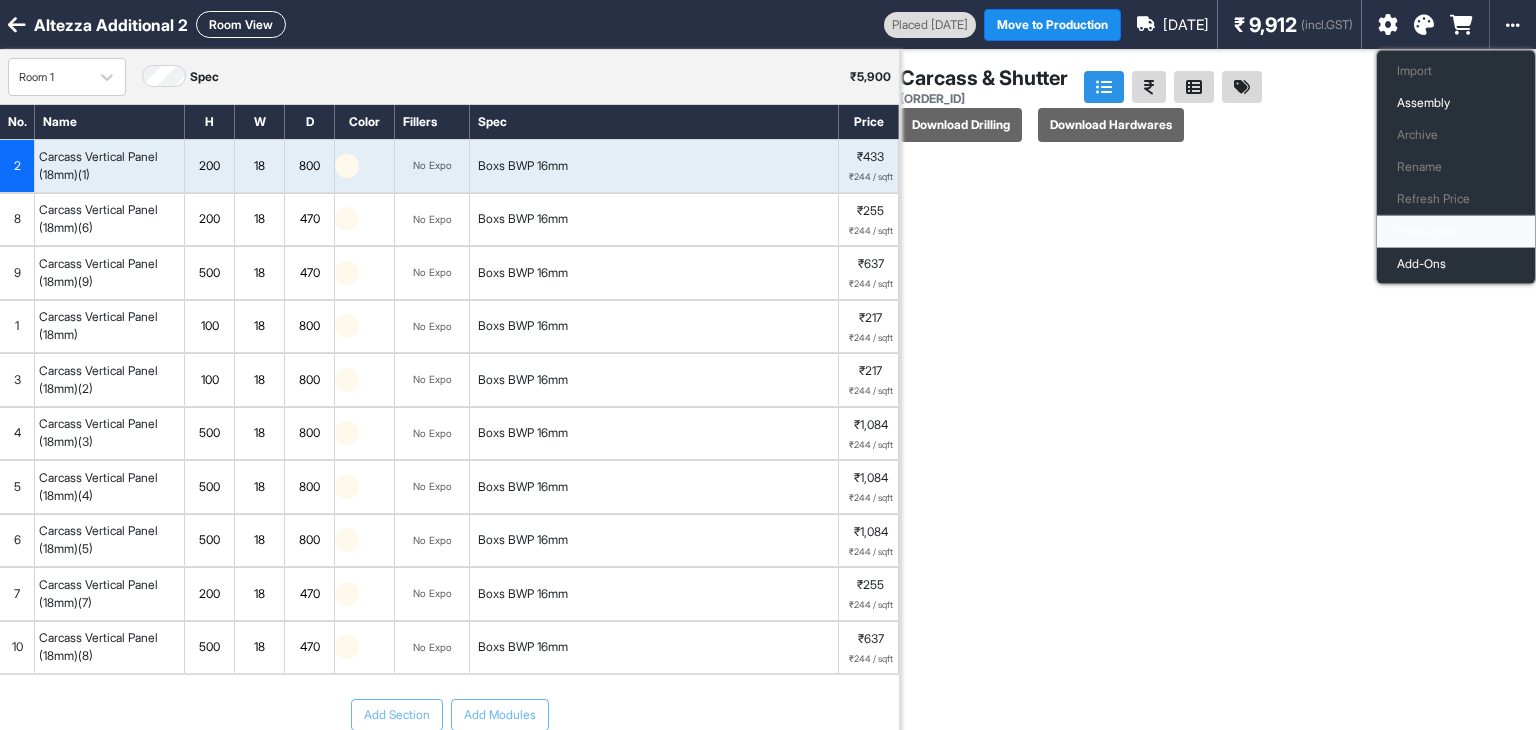 click on "Production" at bounding box center [1456, 232] 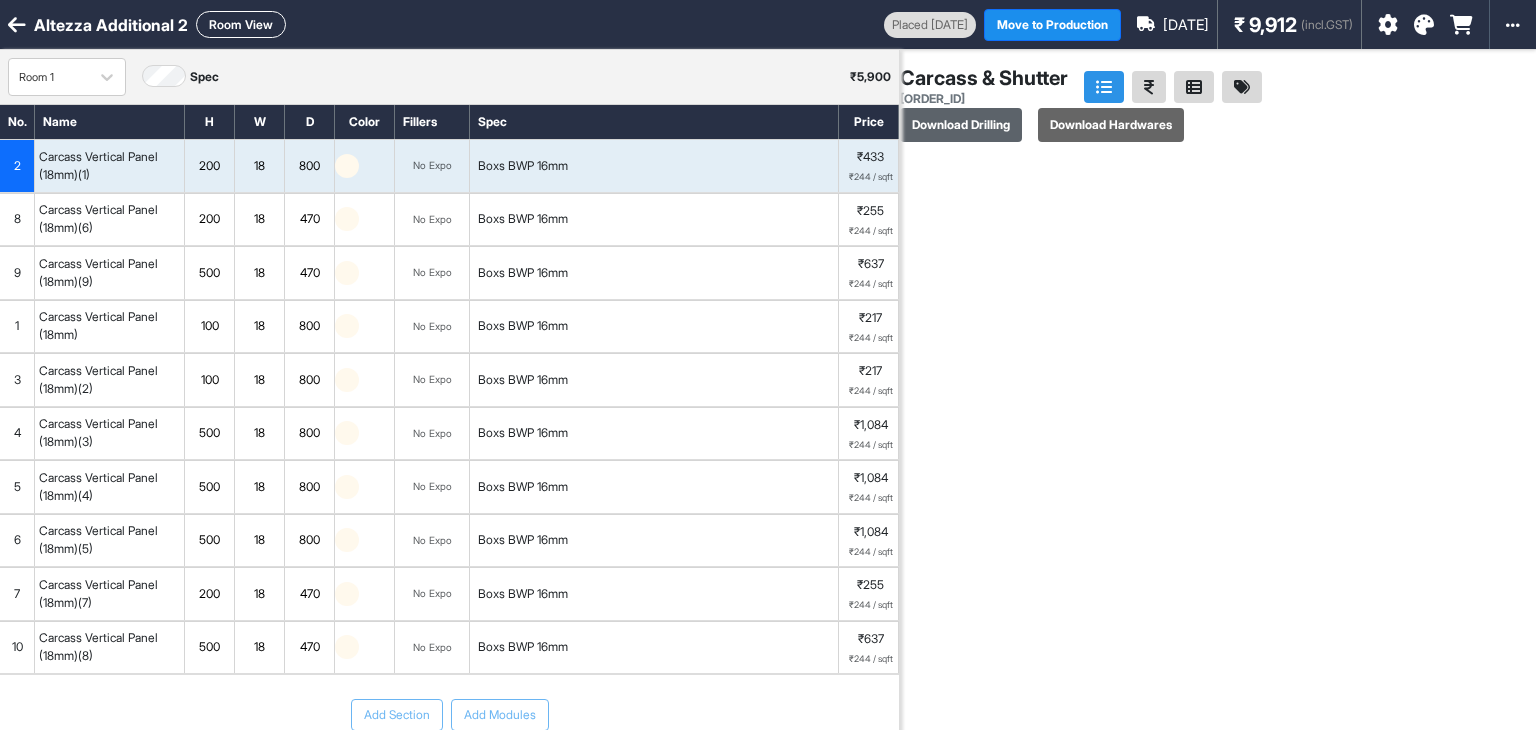 click on "Download Drilling" at bounding box center [961, 125] 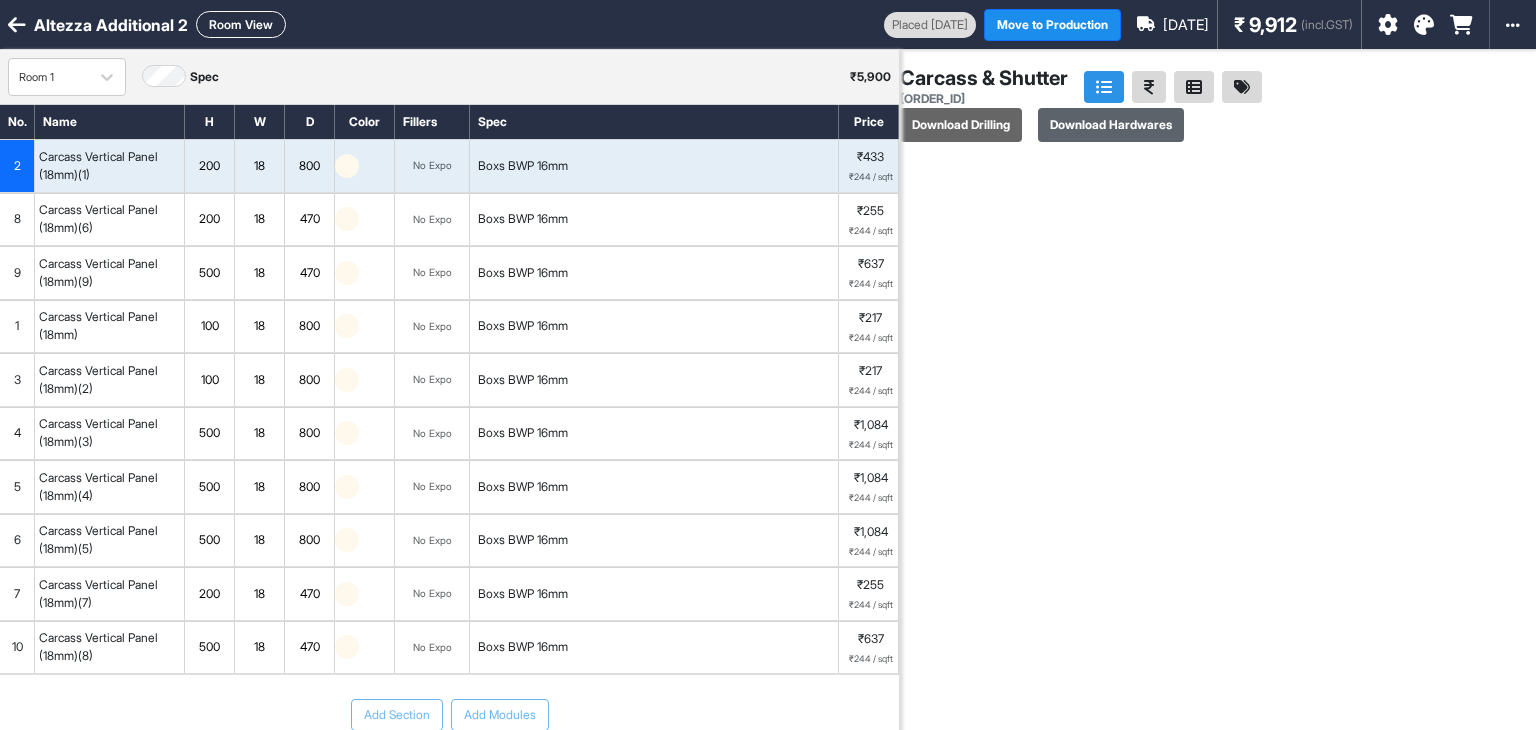 click on "Download Hardwares" at bounding box center [1111, 125] 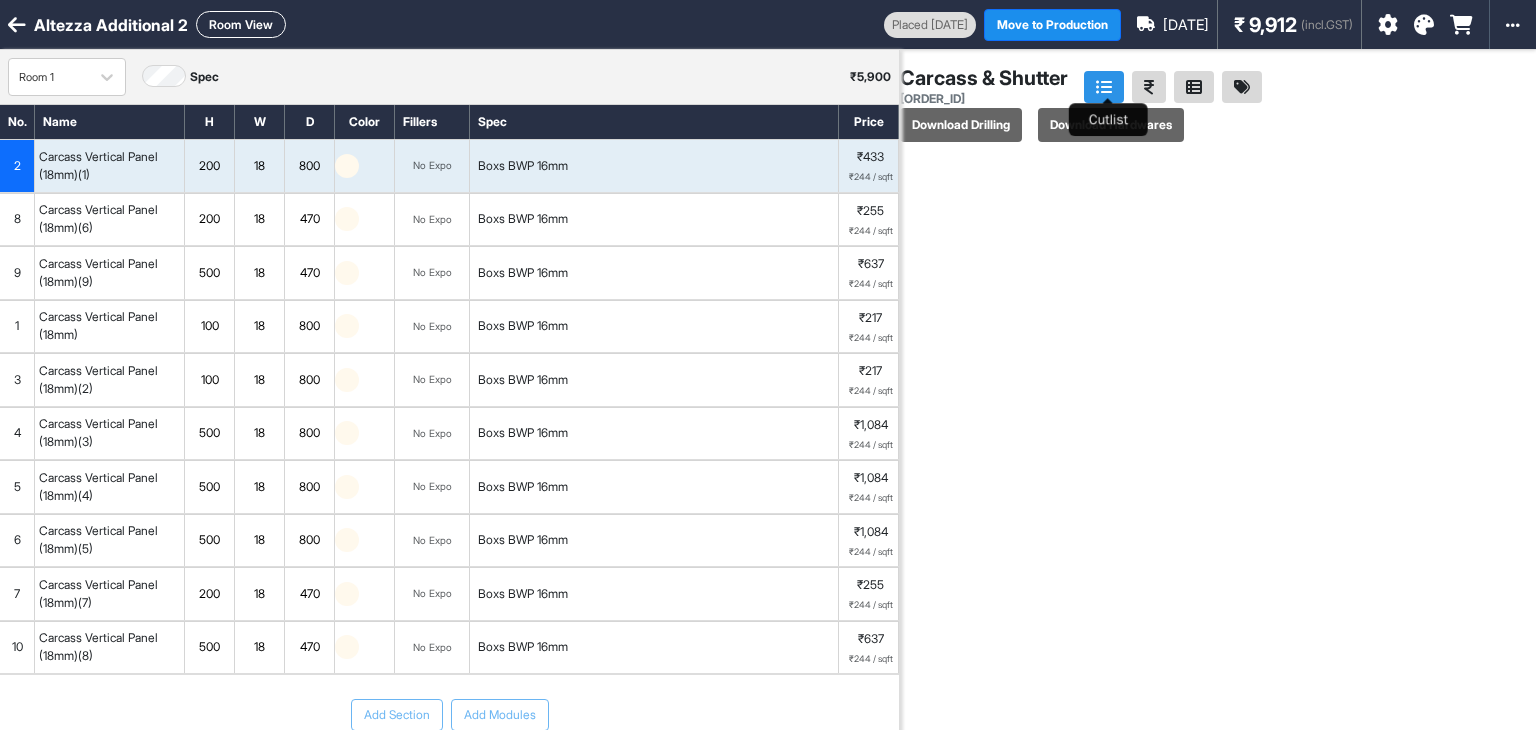click at bounding box center (1104, 87) 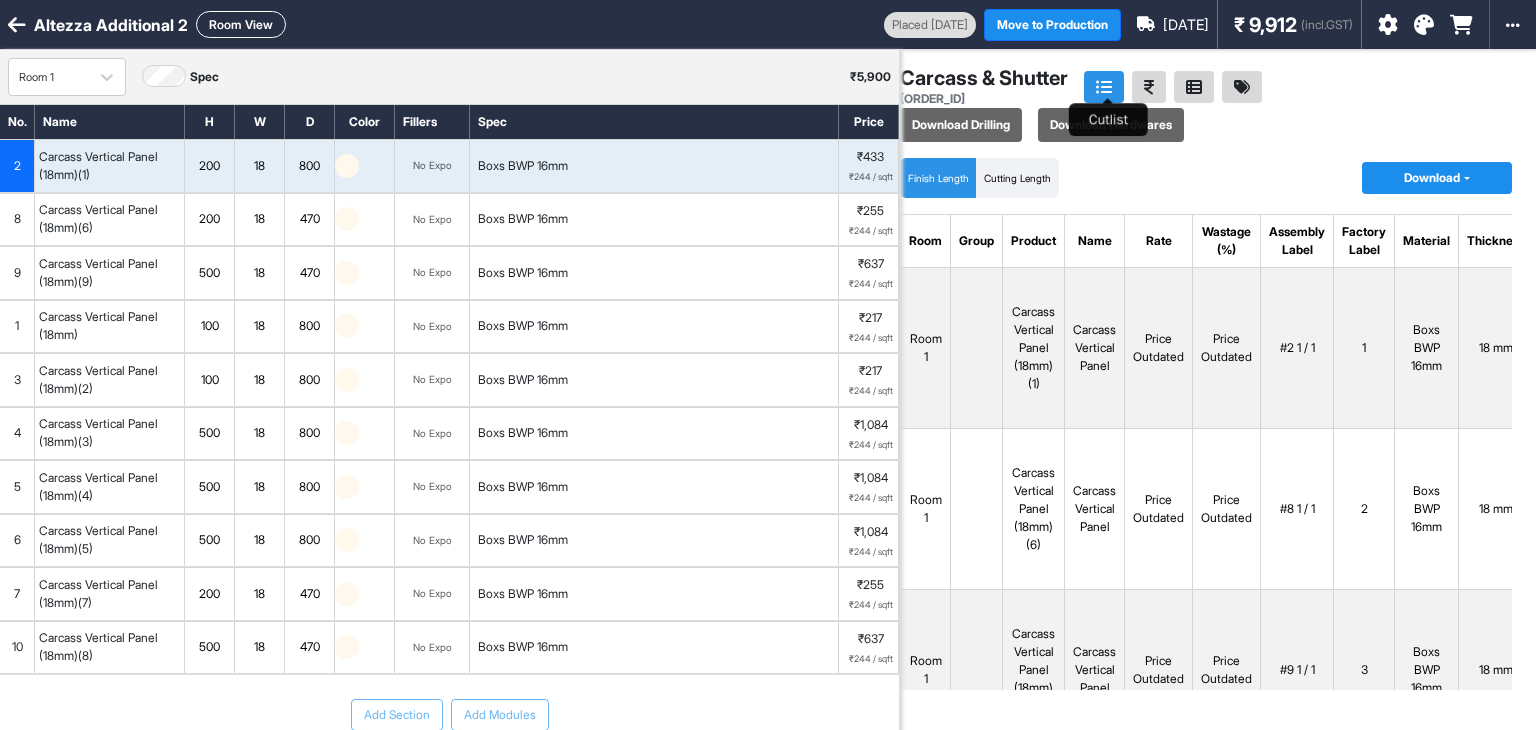 click at bounding box center (1104, 87) 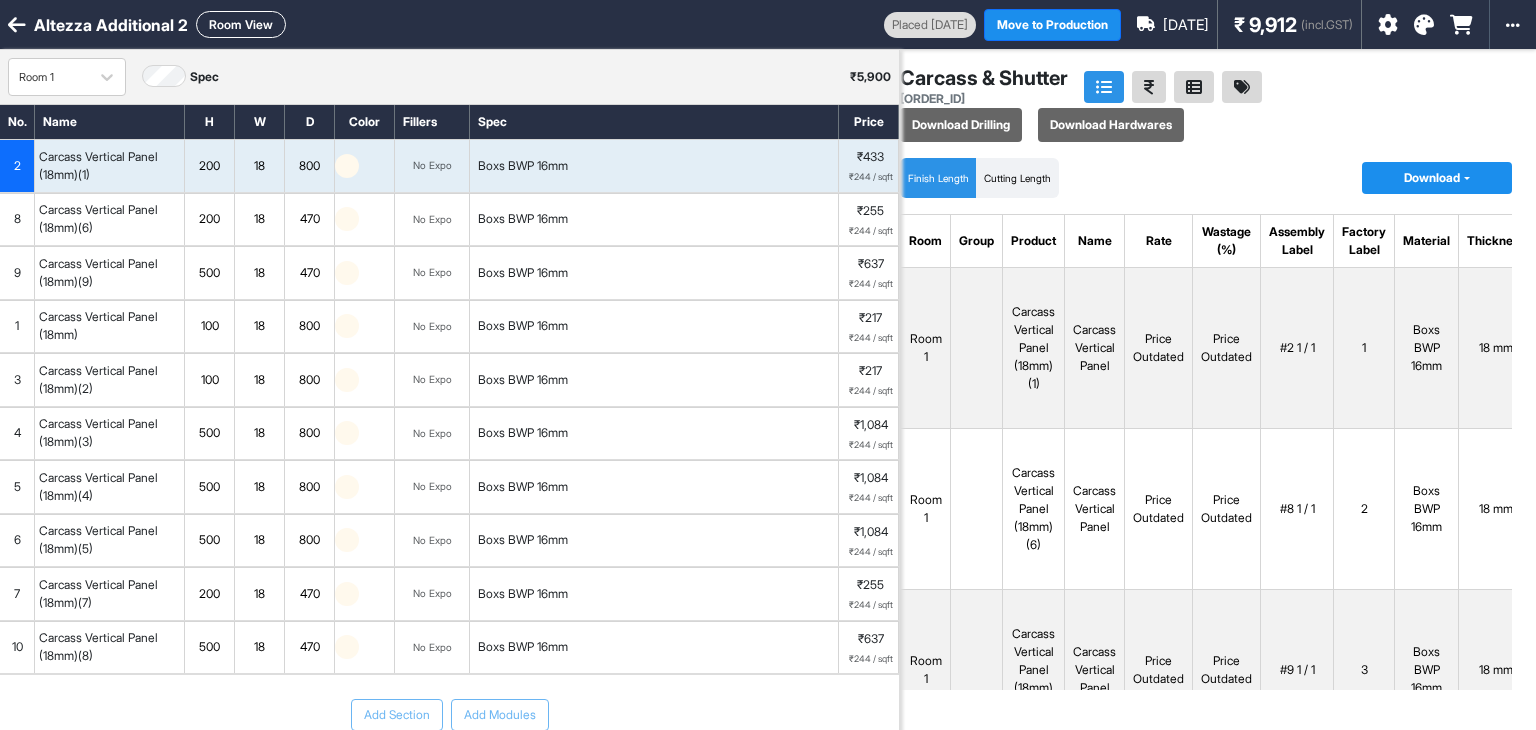 click on "Carcass & Shutter BTERBE-000456 Download Drilling Download Hardwares" at bounding box center (1206, 104) 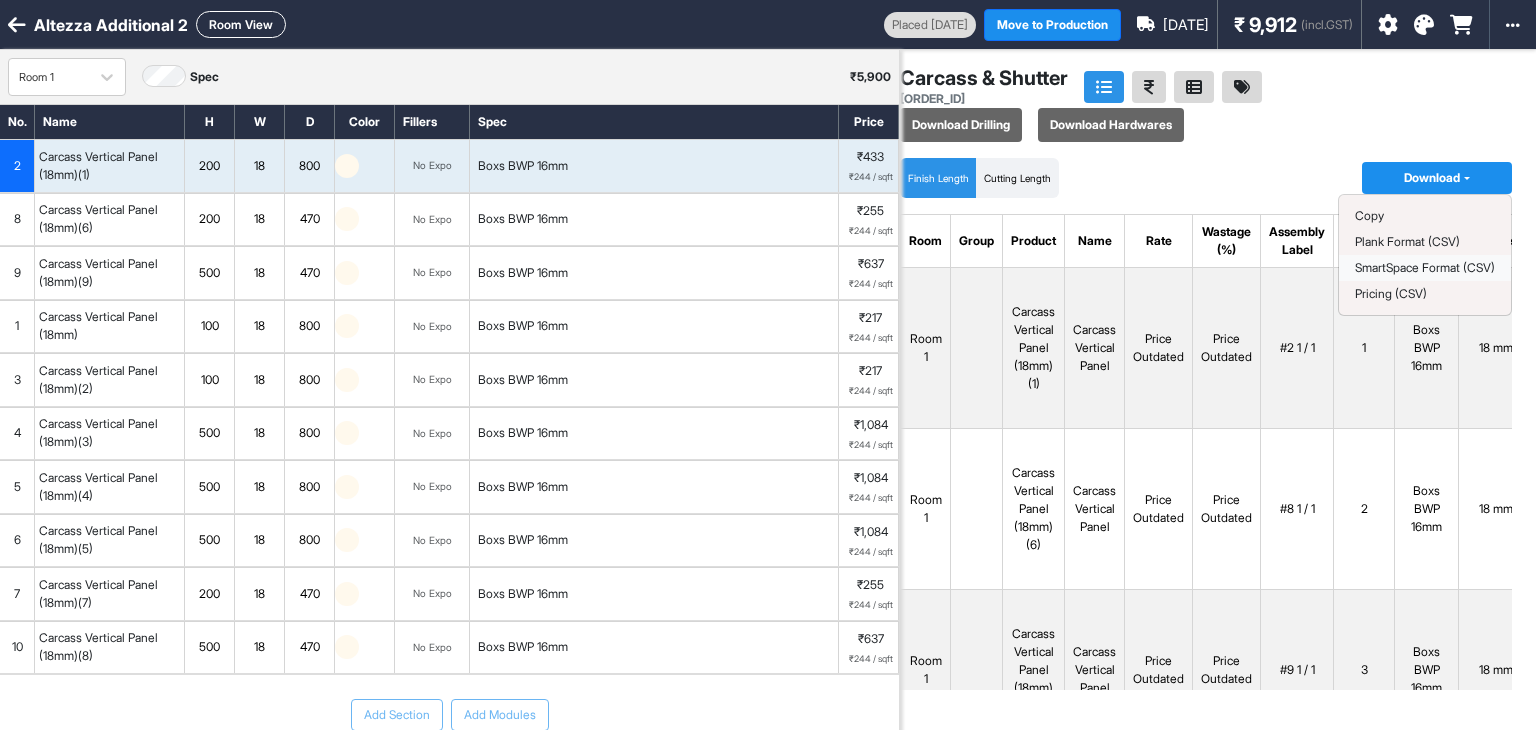 click on "SmartSpace Format (CSV)" at bounding box center [1425, 267] 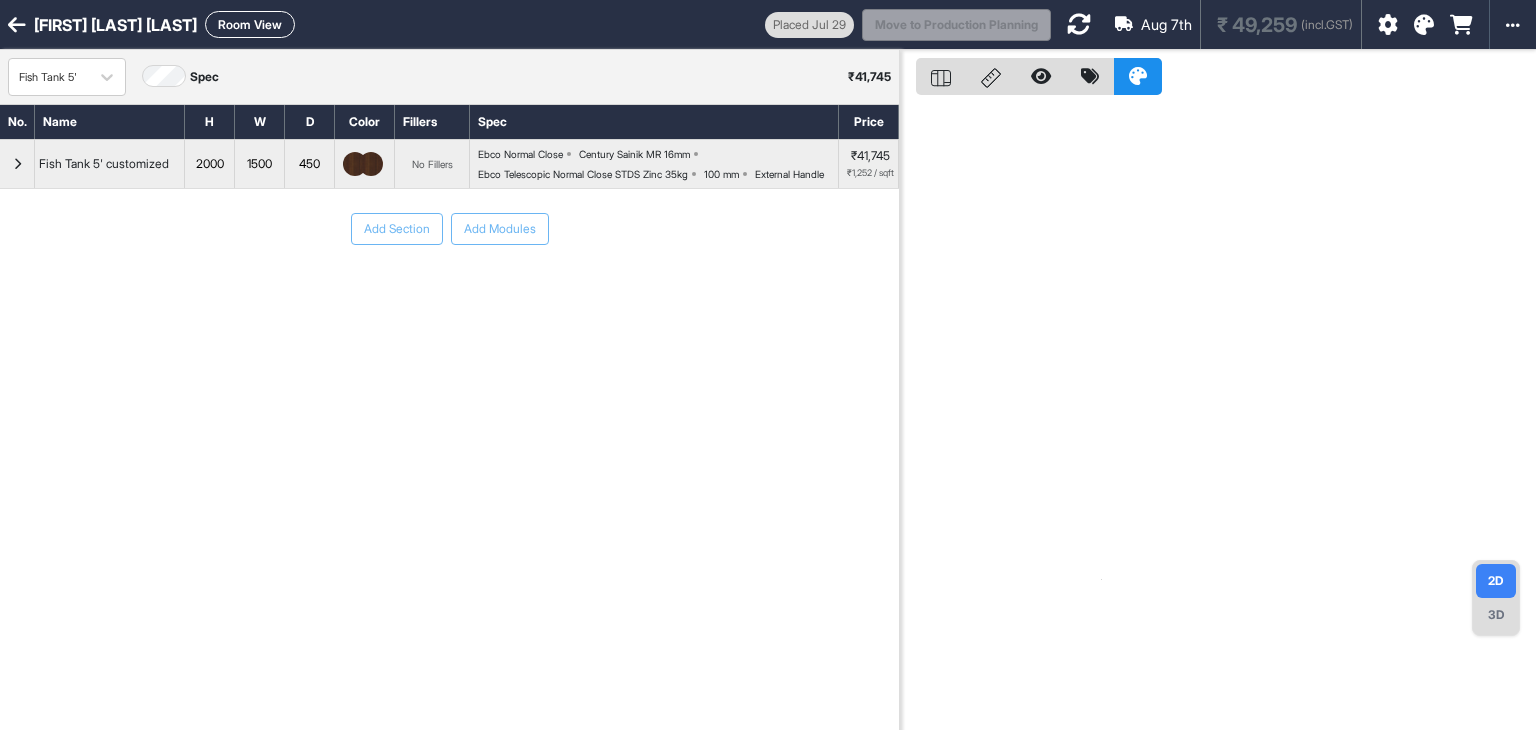 scroll, scrollTop: 0, scrollLeft: 0, axis: both 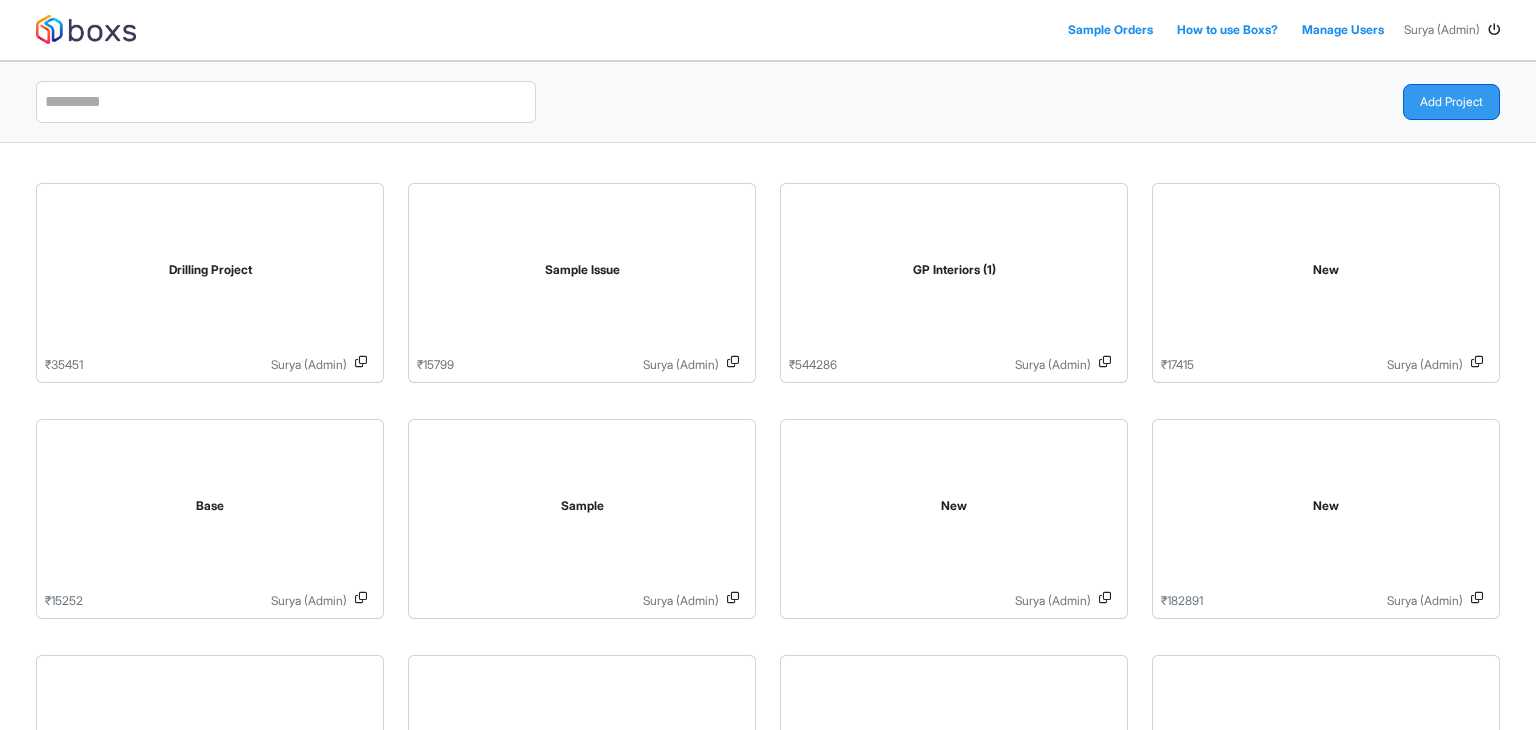 click on "Add Project" at bounding box center [1451, 102] 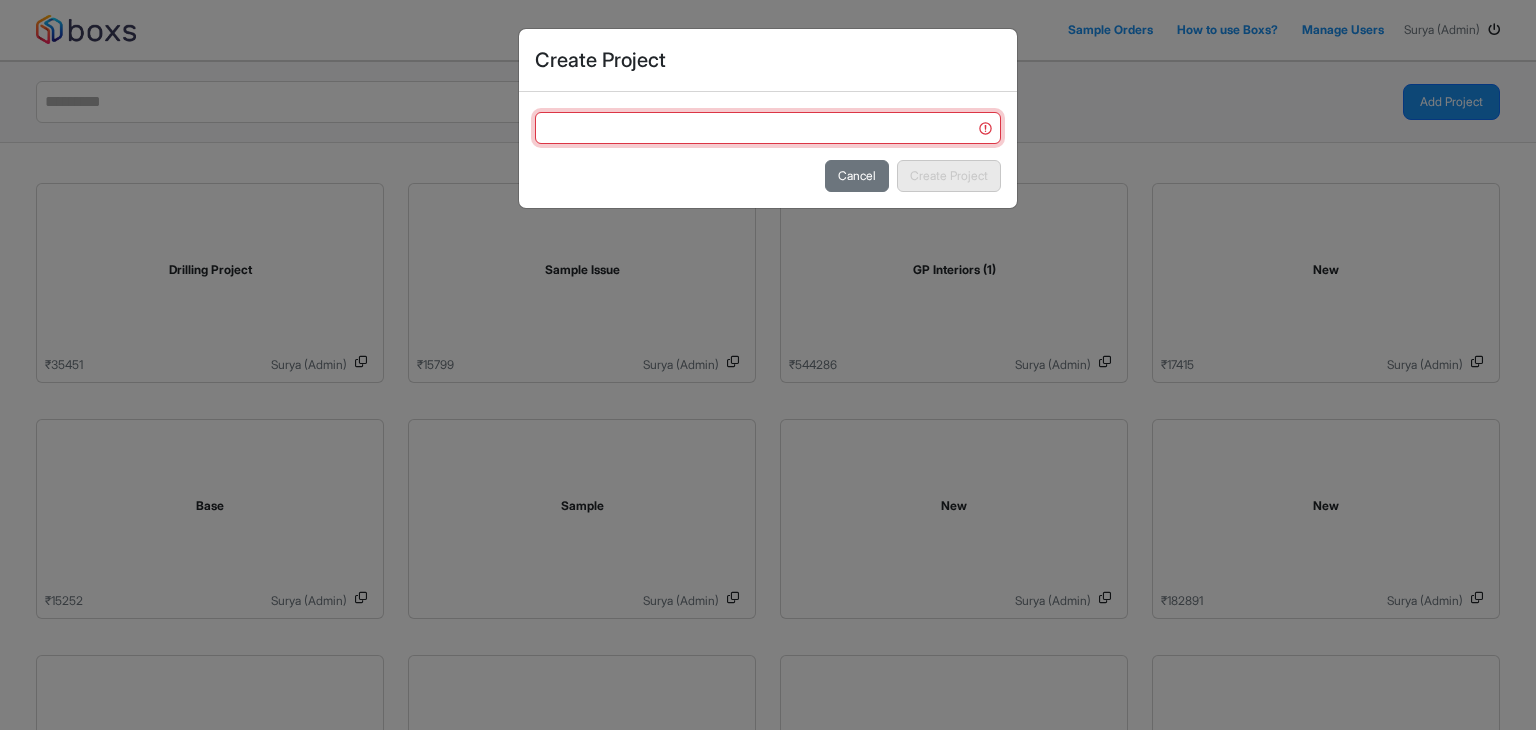 click at bounding box center (768, 128) 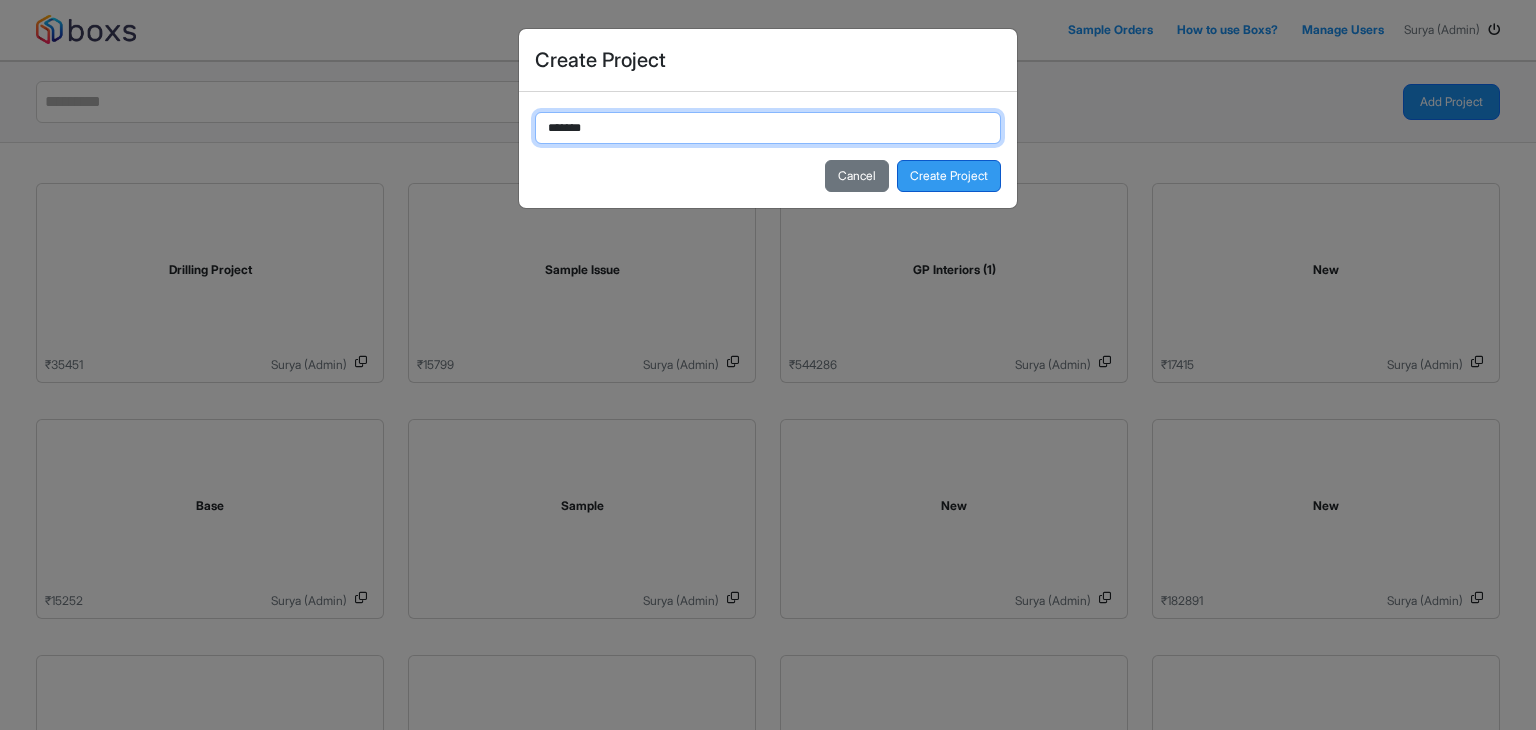 type on "*******" 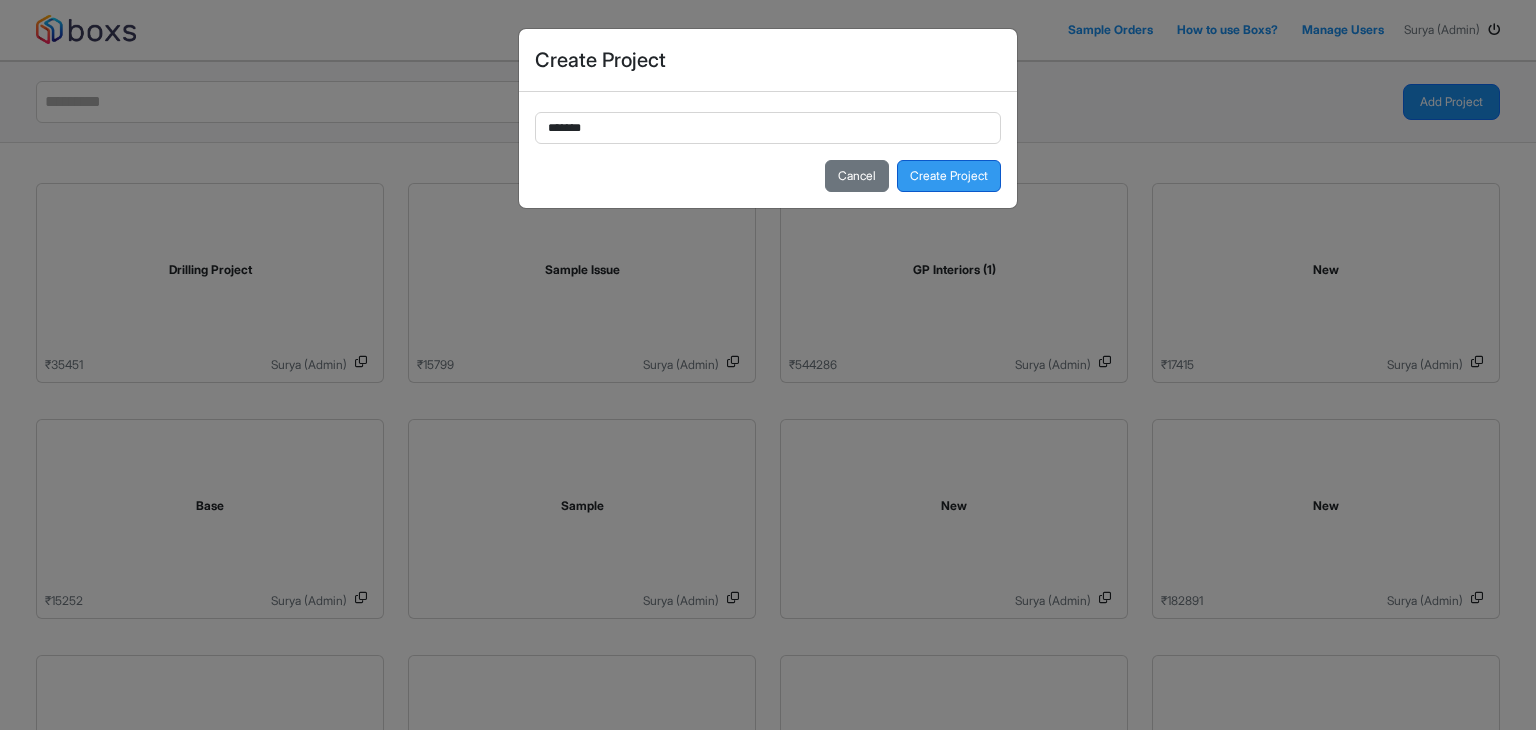 click on "Create Project" at bounding box center (949, 176) 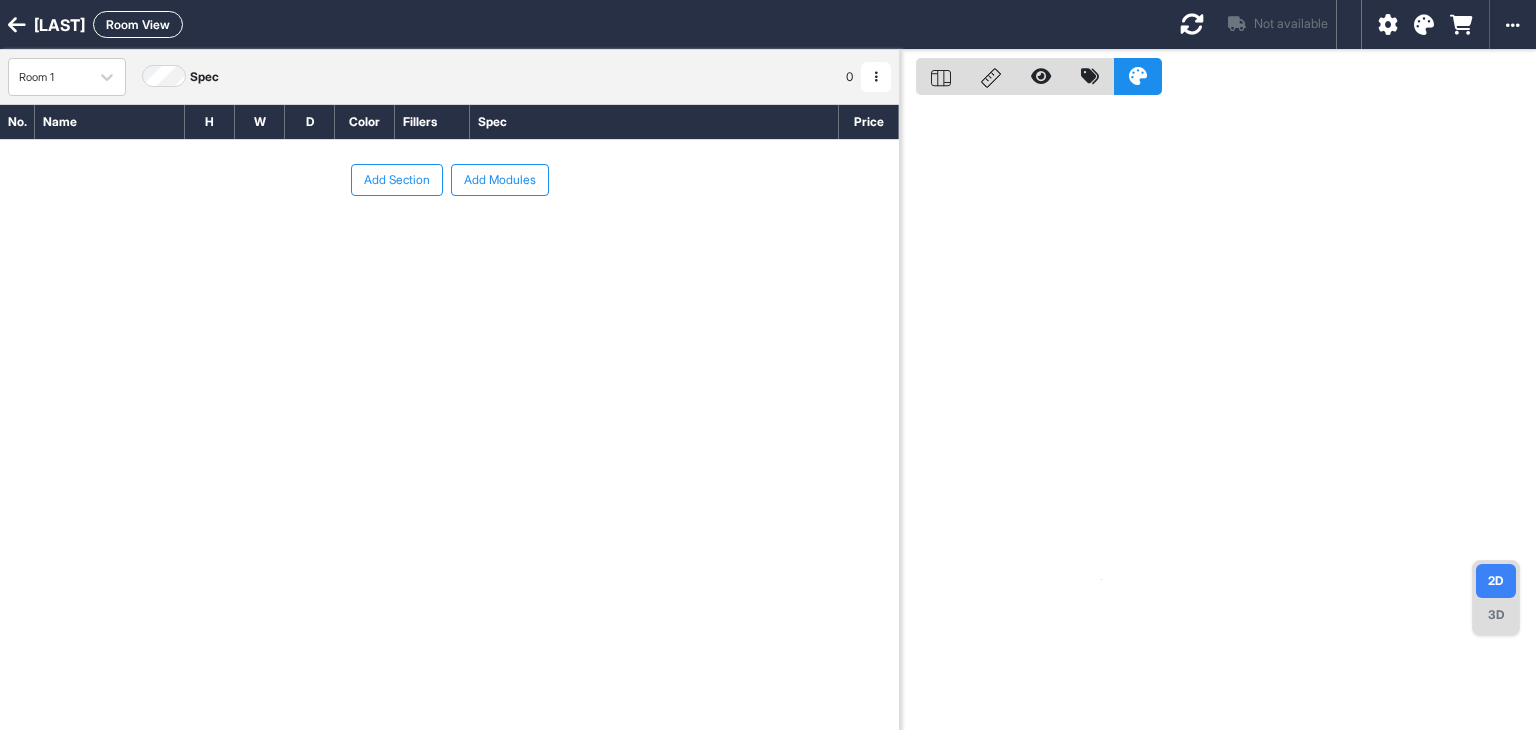 click on "Add Modules" at bounding box center [500, 180] 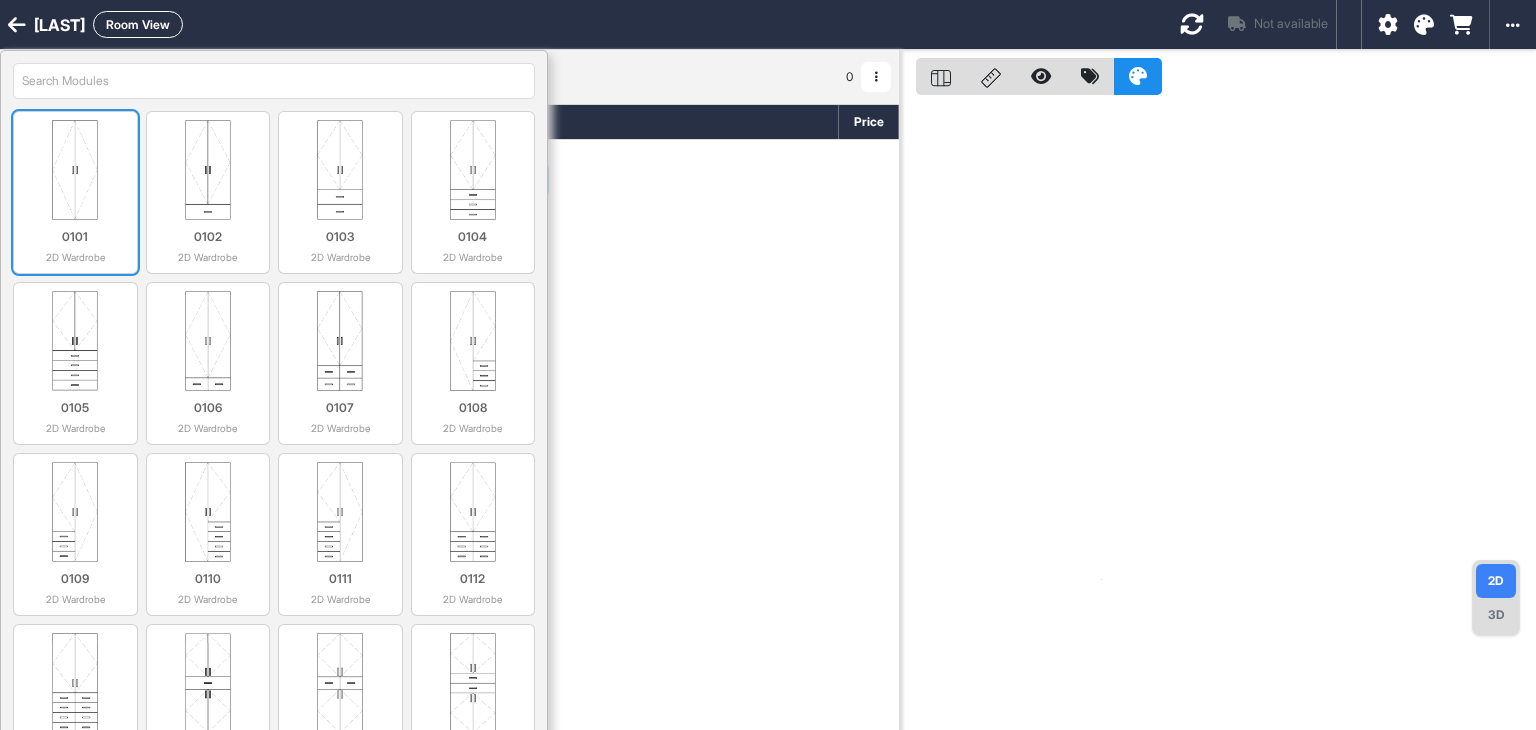 click at bounding box center (75, 170) 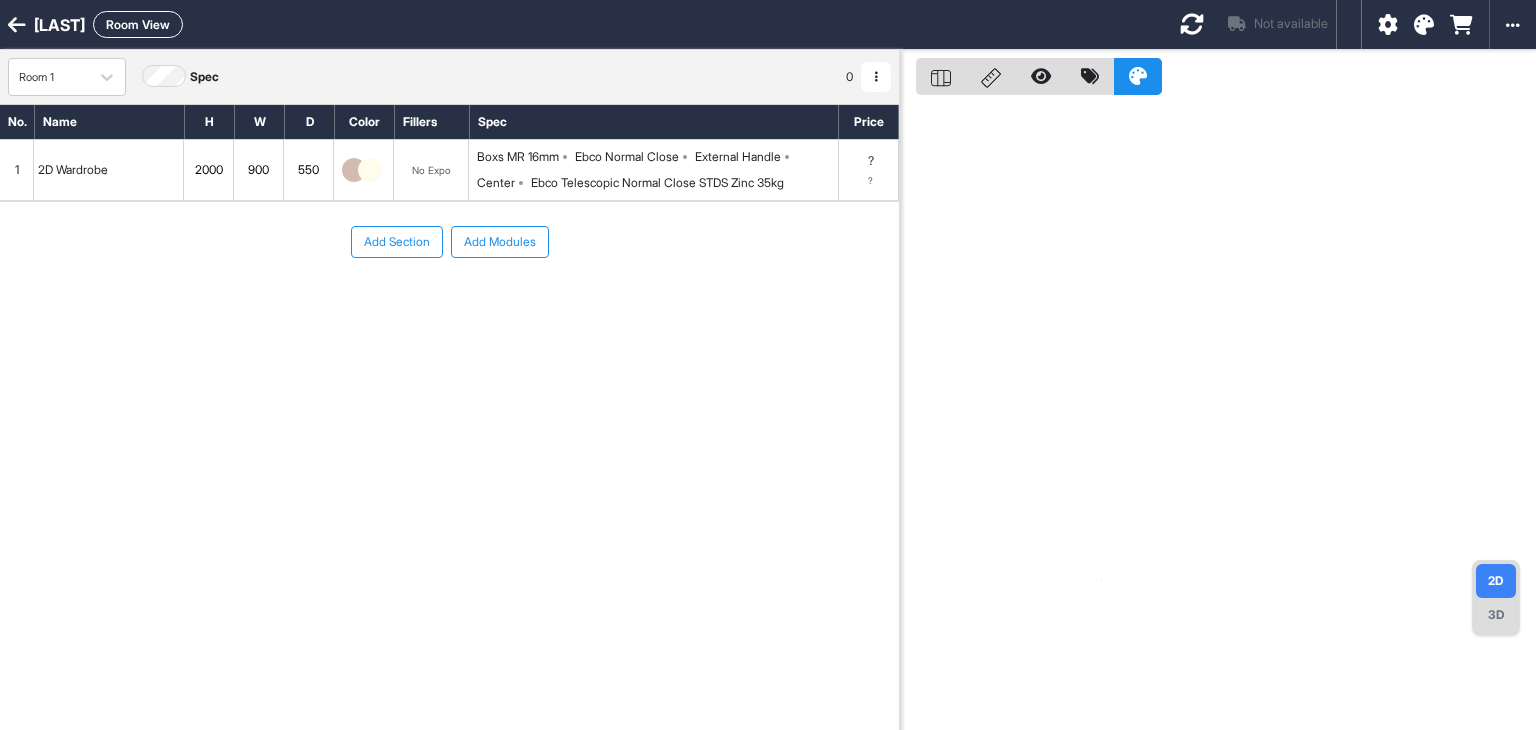 click at bounding box center (1192, 24) 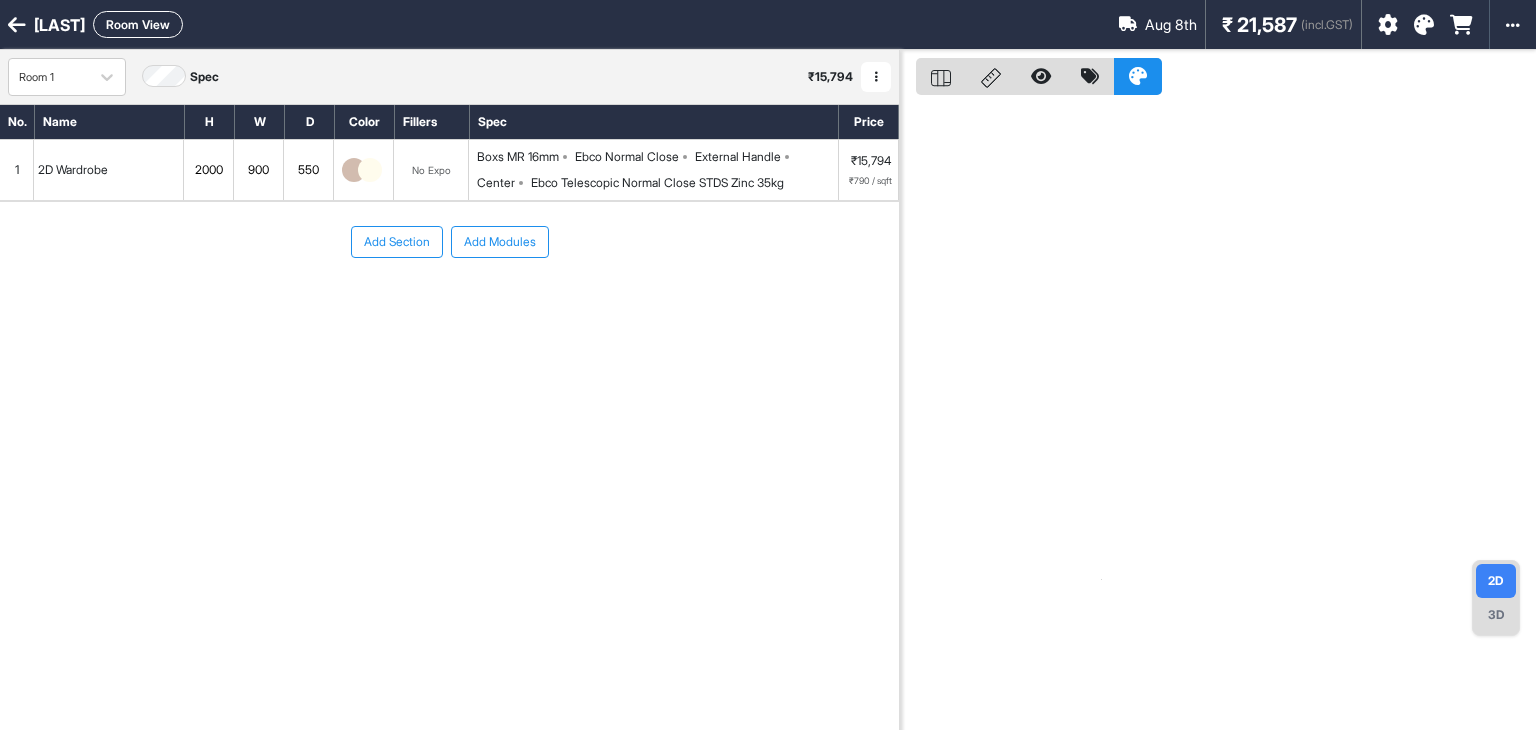 click on "Room View" at bounding box center [138, 24] 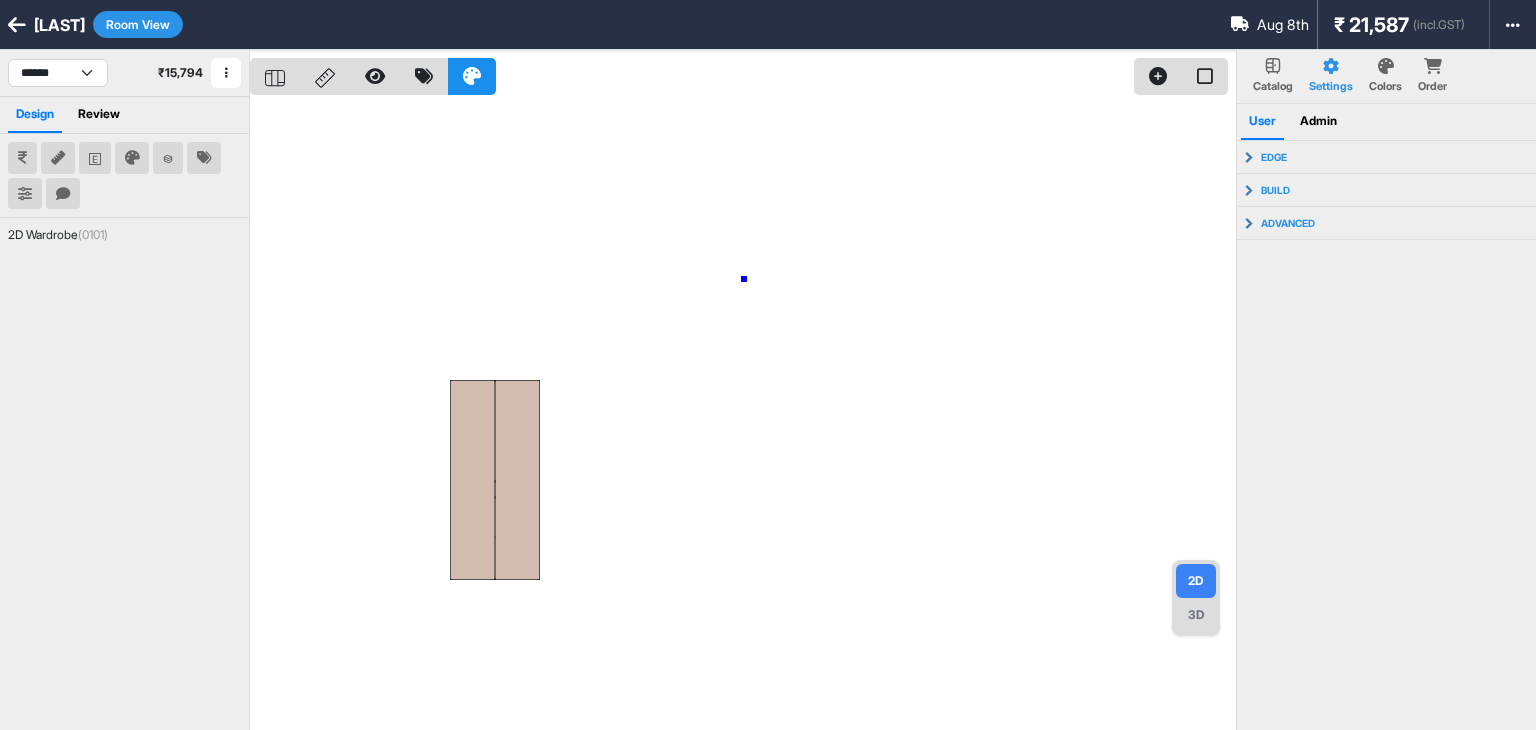 click at bounding box center [743, 415] 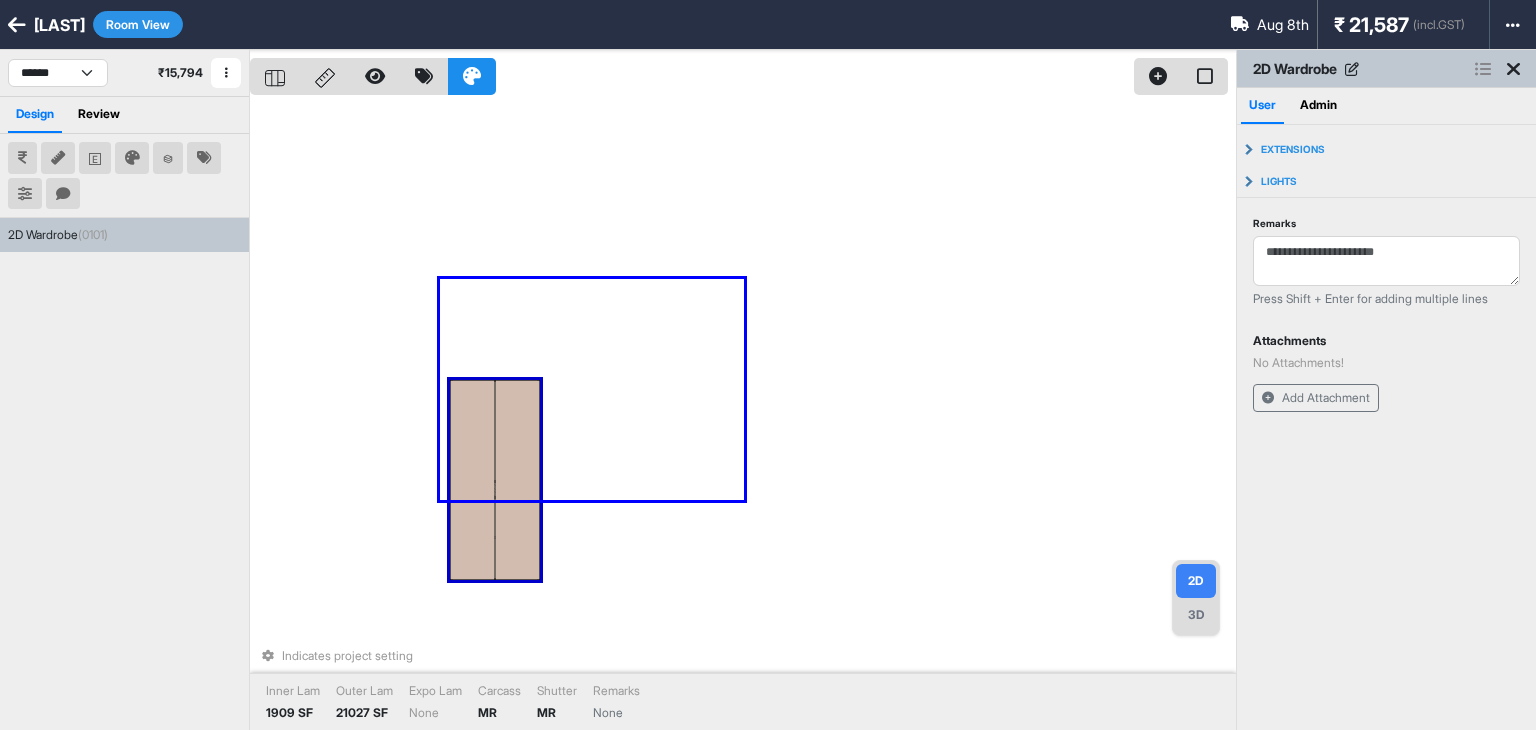 click on "Indicates project setting Inner Lam 1909 SF Outer Lam 21027 SF Expo Lam None Carcass MR Shutter MR Remarks None" at bounding box center [743, 415] 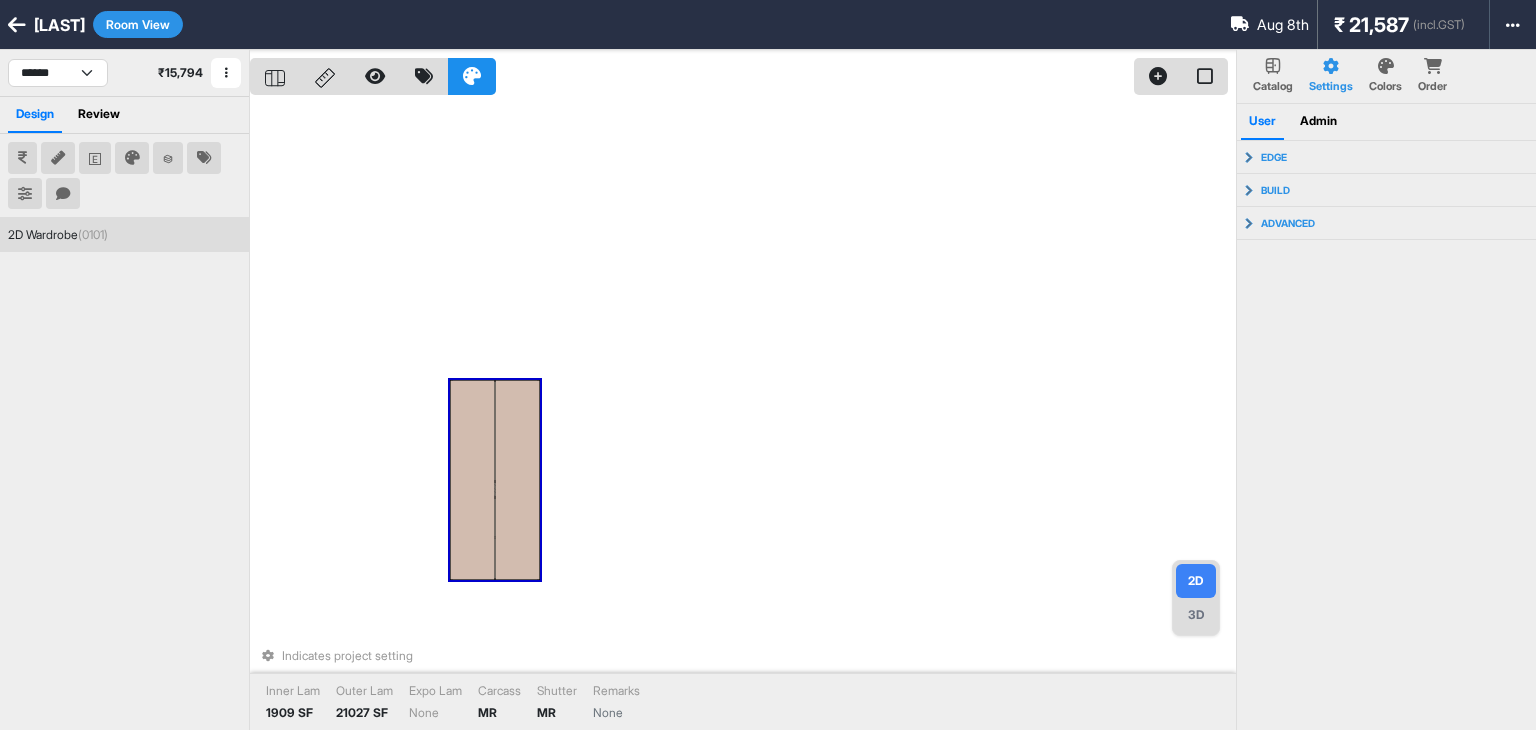 click on "Indicates project setting Inner Lam 1909 SF Outer Lam 21027 SF Expo Lam None Carcass MR Shutter MR Remarks None" at bounding box center (743, 415) 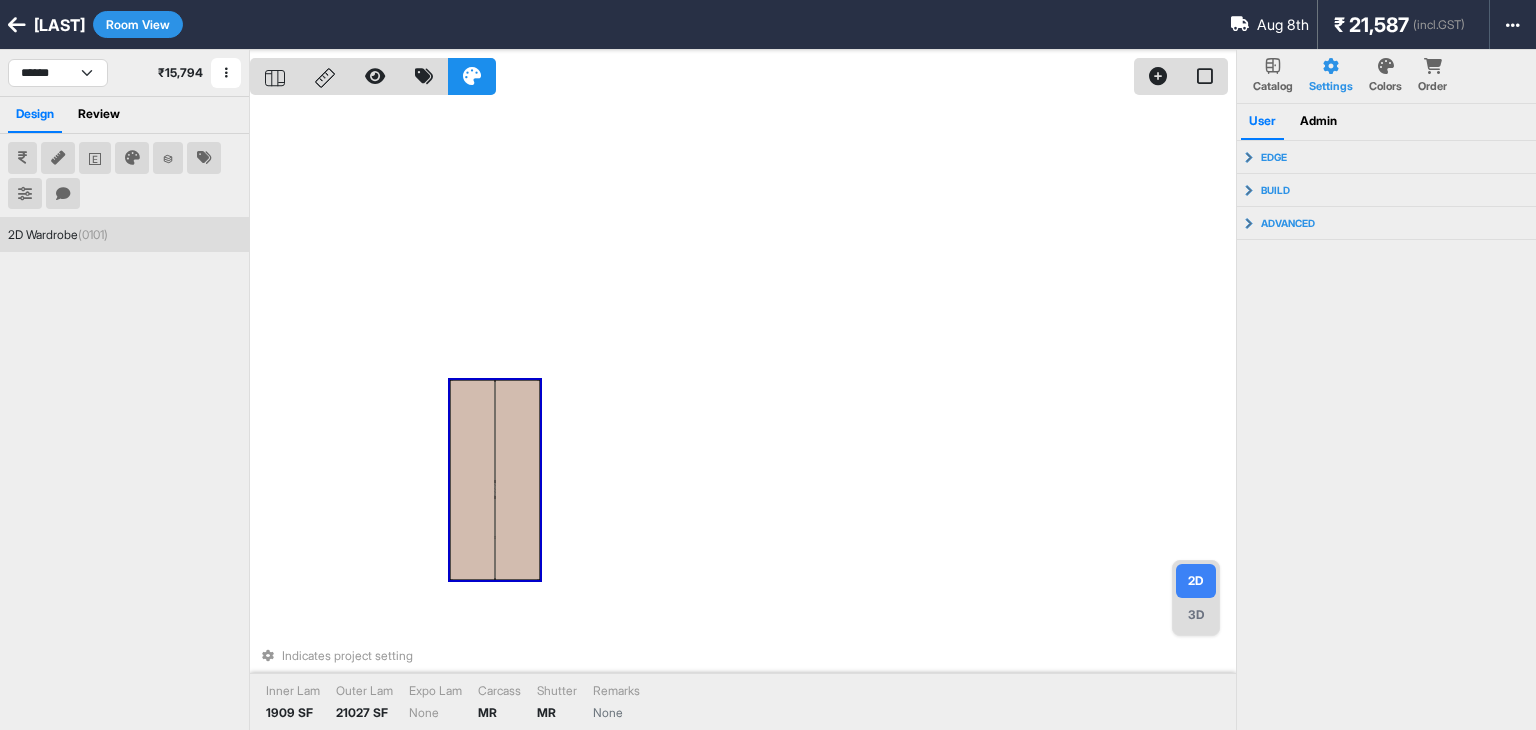 drag, startPoint x: 530, startPoint y: 440, endPoint x: 509, endPoint y: 449, distance: 22.847319 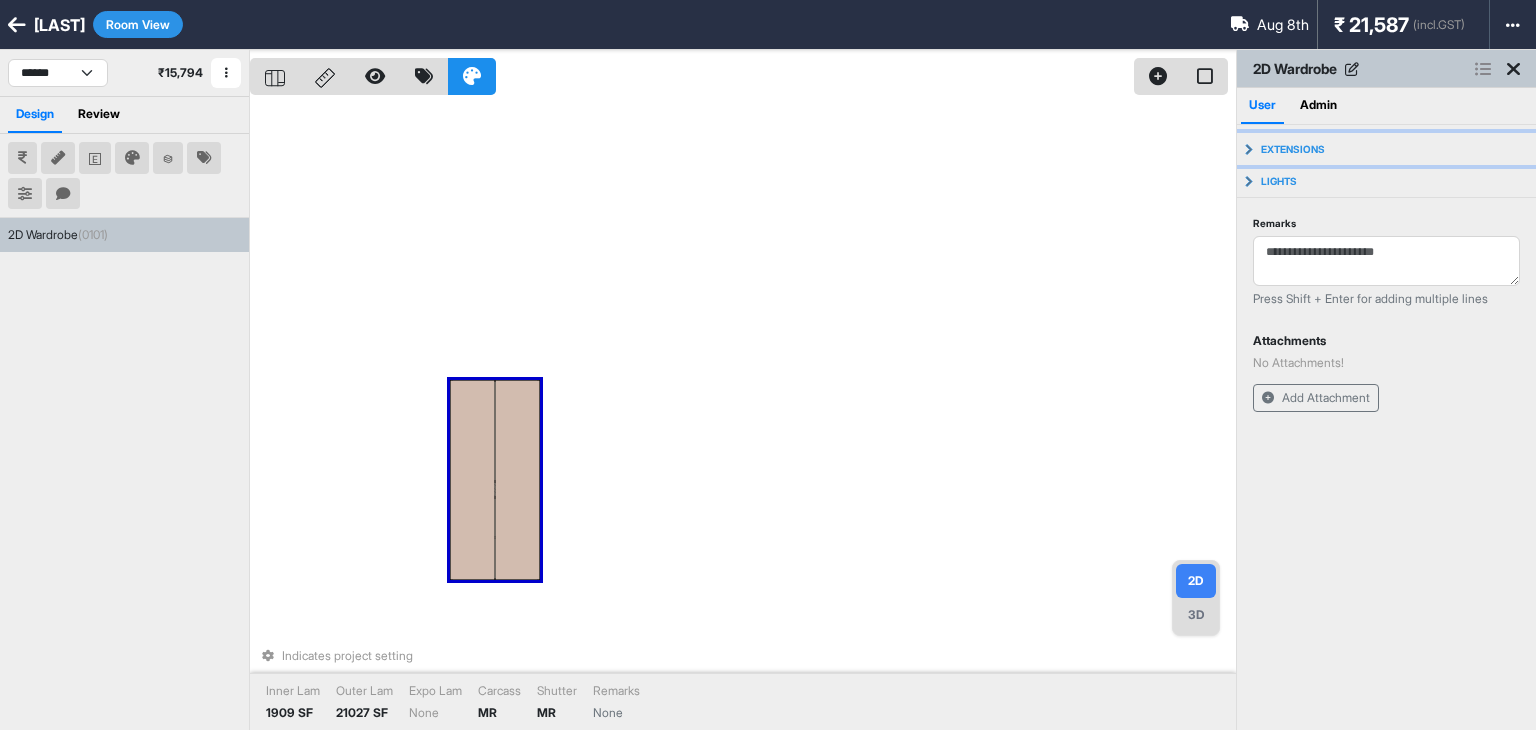 click on "Extensions" at bounding box center [1293, 149] 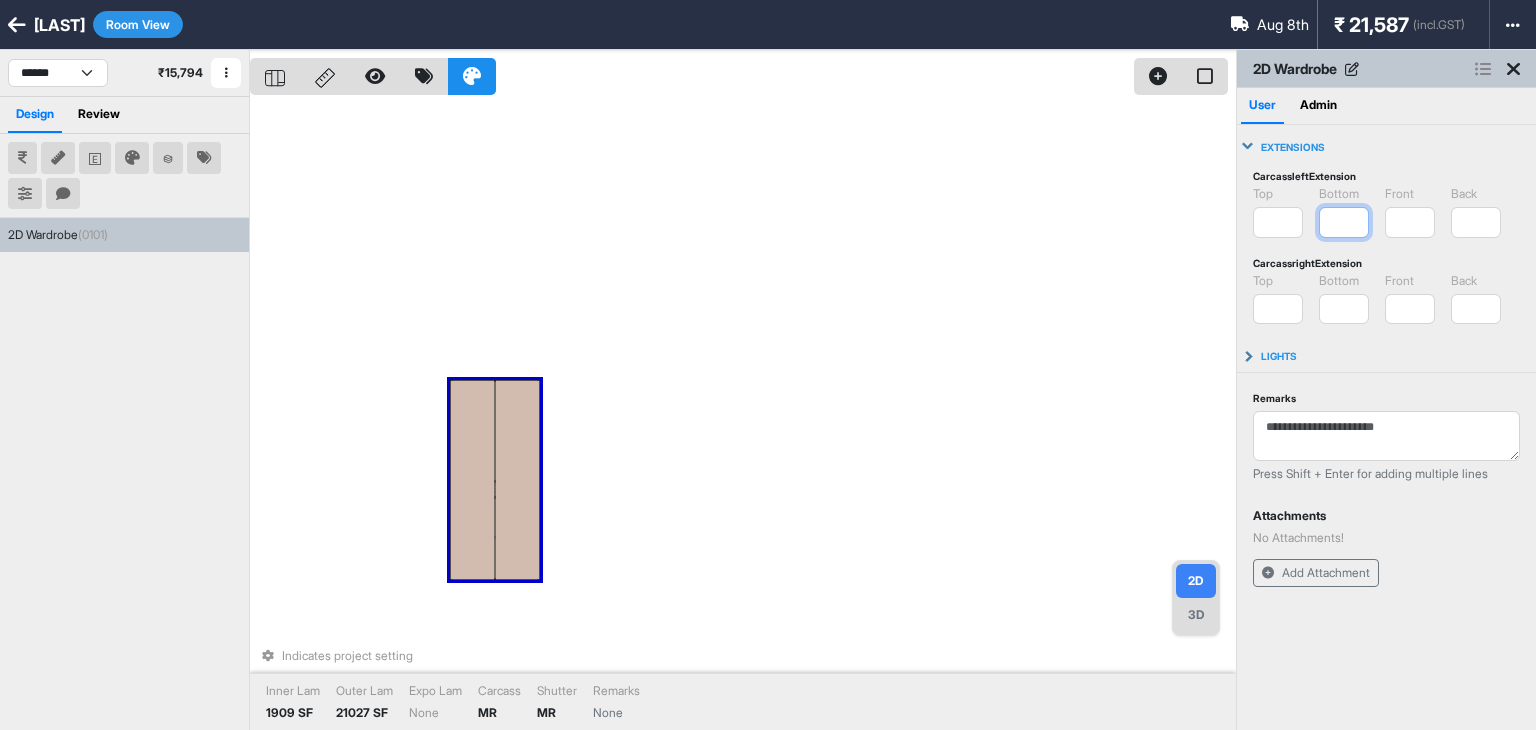 click on "*" at bounding box center [1344, 222] 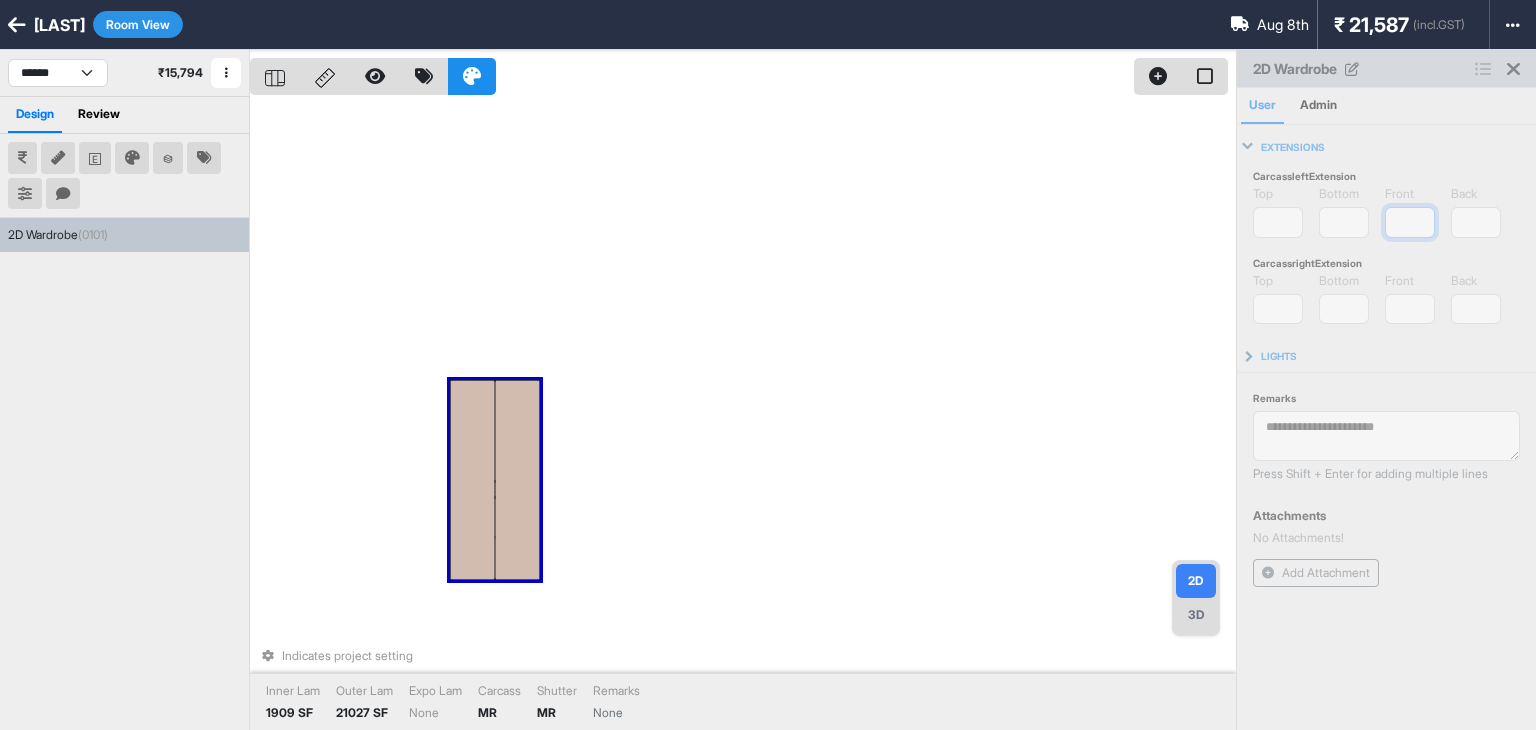 type on "***" 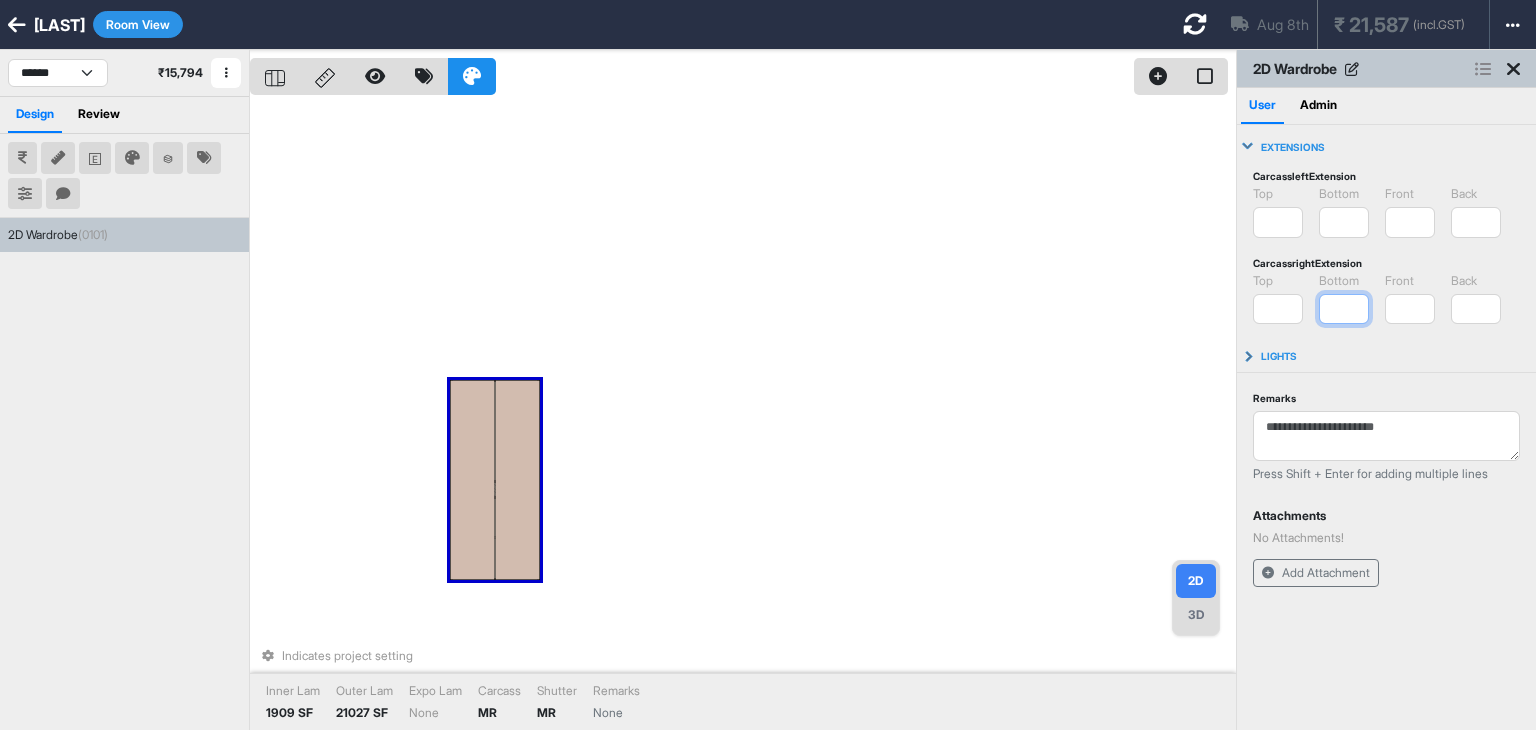 click on "*" at bounding box center (1344, 309) 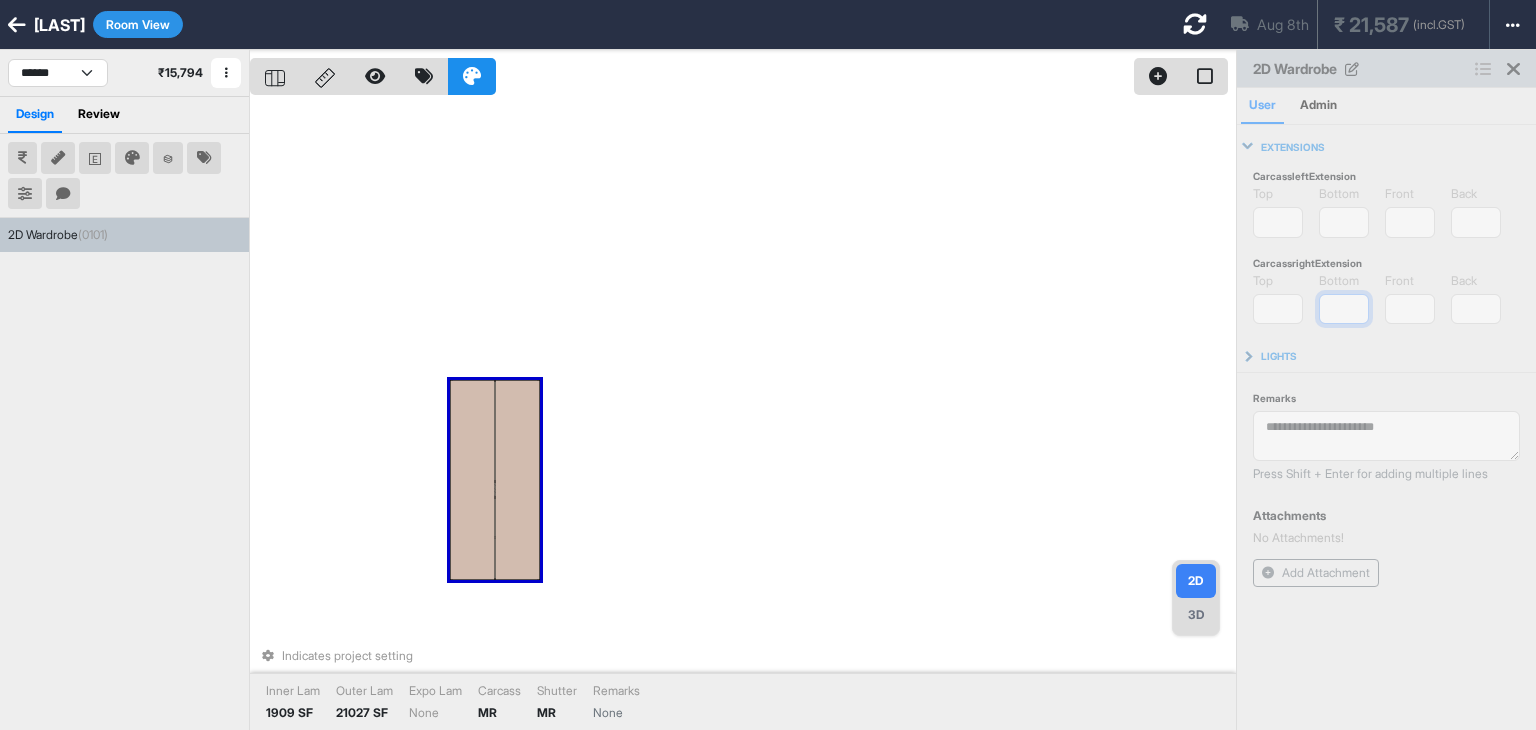 click on "*" at bounding box center (1344, 309) 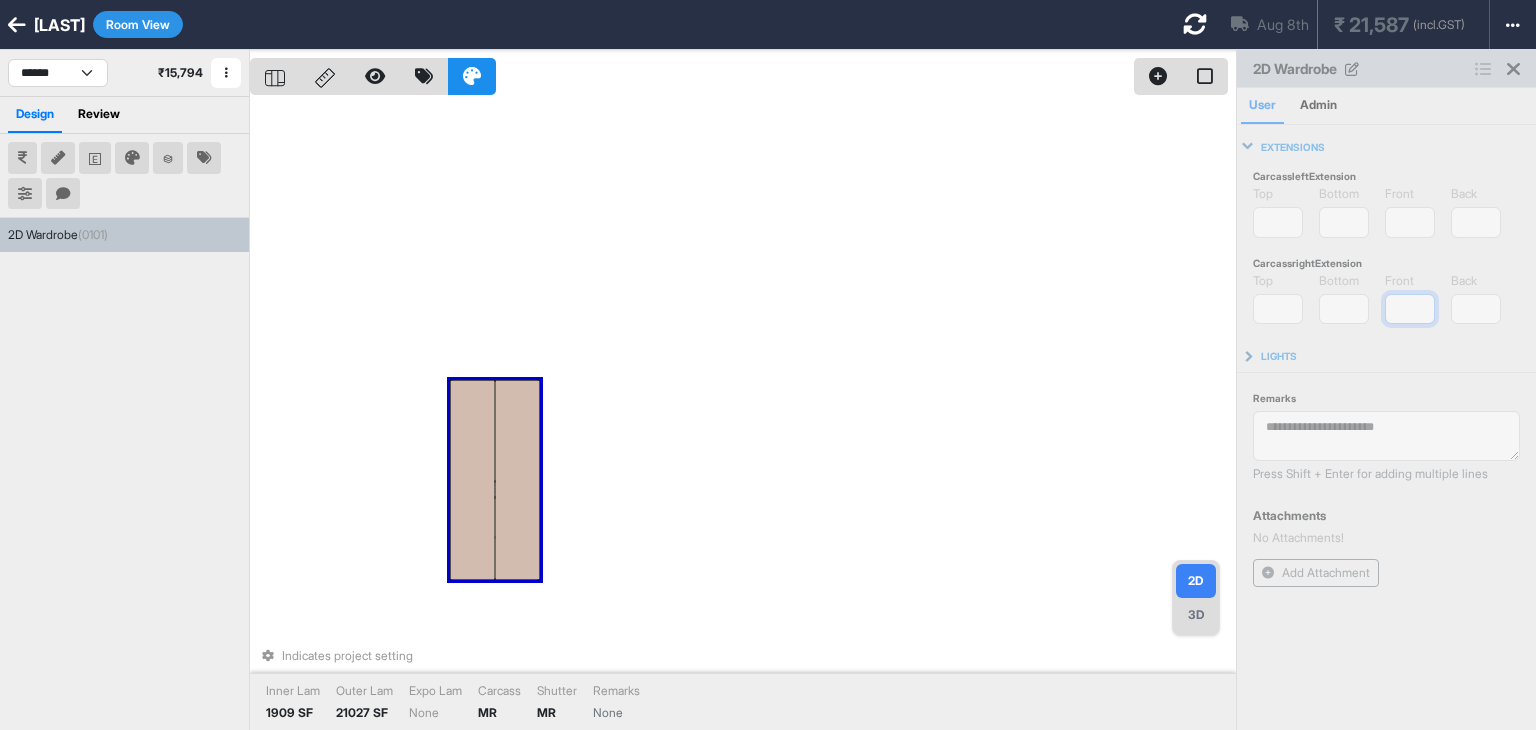 type on "***" 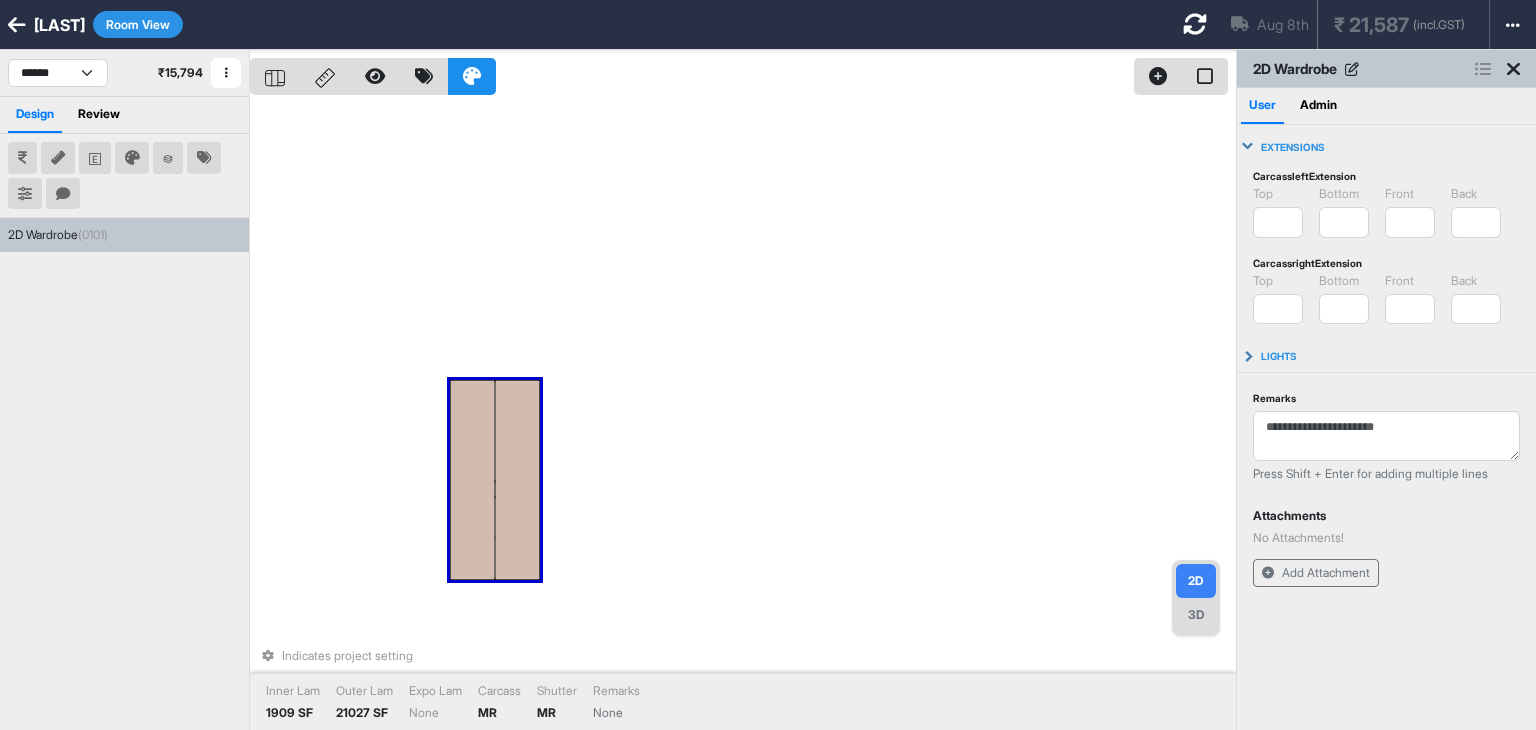 click at bounding box center (1195, 24) 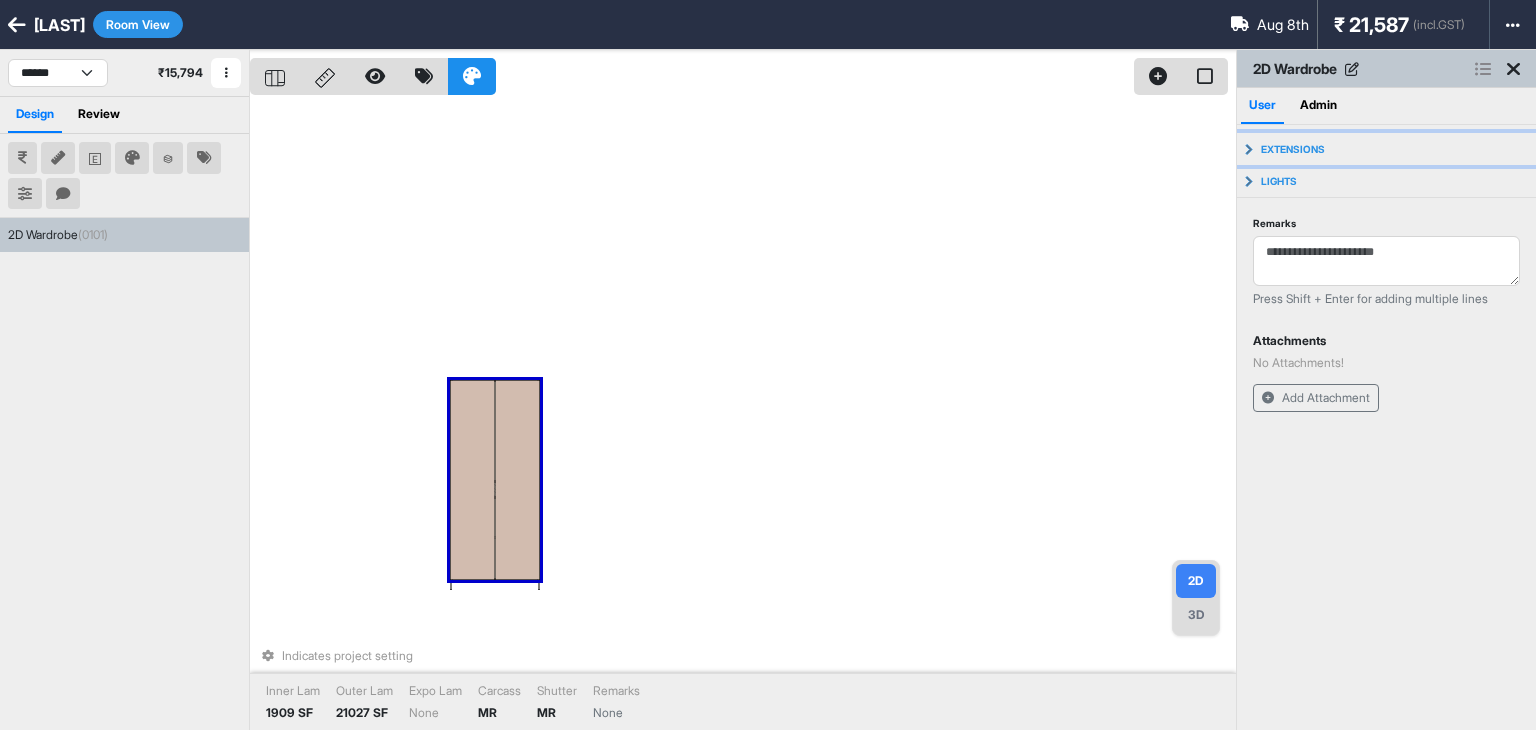 click on "Extensions" at bounding box center [1293, 149] 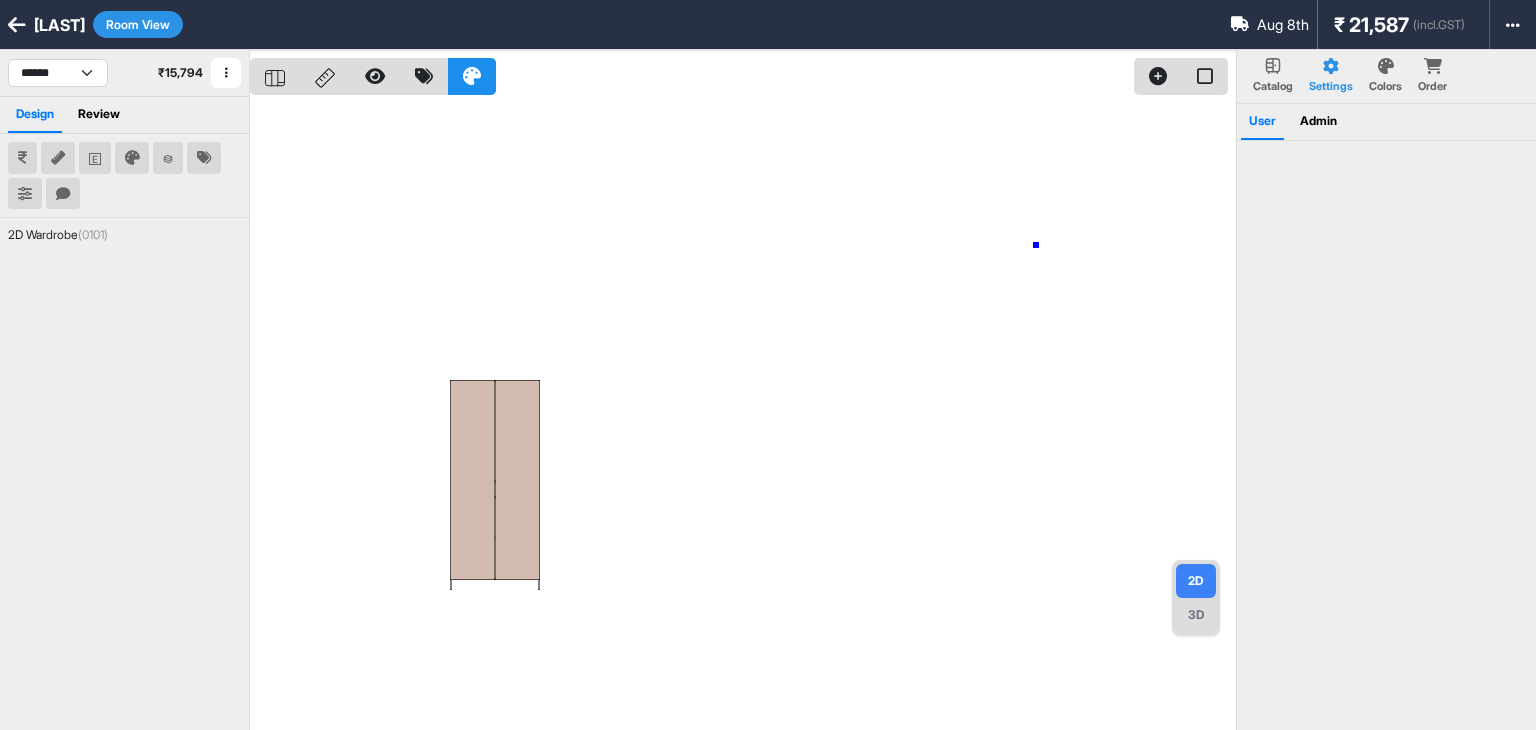 click at bounding box center [743, 415] 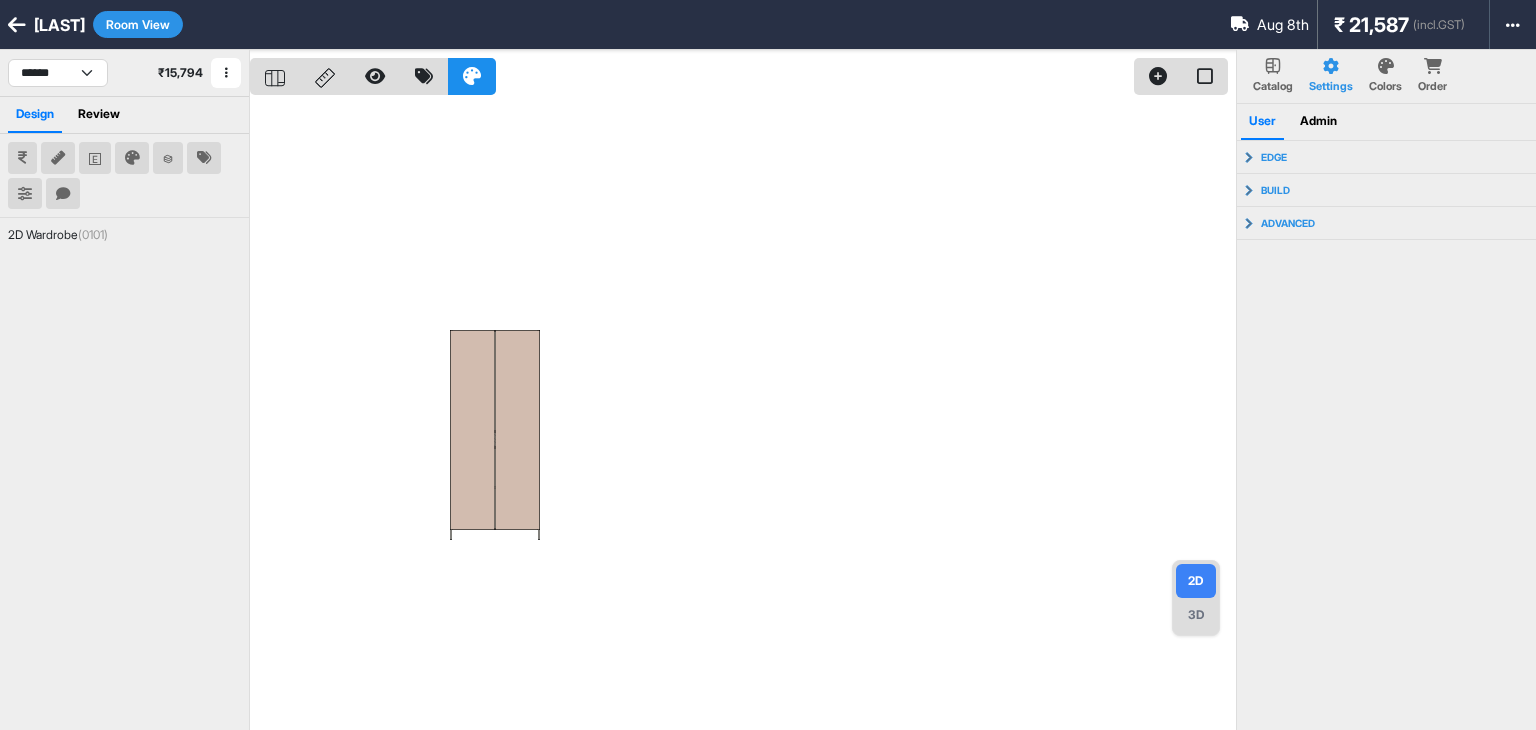 click at bounding box center (743, 415) 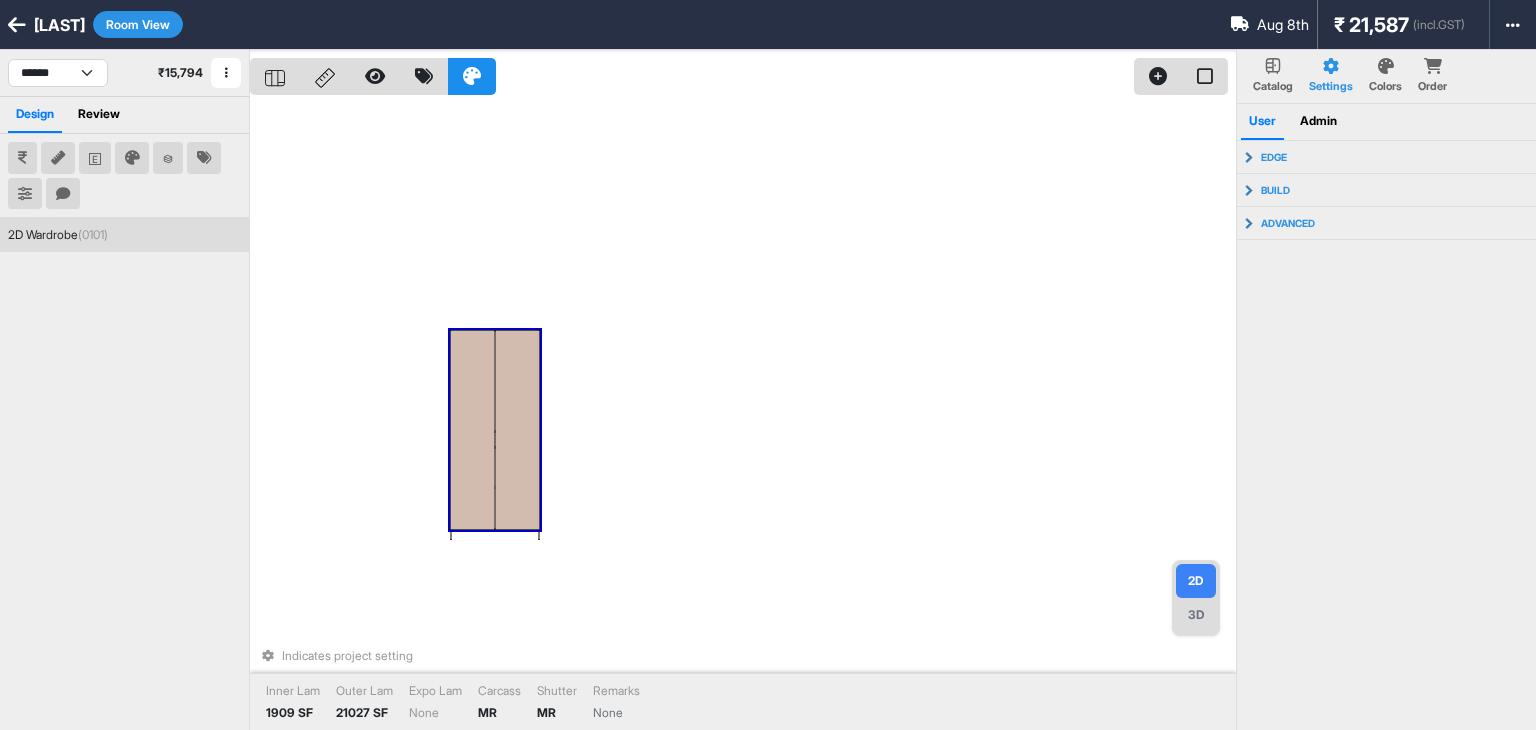 click at bounding box center [472, 430] 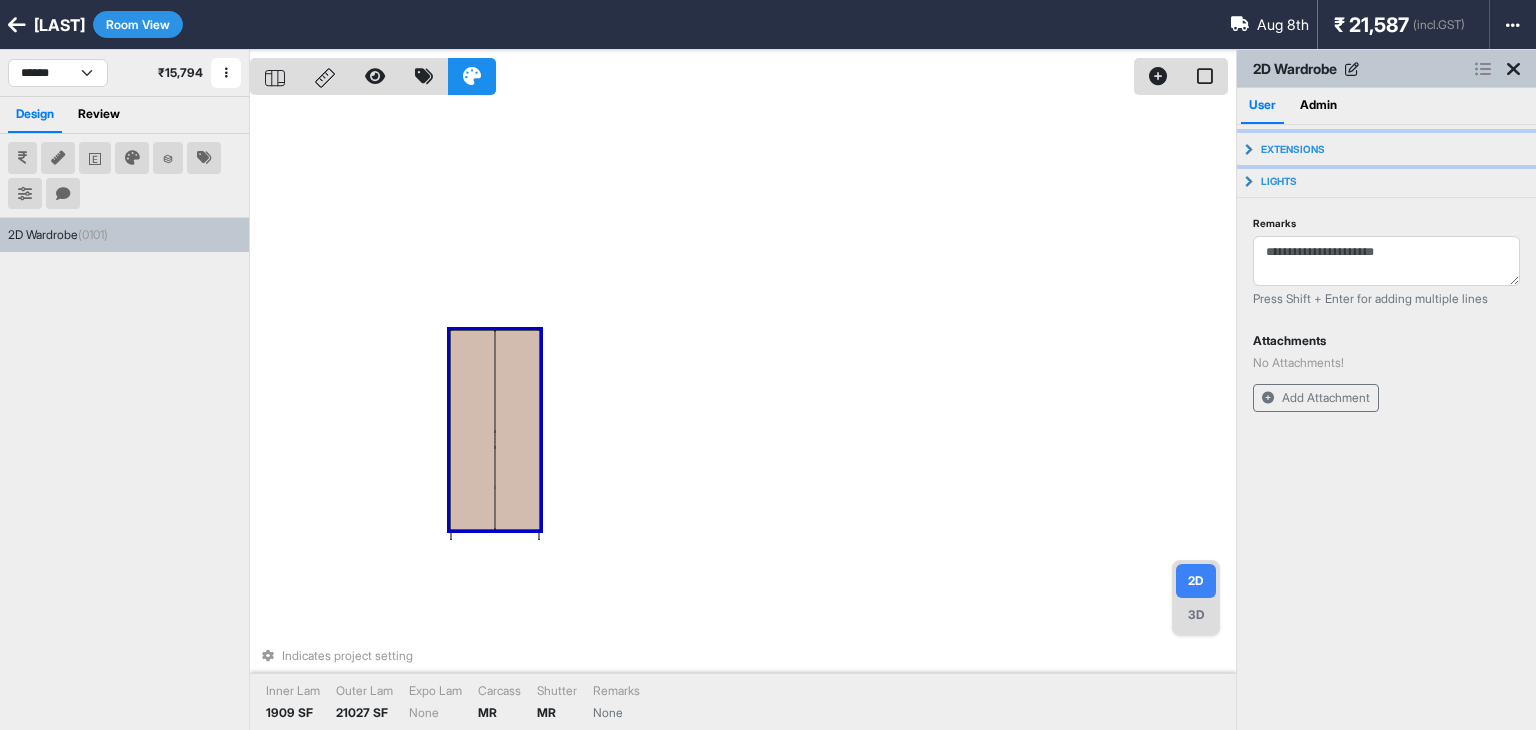 click on "Extensions" at bounding box center [1293, 149] 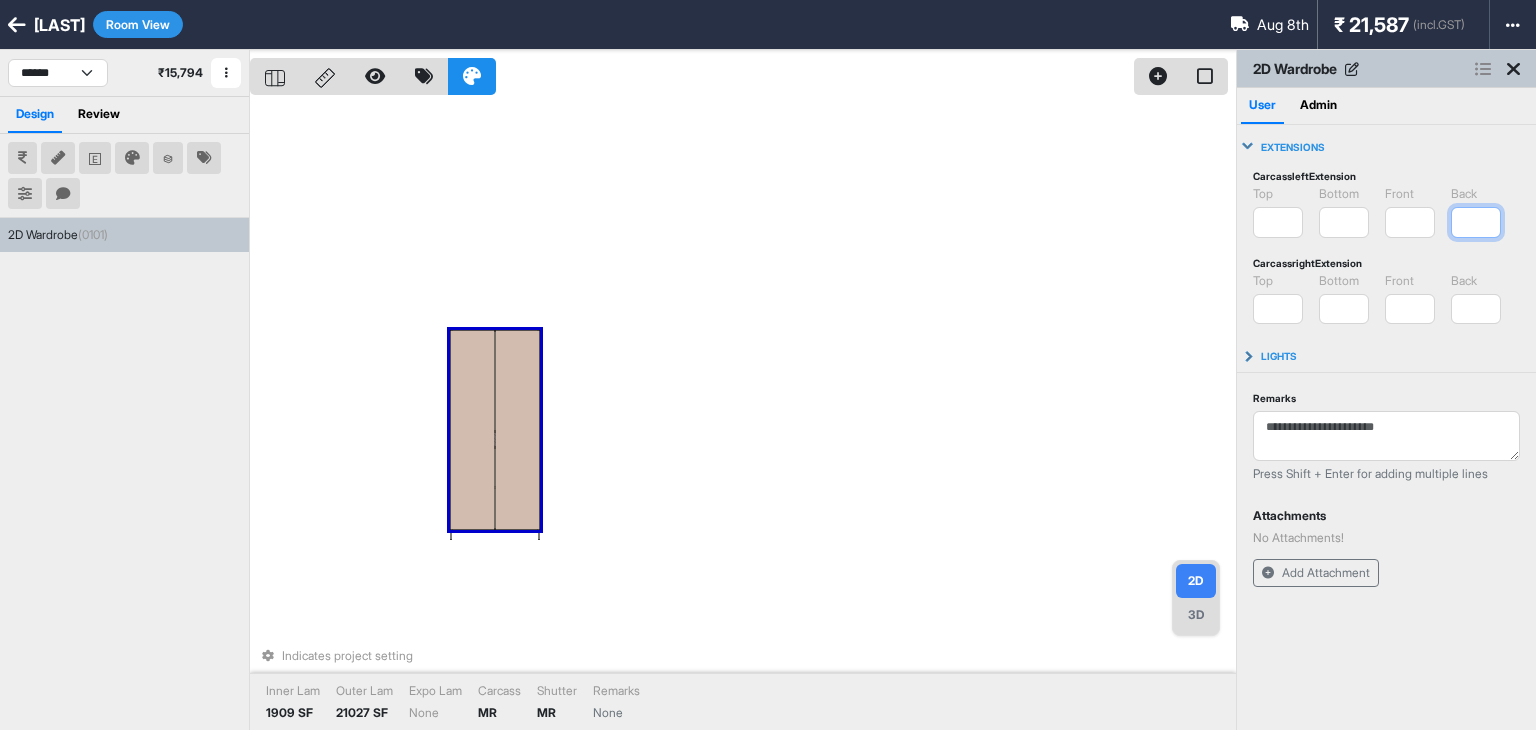 click on "*" at bounding box center [1476, 222] 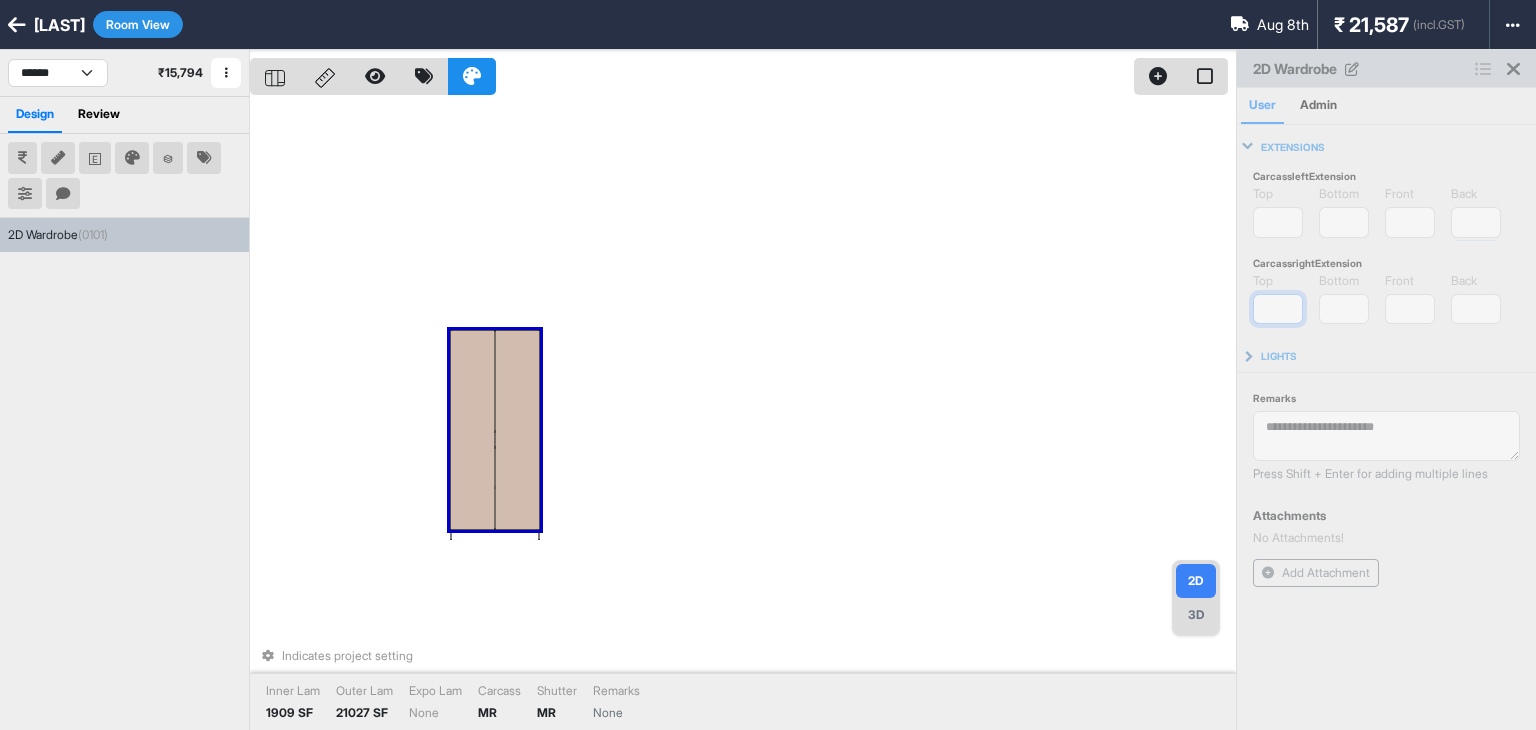 type on "***" 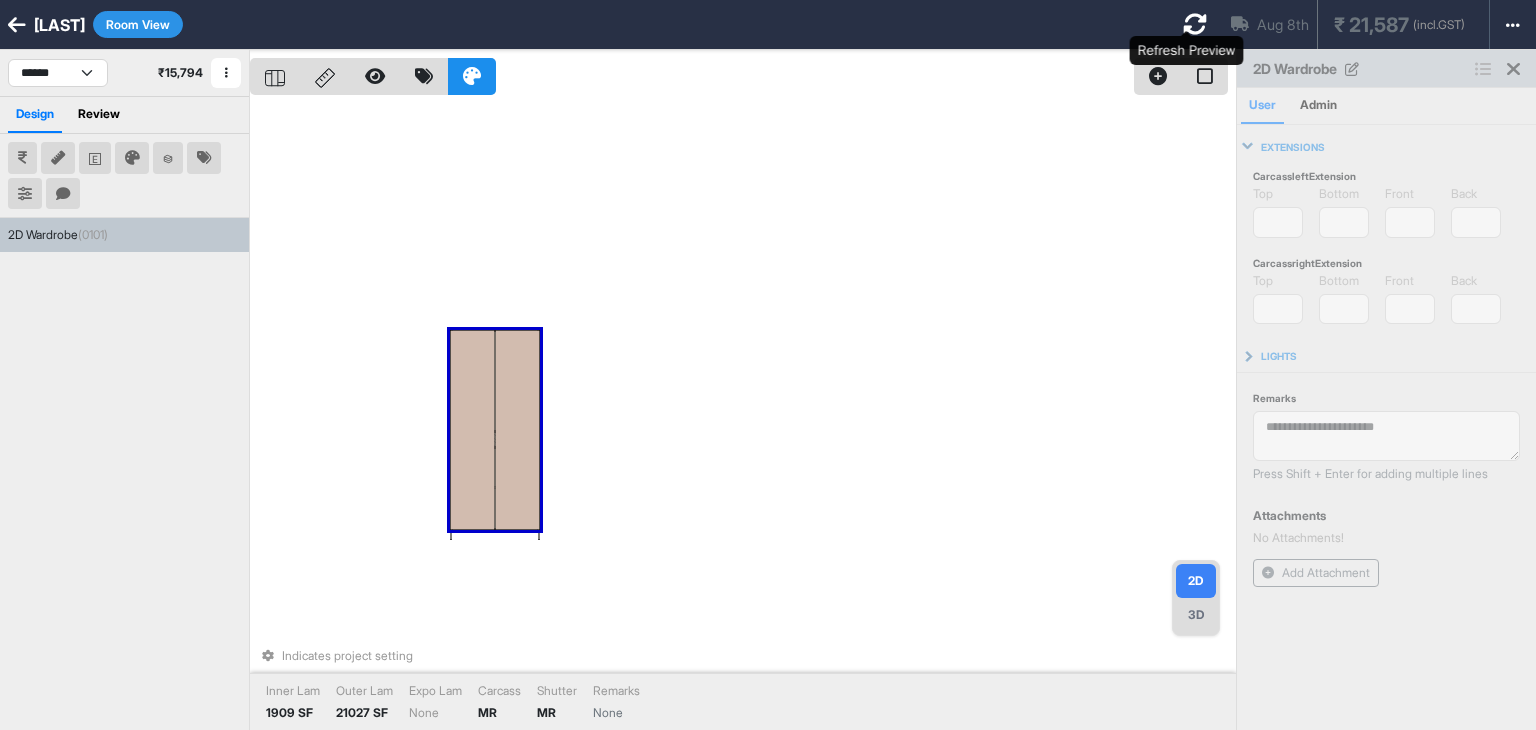 click at bounding box center (1195, 24) 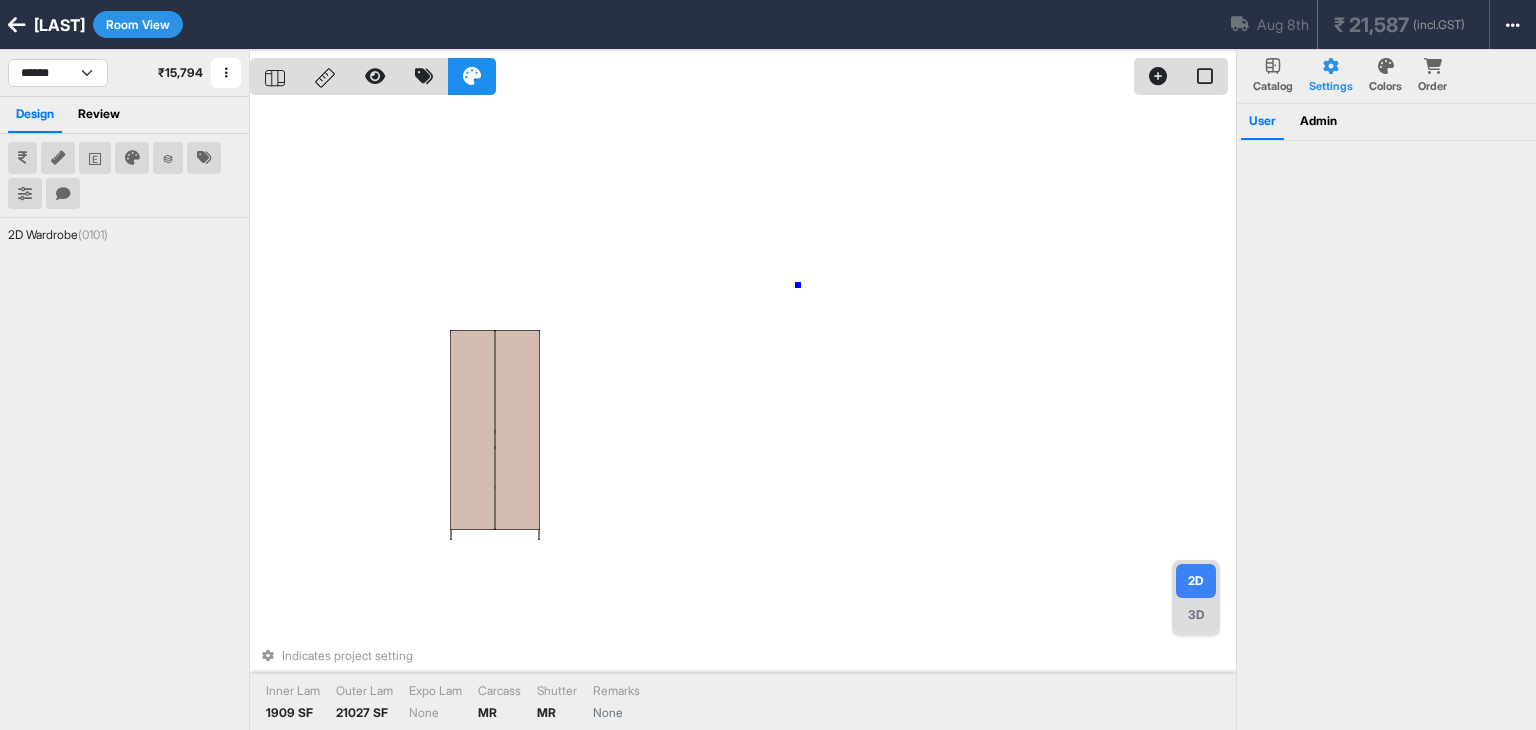 click on "Indicates project setting Inner Lam 1909 SF Outer Lam 21027 SF Expo Lam None Carcass MR Shutter MR Remarks None" at bounding box center [743, 415] 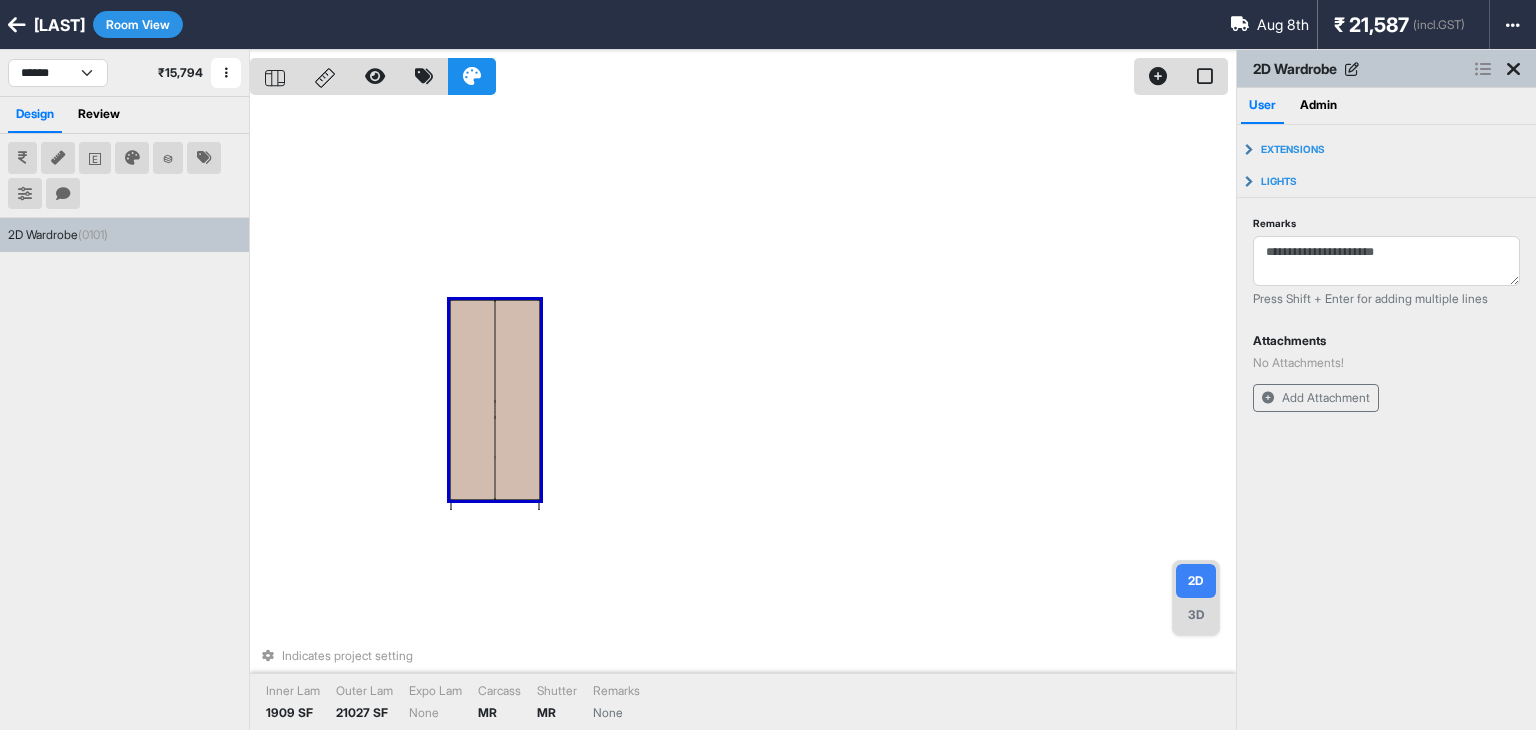 click on "3D" at bounding box center [1196, 615] 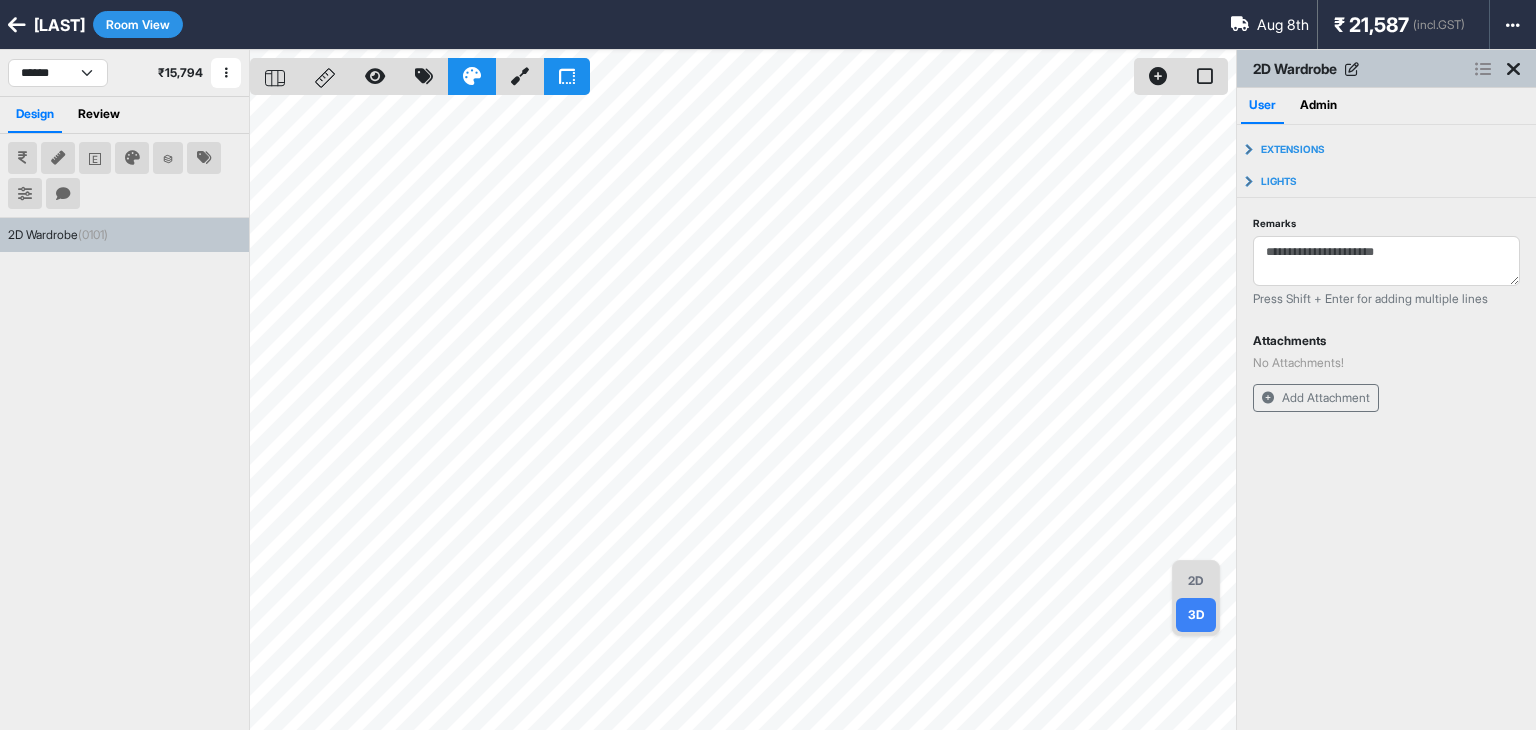 click on "2D" at bounding box center [1196, 581] 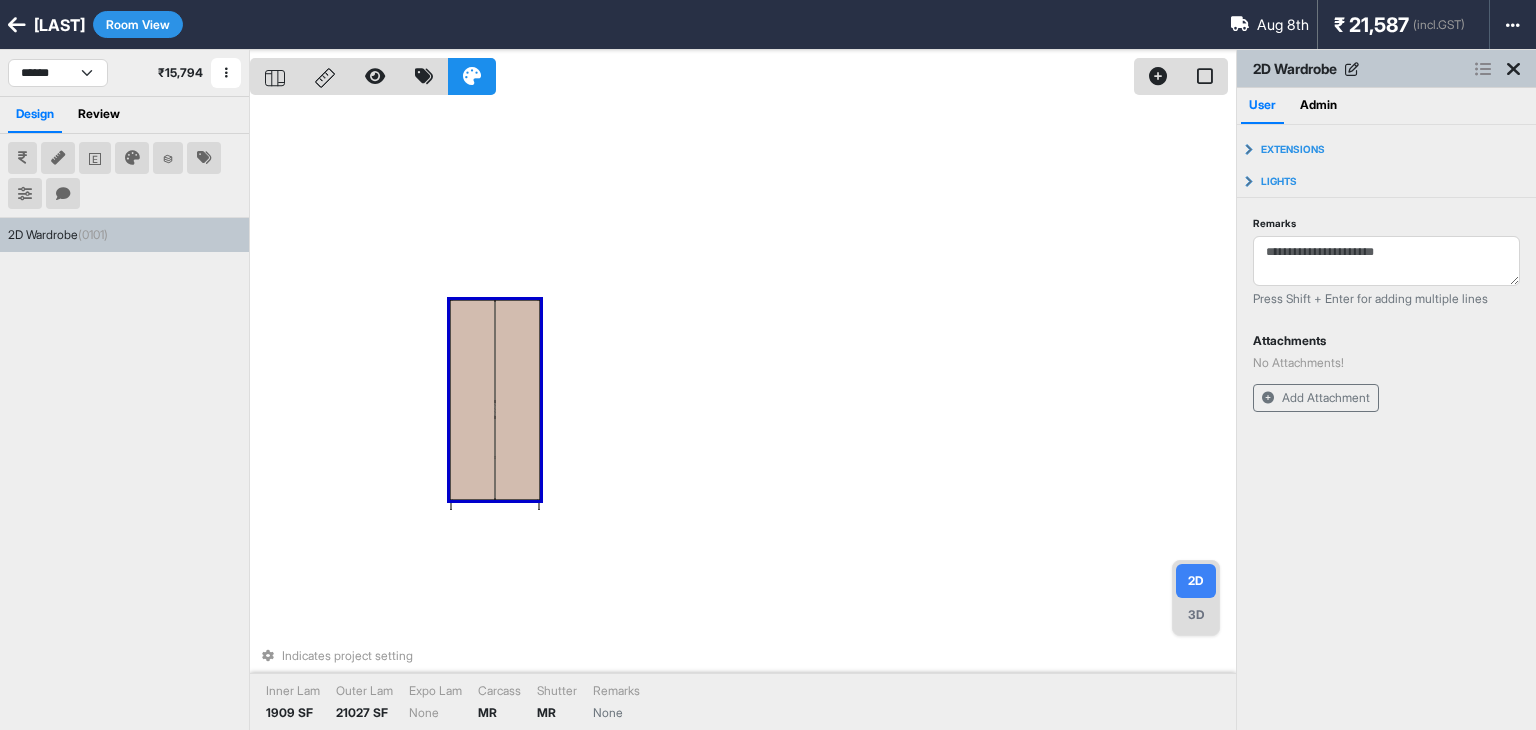 click on "Indicates project setting Inner Lam 1909 SF Outer Lam 21027 SF Expo Lam None Carcass MR Shutter MR Remarks None" at bounding box center (743, 415) 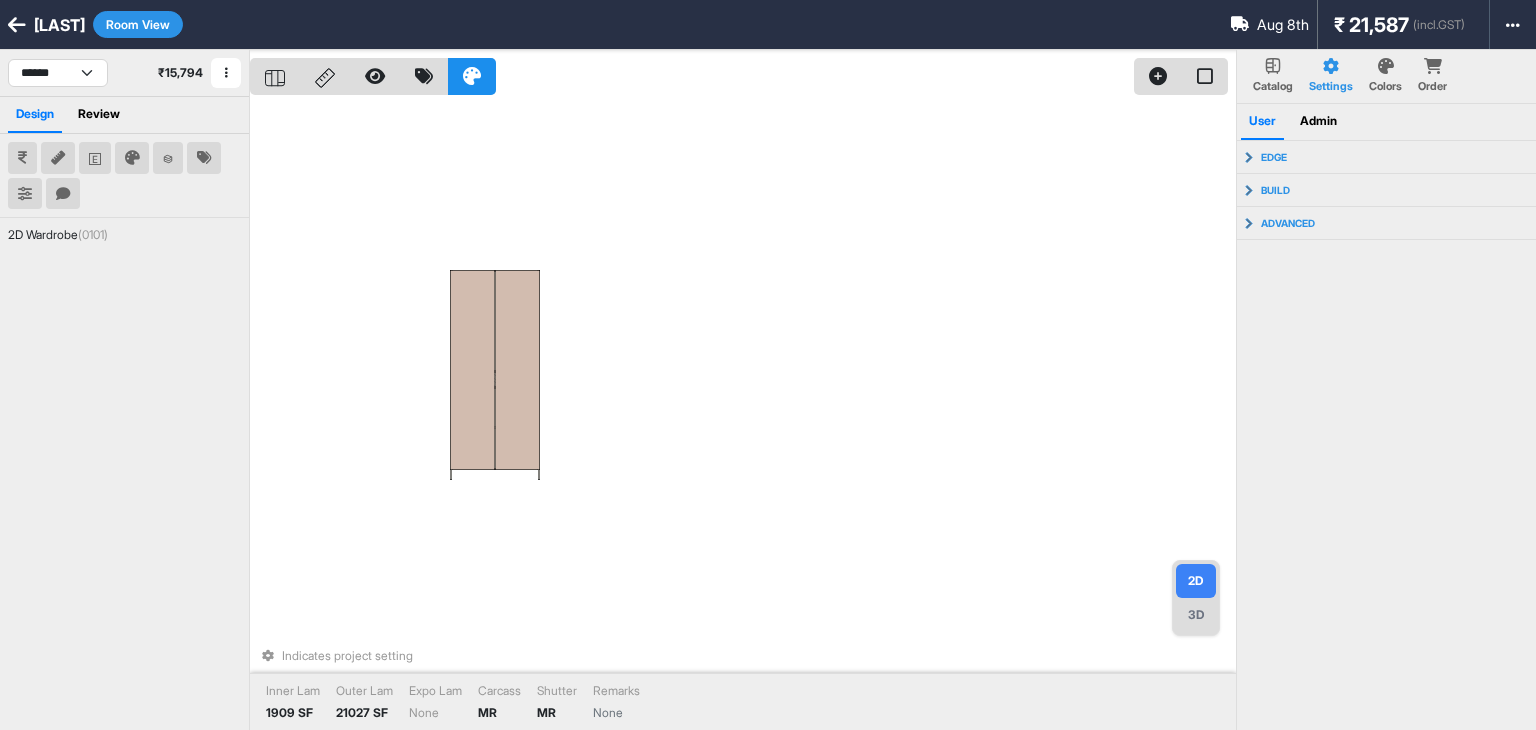 click on "Room View" at bounding box center [138, 24] 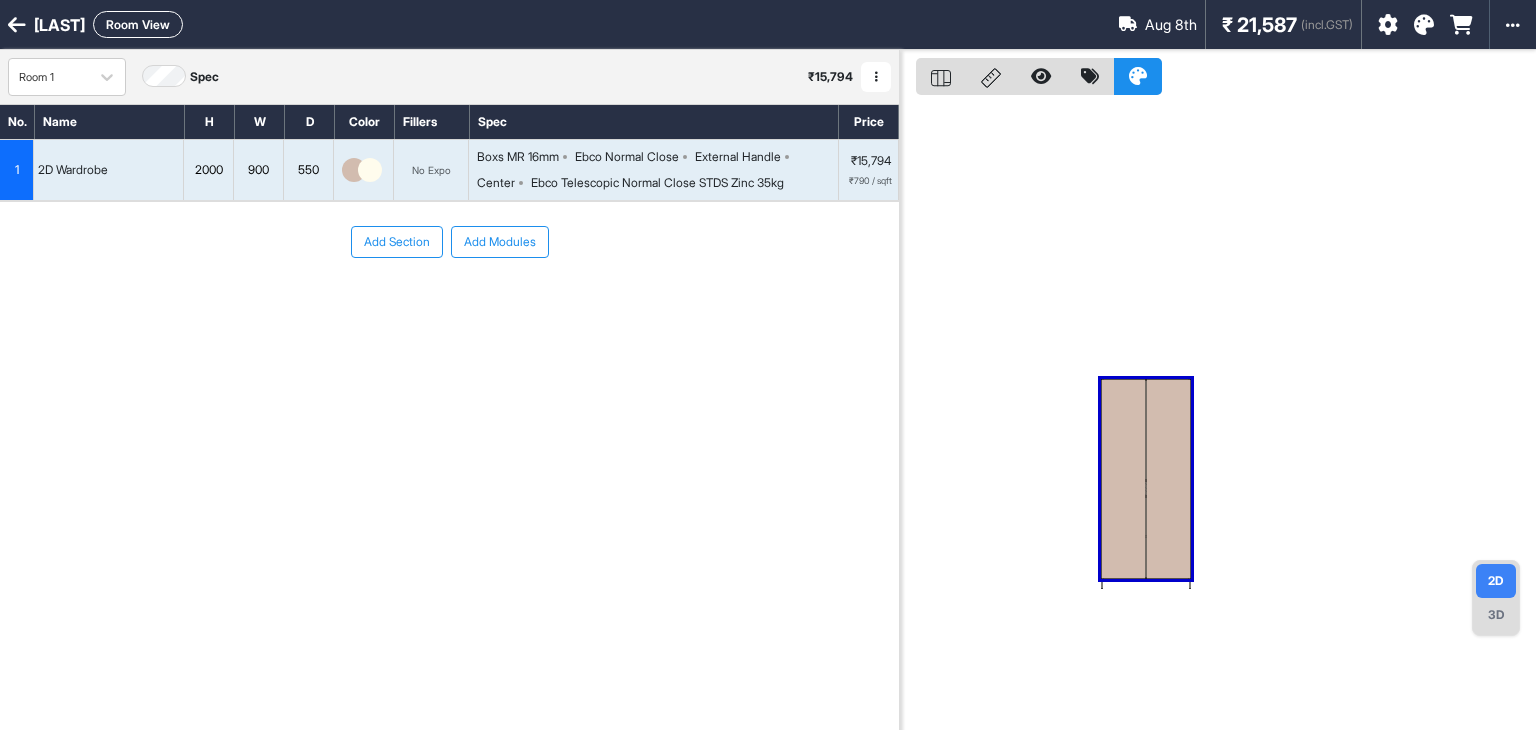 click on "Add Modules" at bounding box center [500, 242] 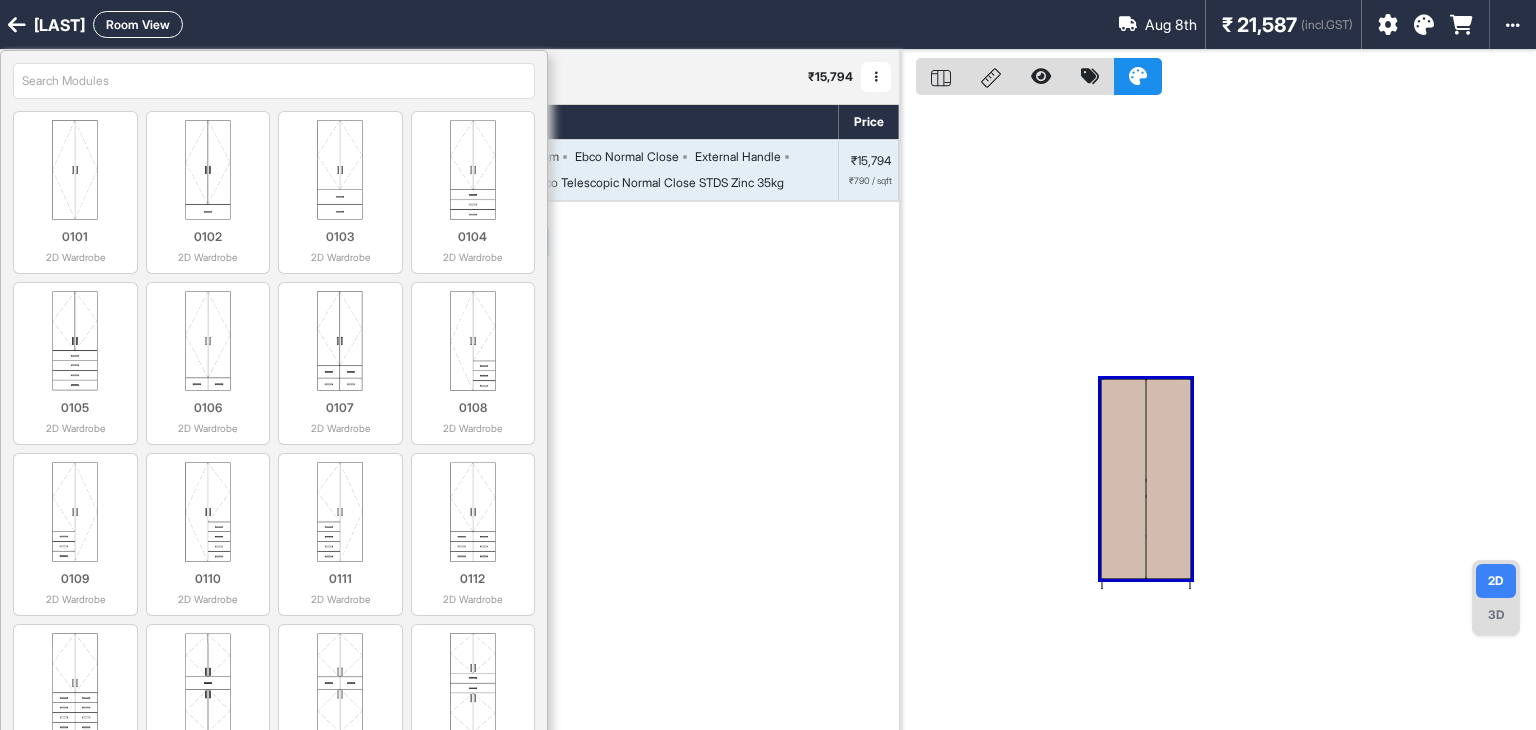 click at bounding box center [274, 81] 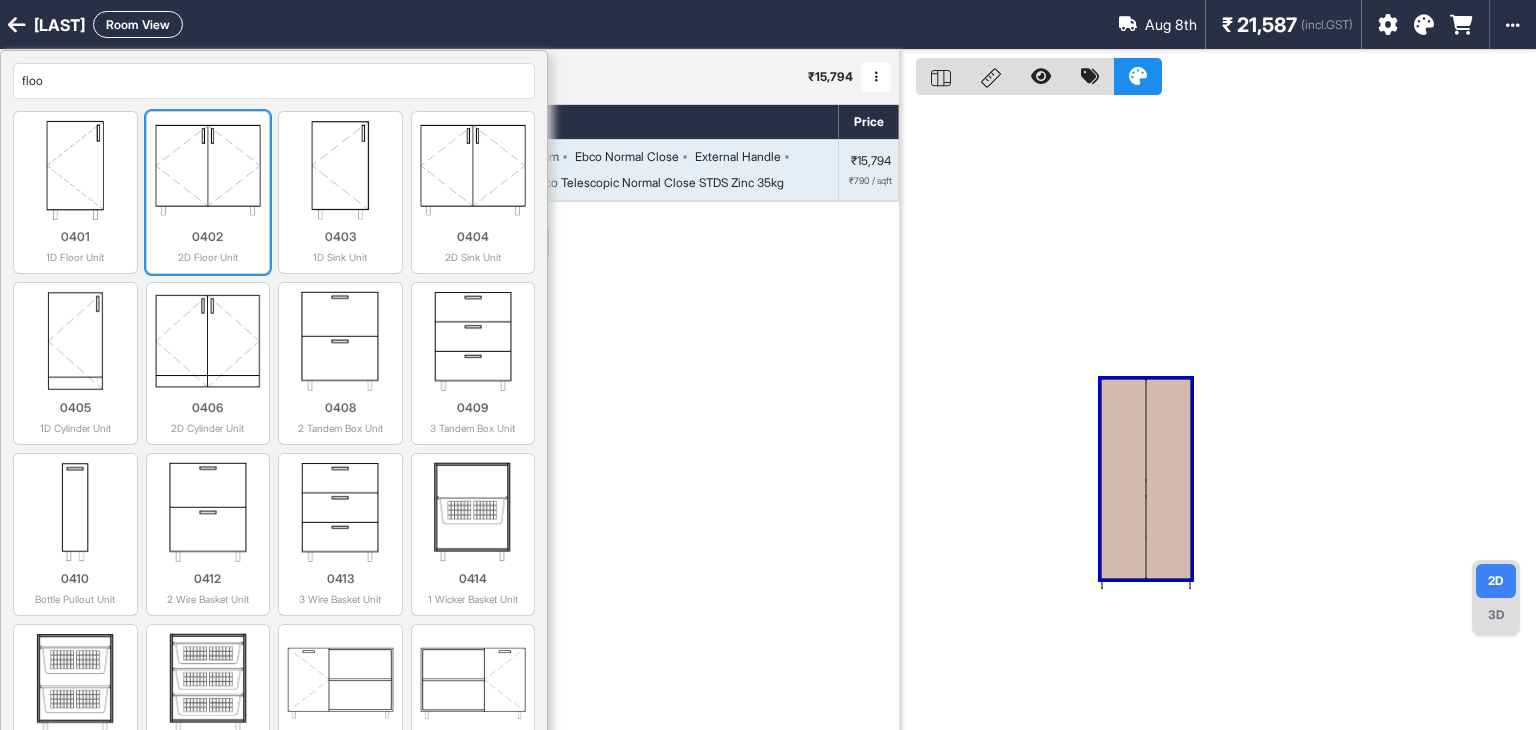 type on "floo" 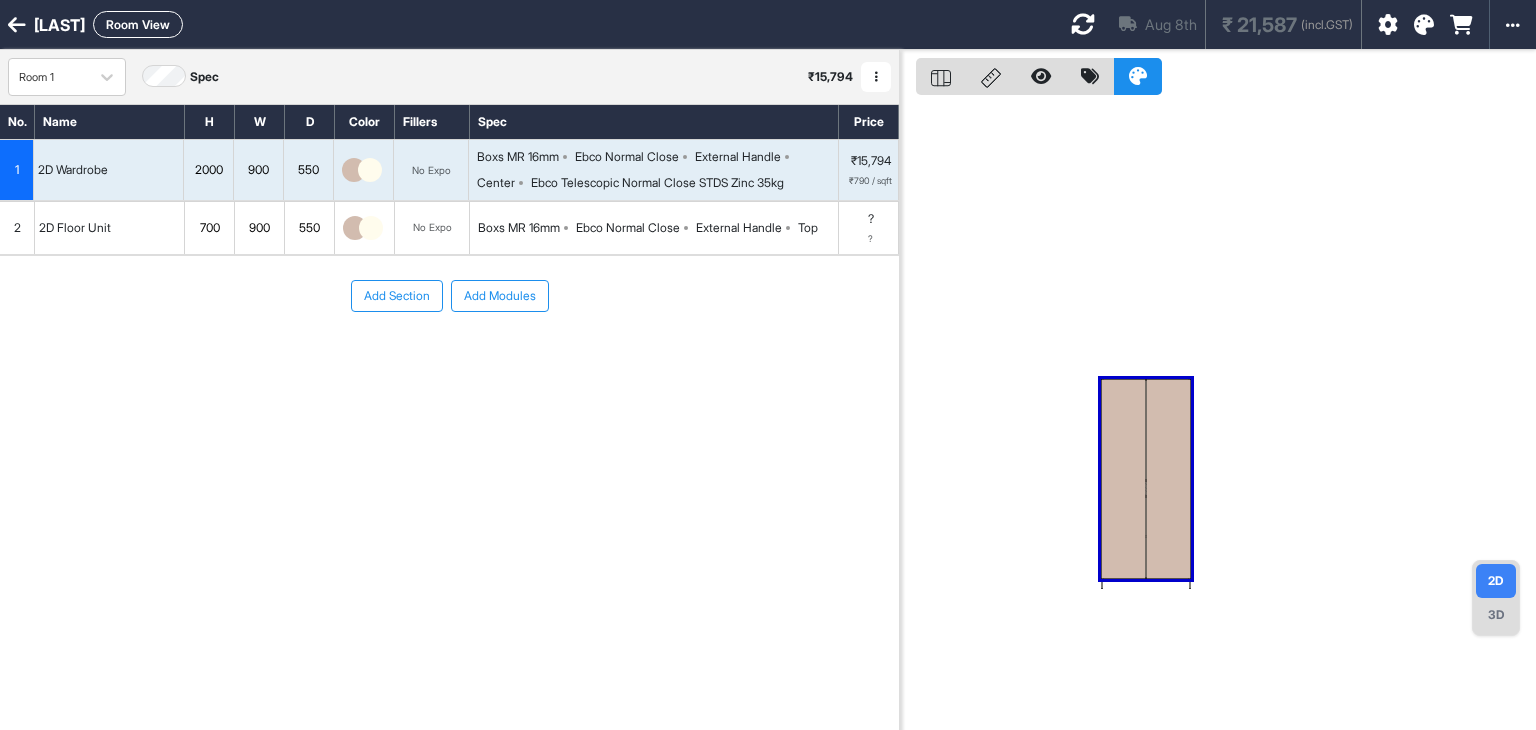 click at bounding box center (1083, 24) 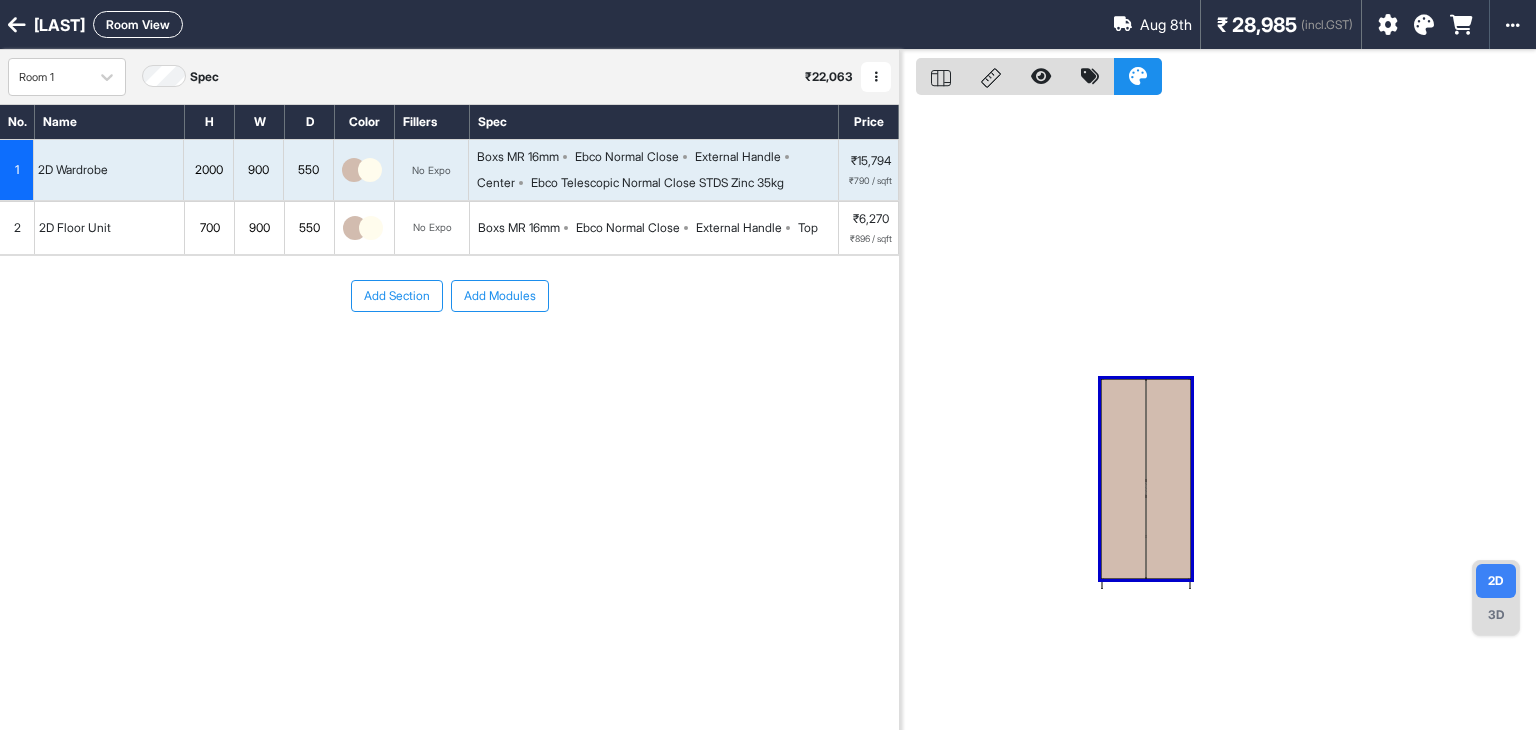 click on "Room View" at bounding box center (138, 24) 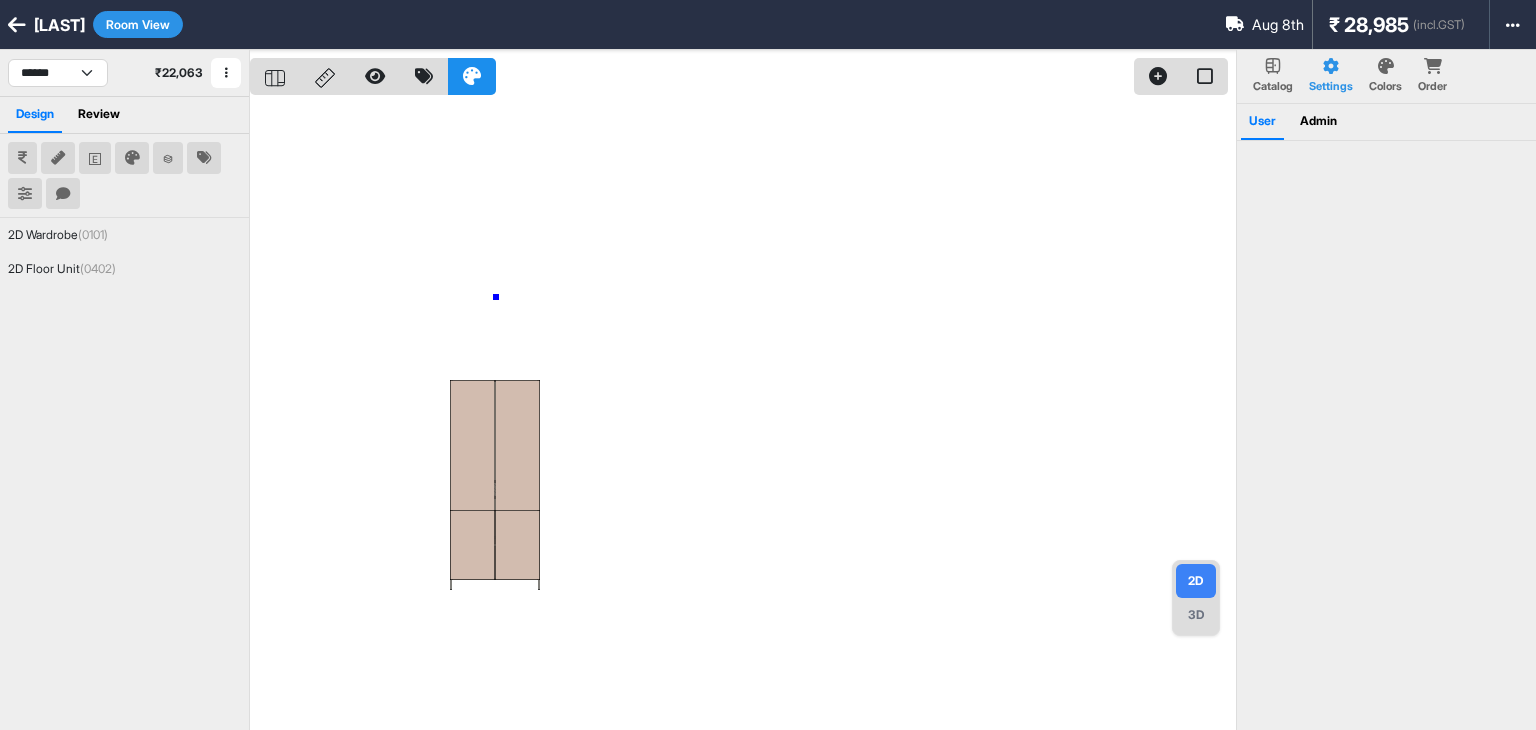 click at bounding box center [743, 415] 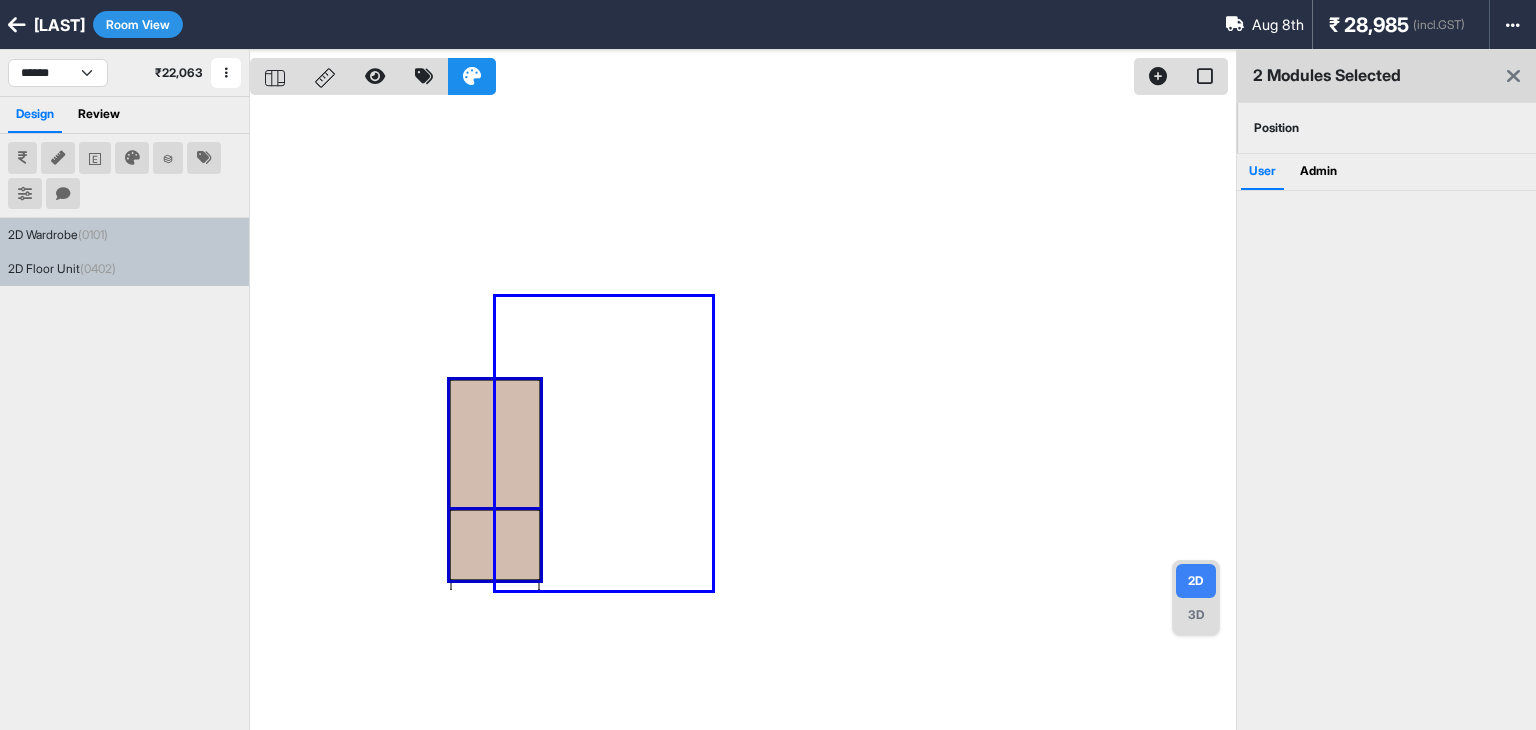 click at bounding box center [743, 415] 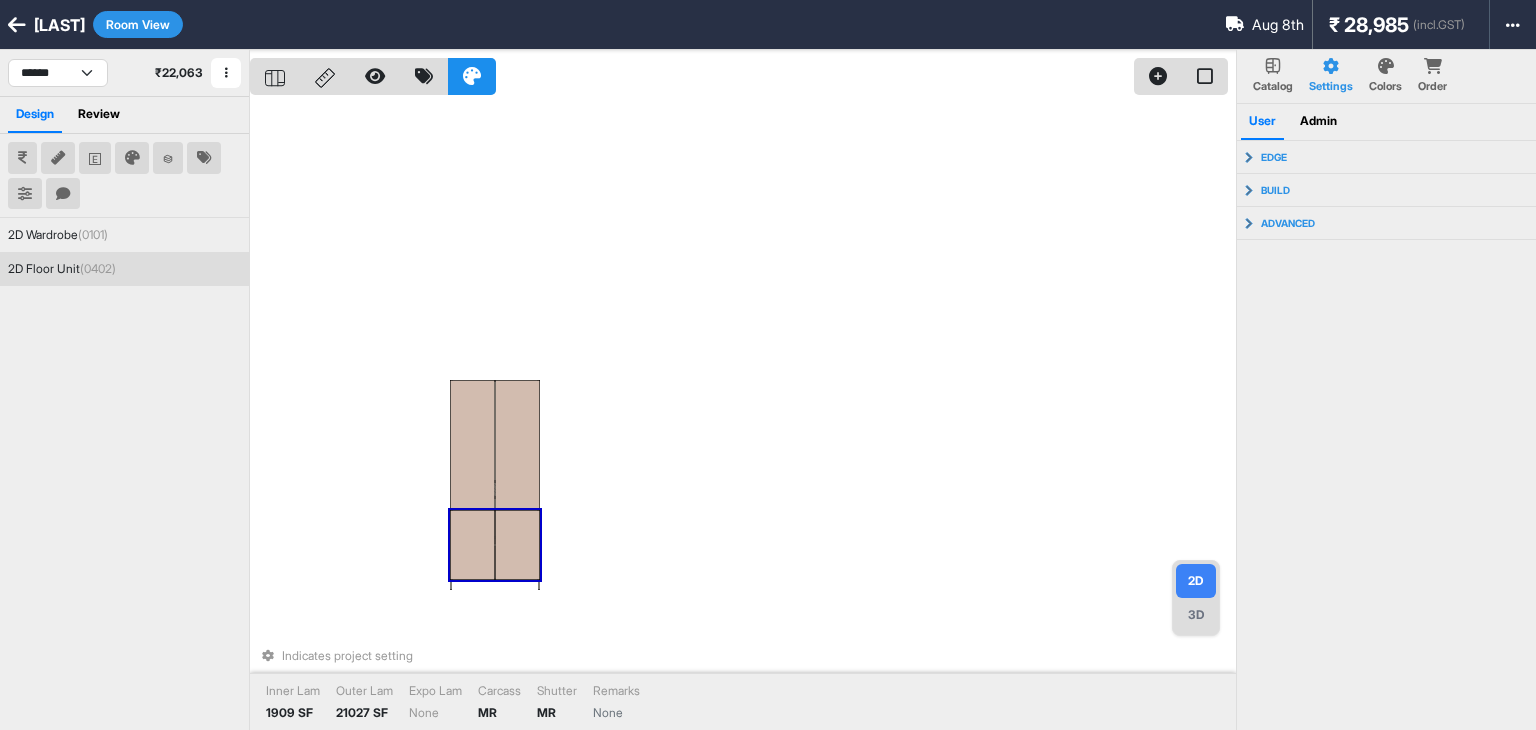 click at bounding box center (517, 545) 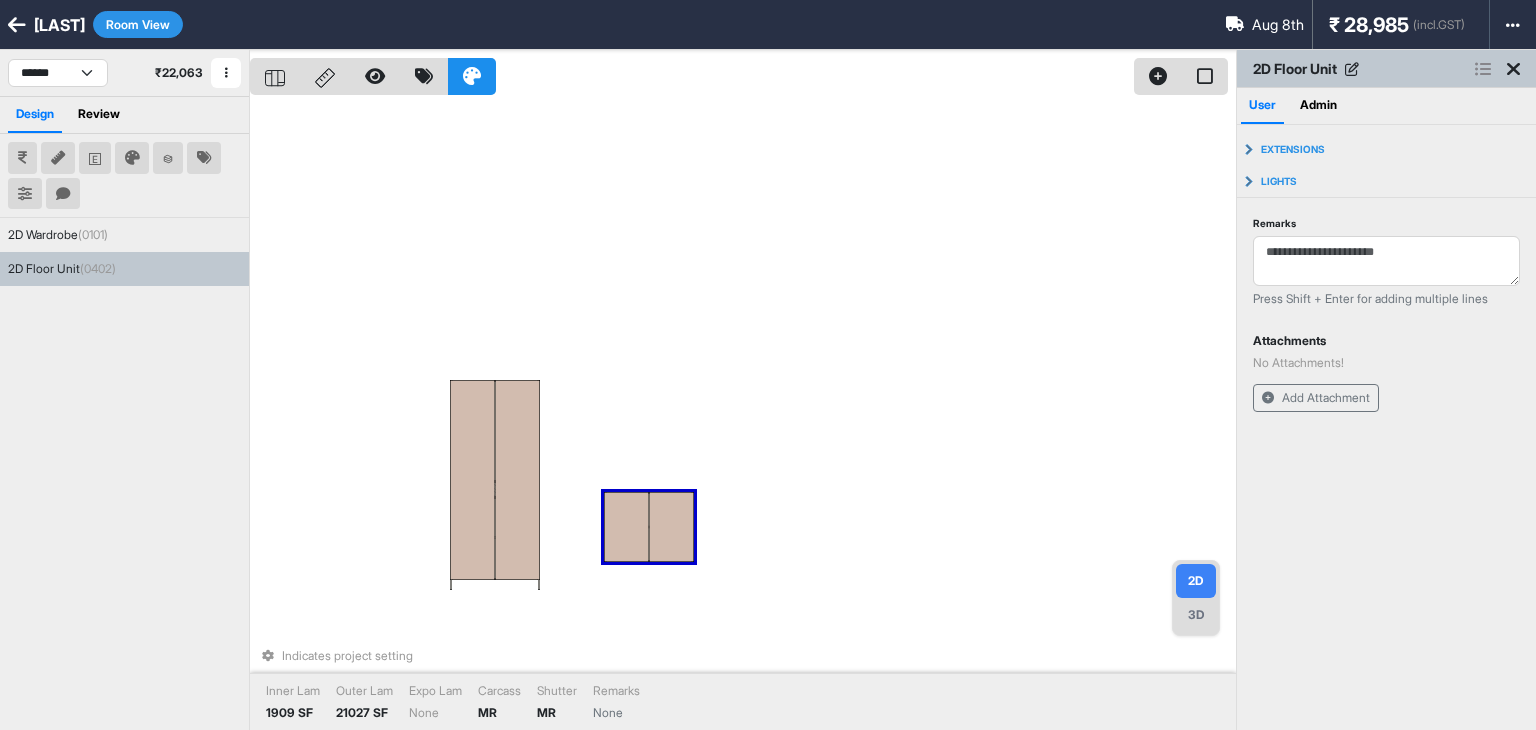 drag, startPoint x: 486, startPoint y: 534, endPoint x: 745, endPoint y: 453, distance: 271.3706 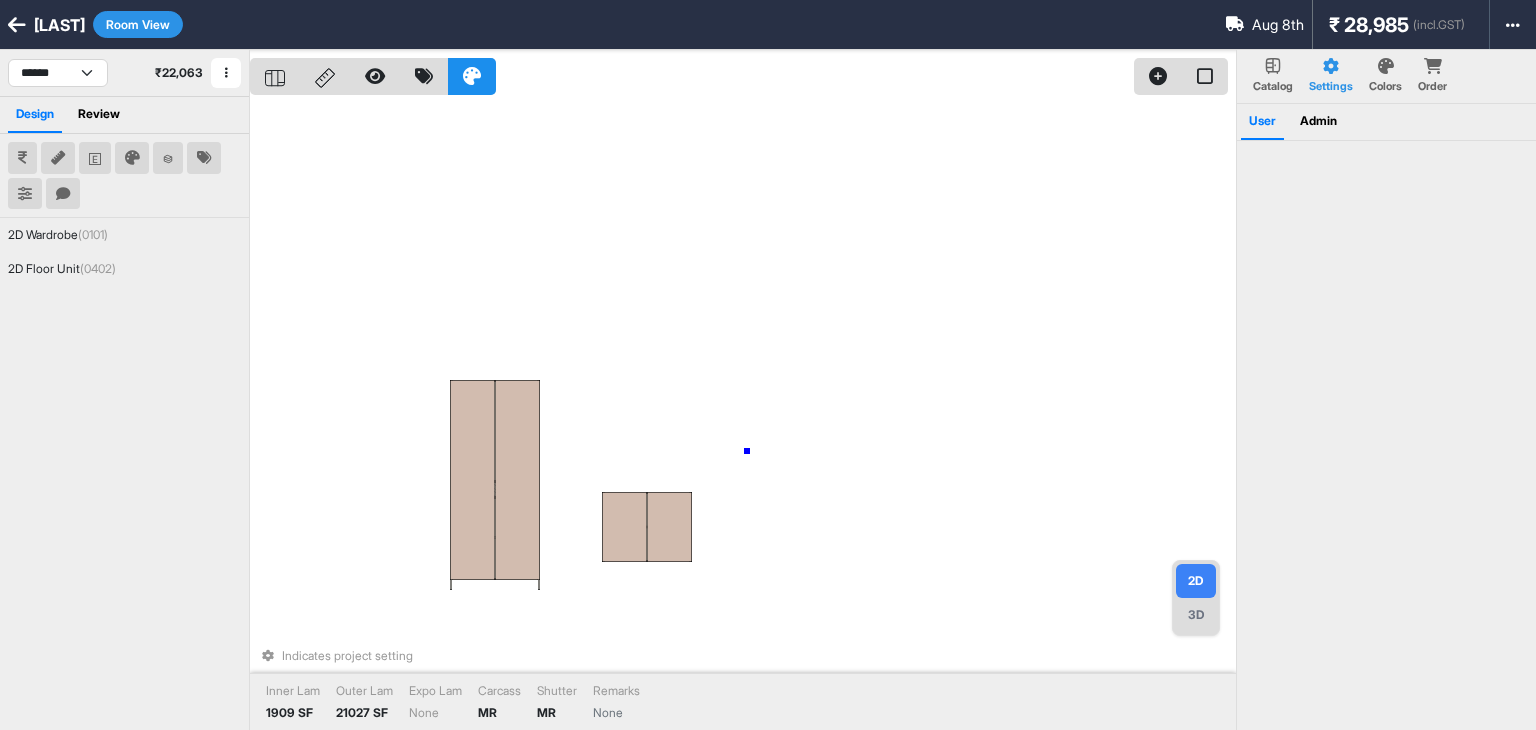 click on "Indicates project setting Inner Lam 1909 SF Outer Lam 21027 SF Expo Lam None Carcass MR Shutter MR Remarks None" at bounding box center [743, 415] 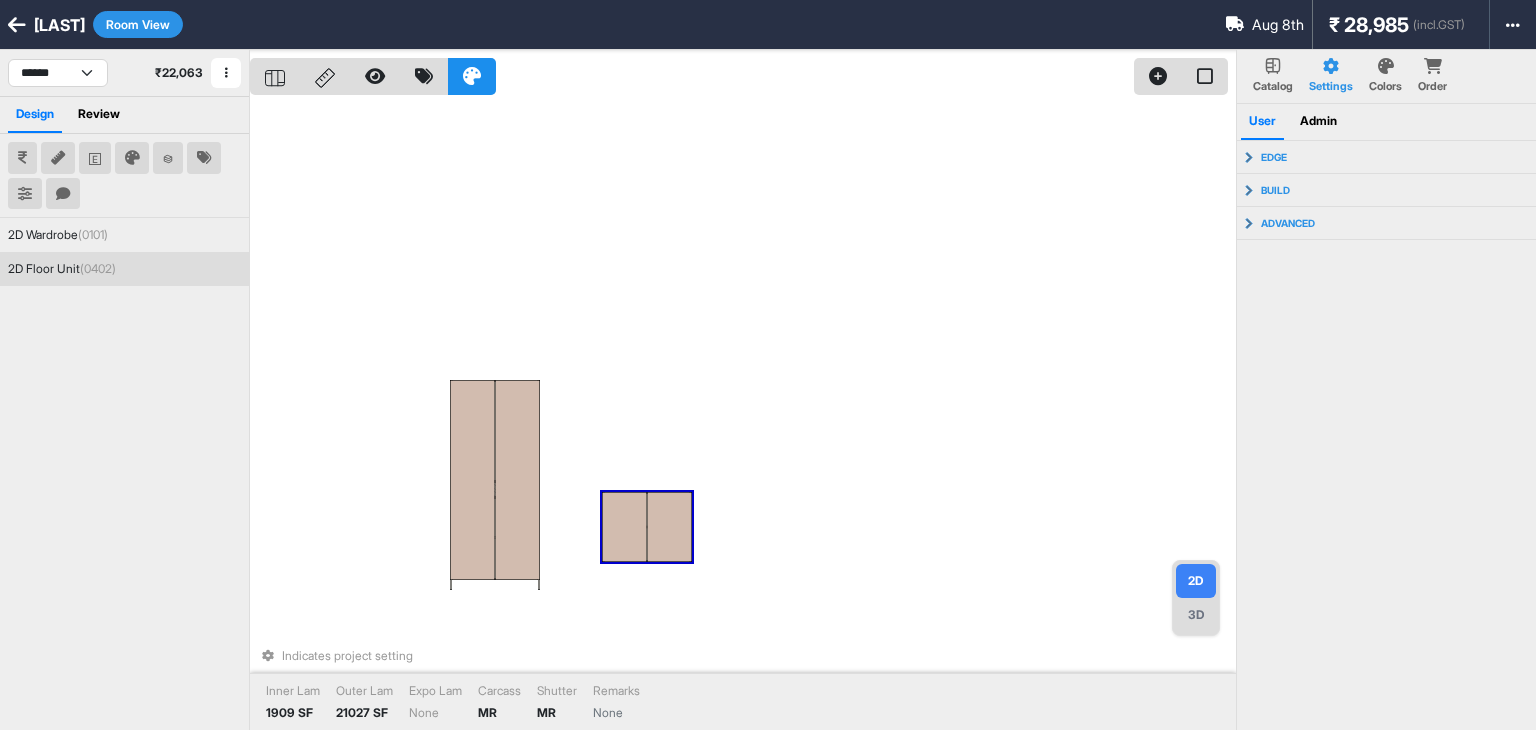 click at bounding box center [669, 527] 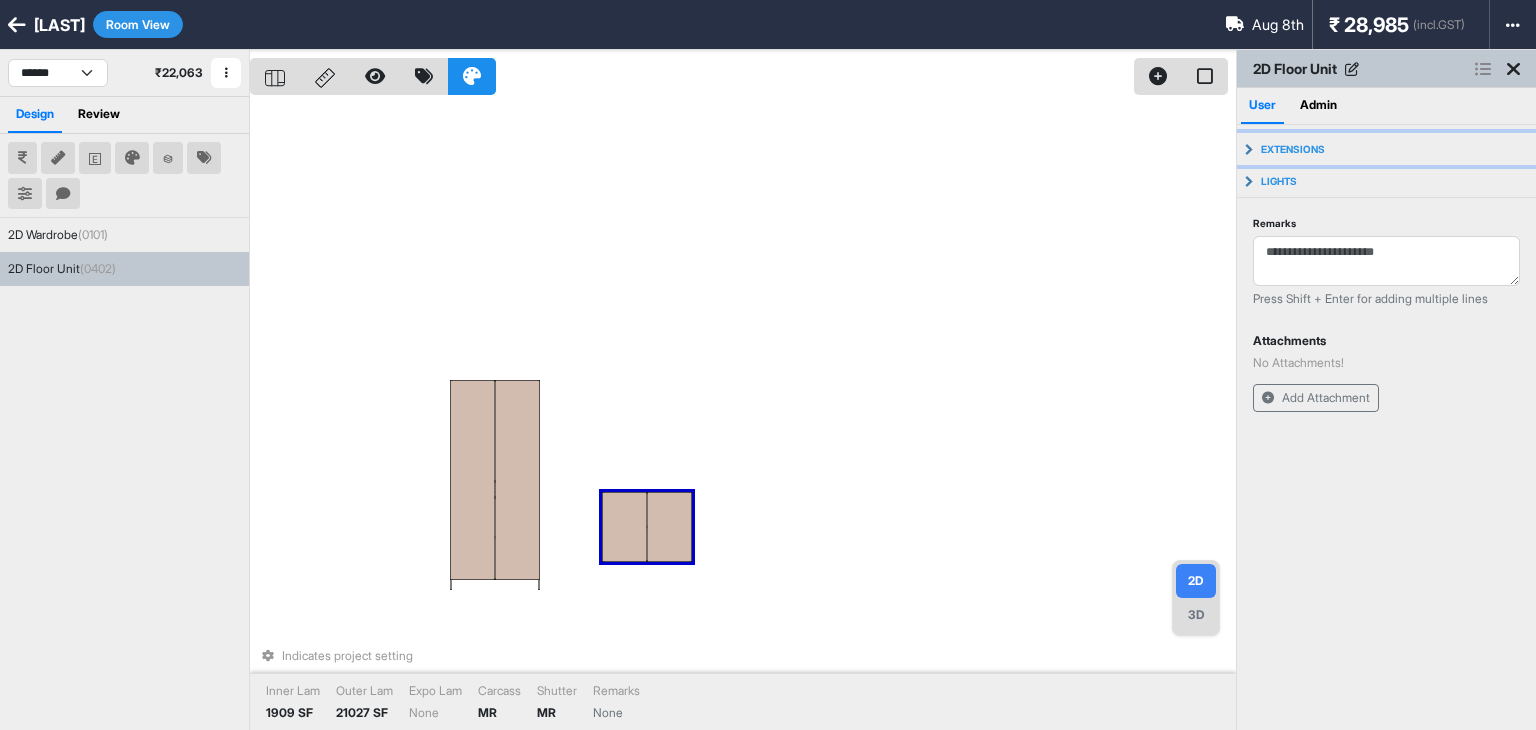 click on "Extensions" at bounding box center [1386, 149] 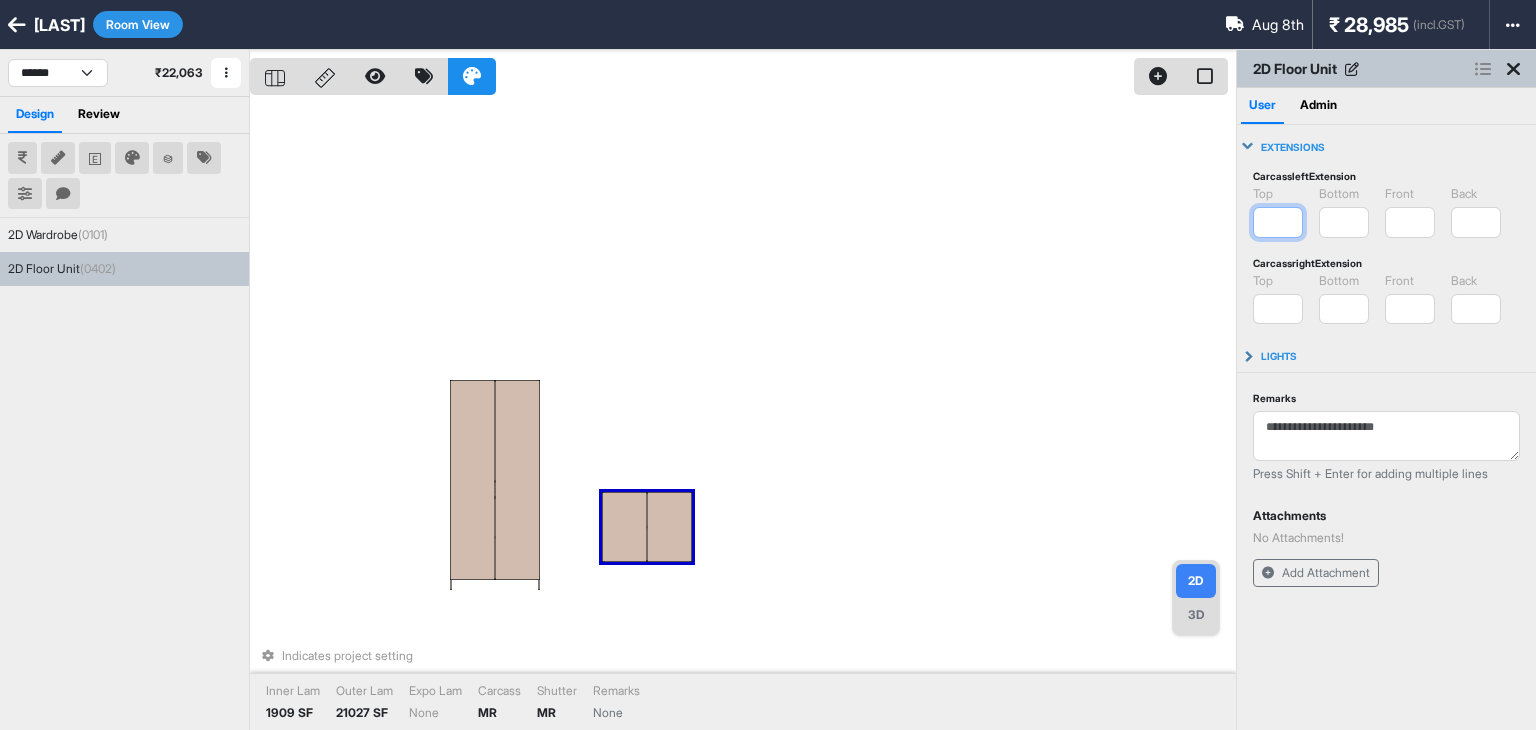 click on "*" at bounding box center (1278, 222) 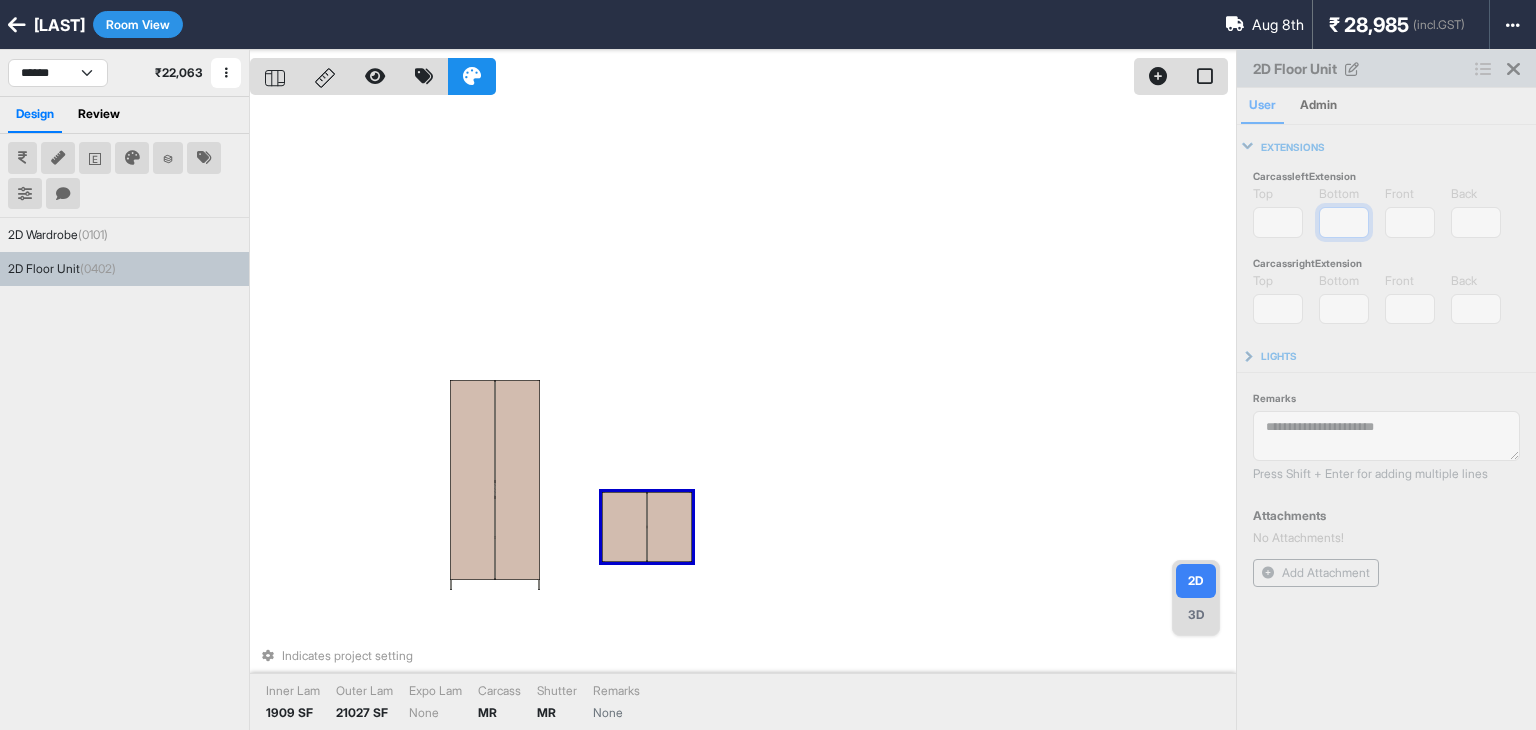type on "***" 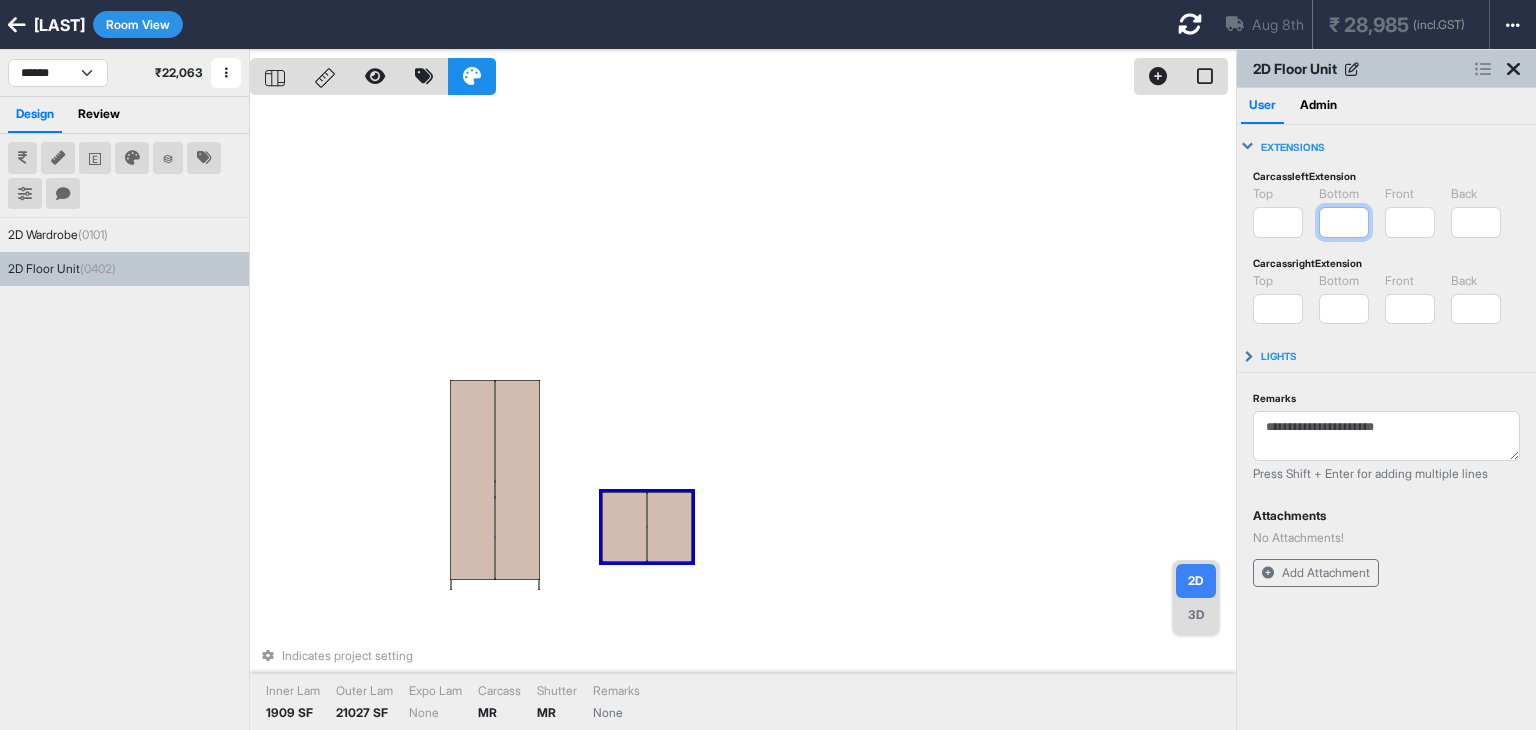 click on "*" at bounding box center (1344, 222) 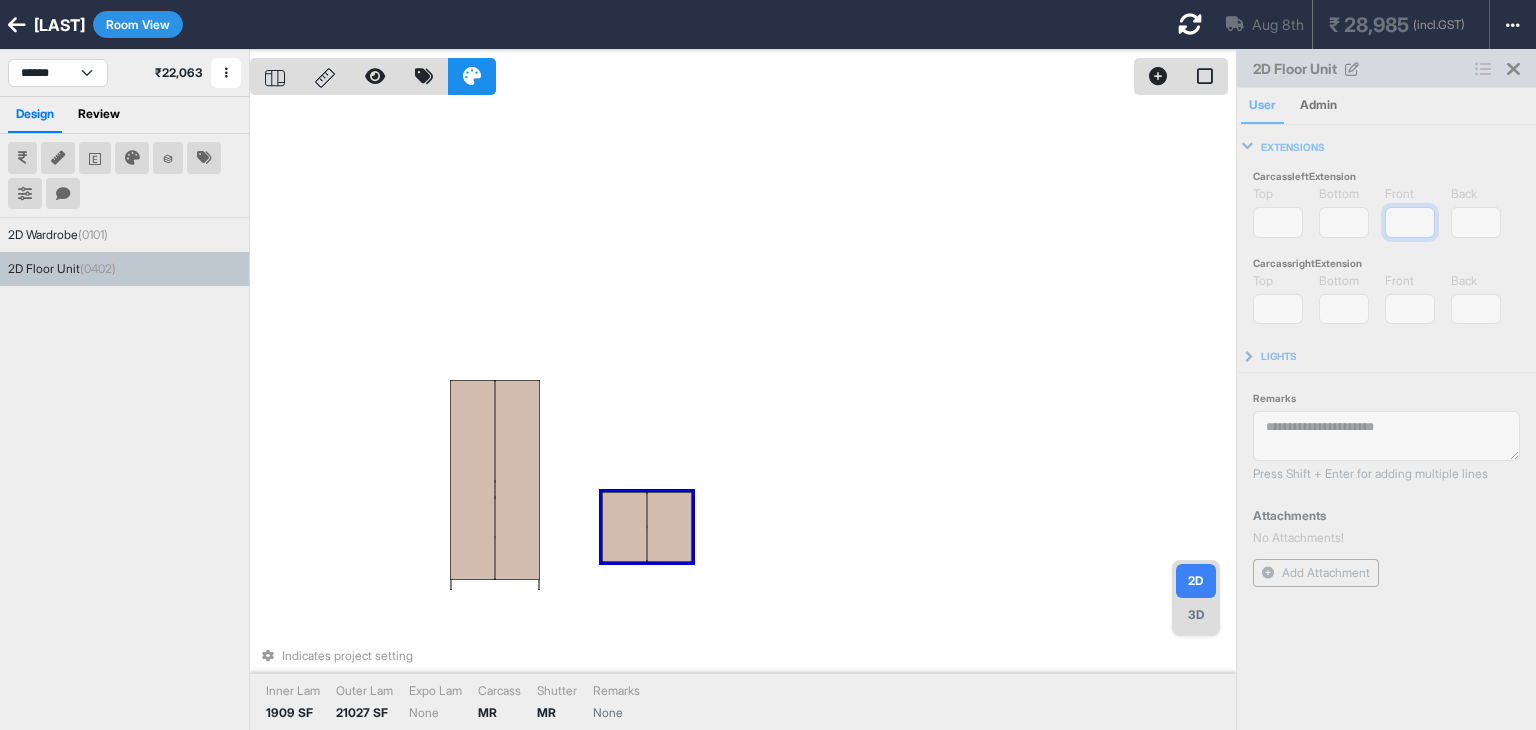 type on "***" 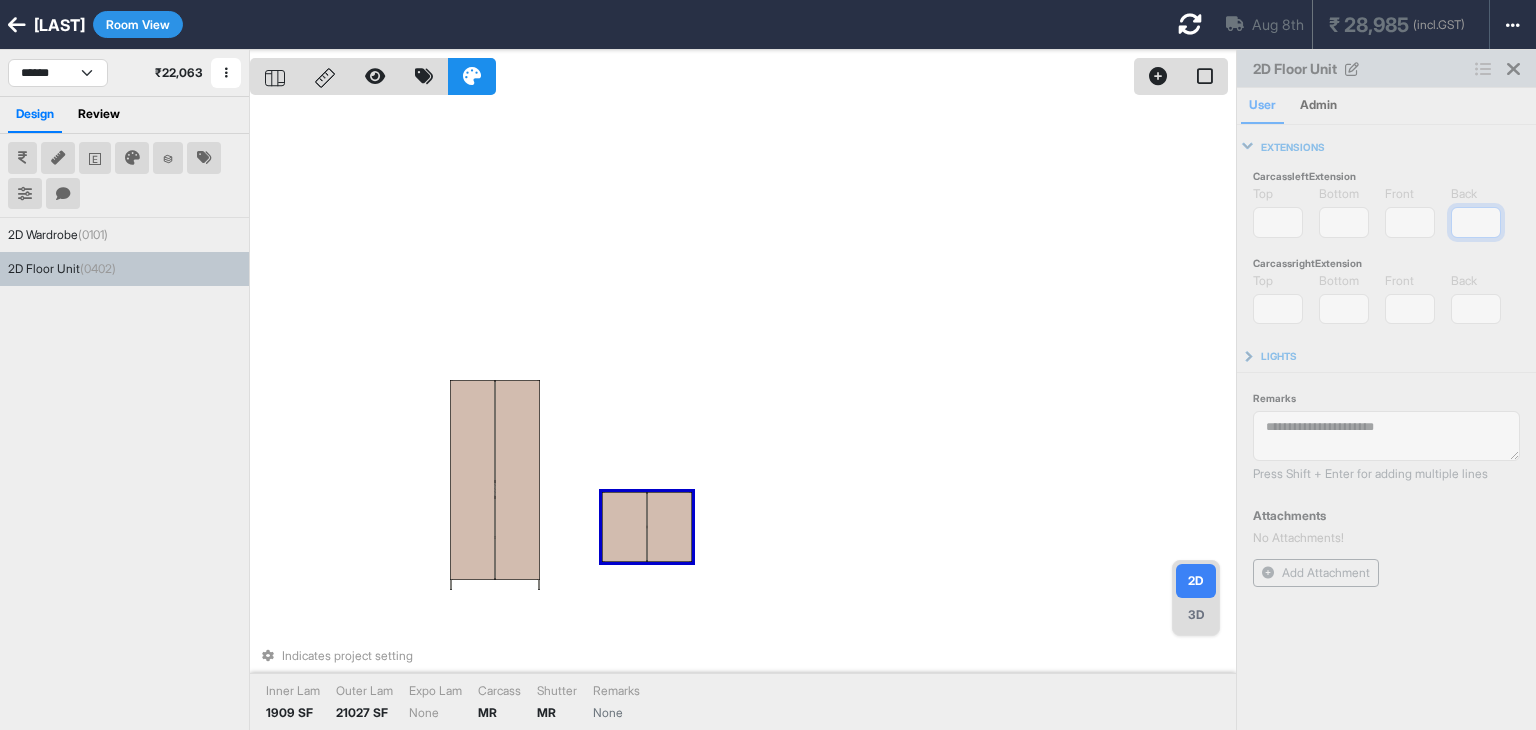 type on "***" 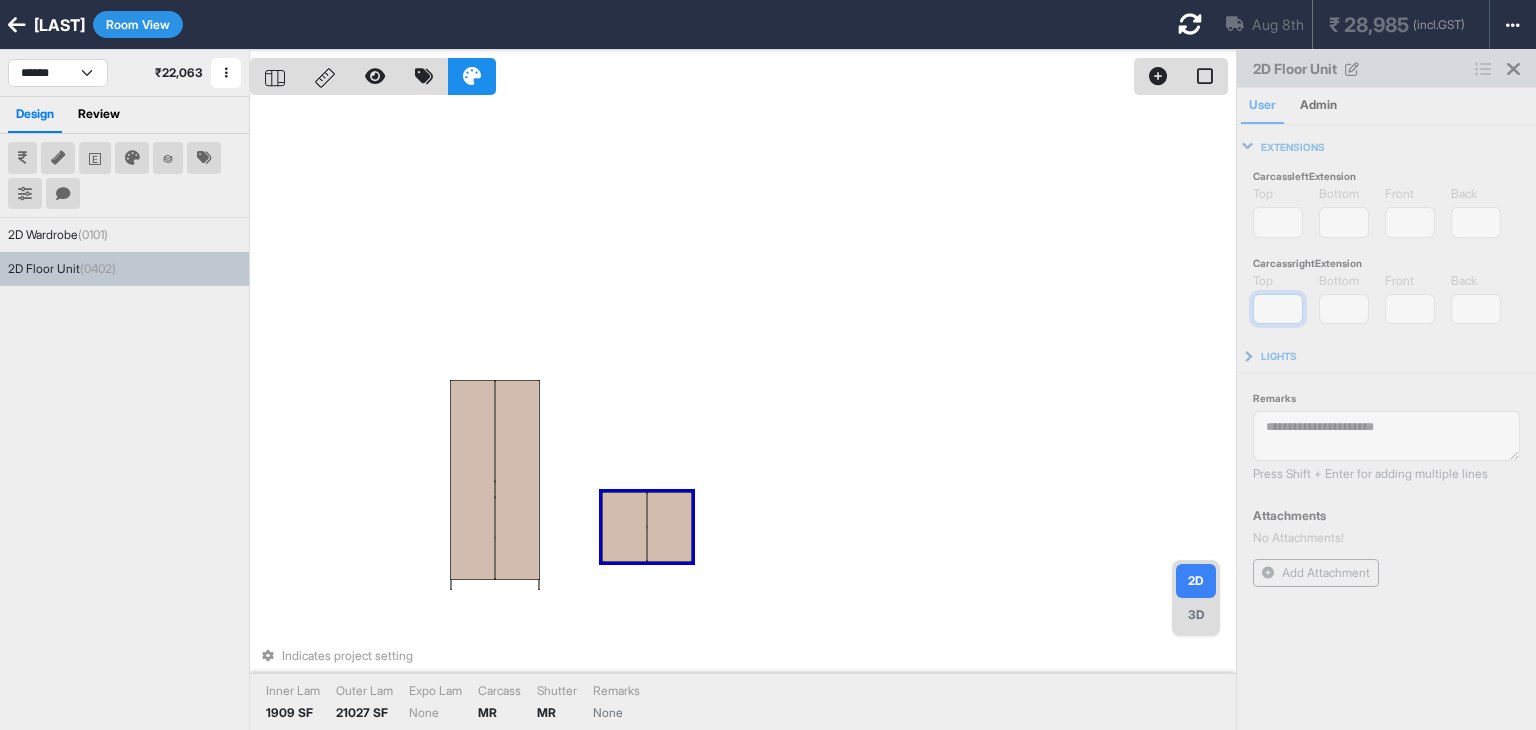 type on "***" 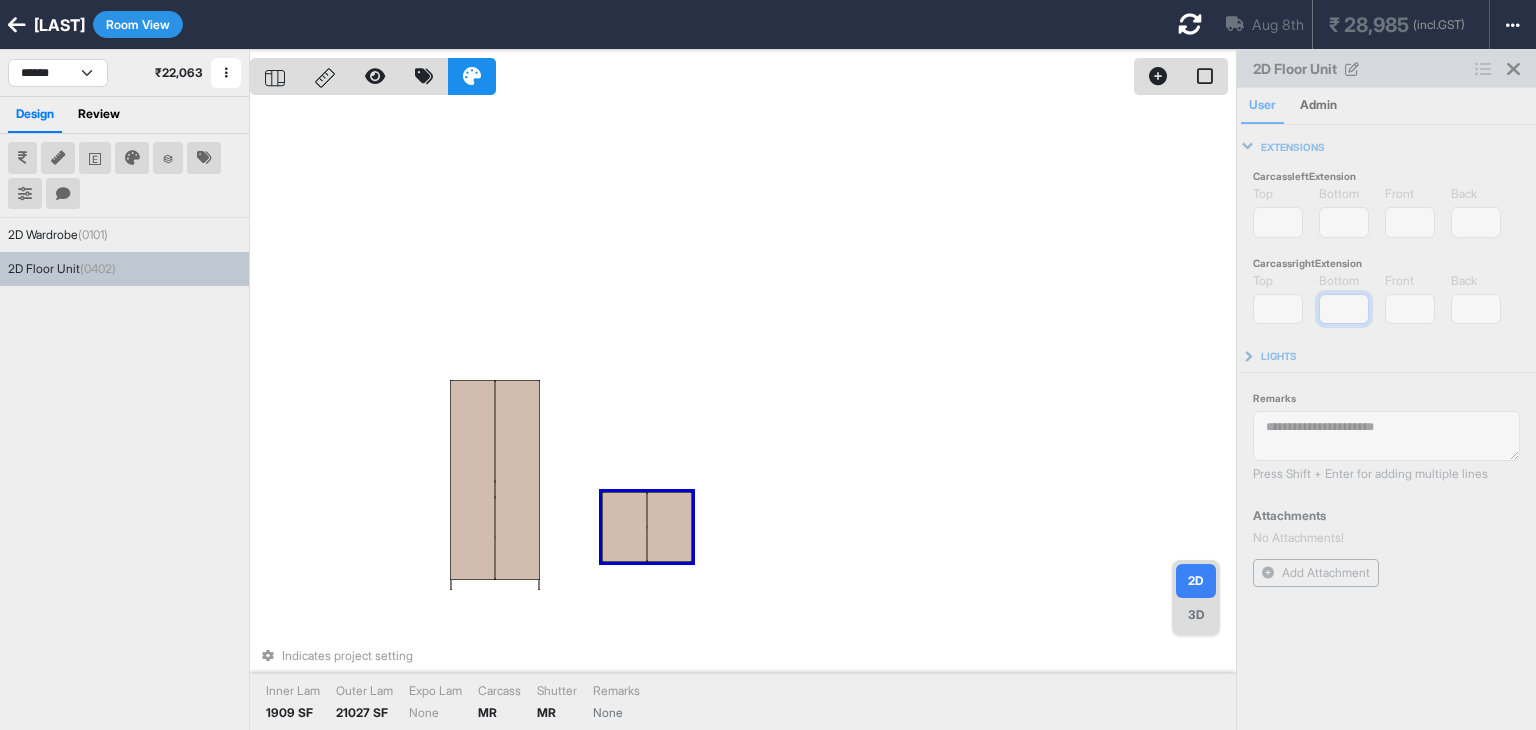 type on "***" 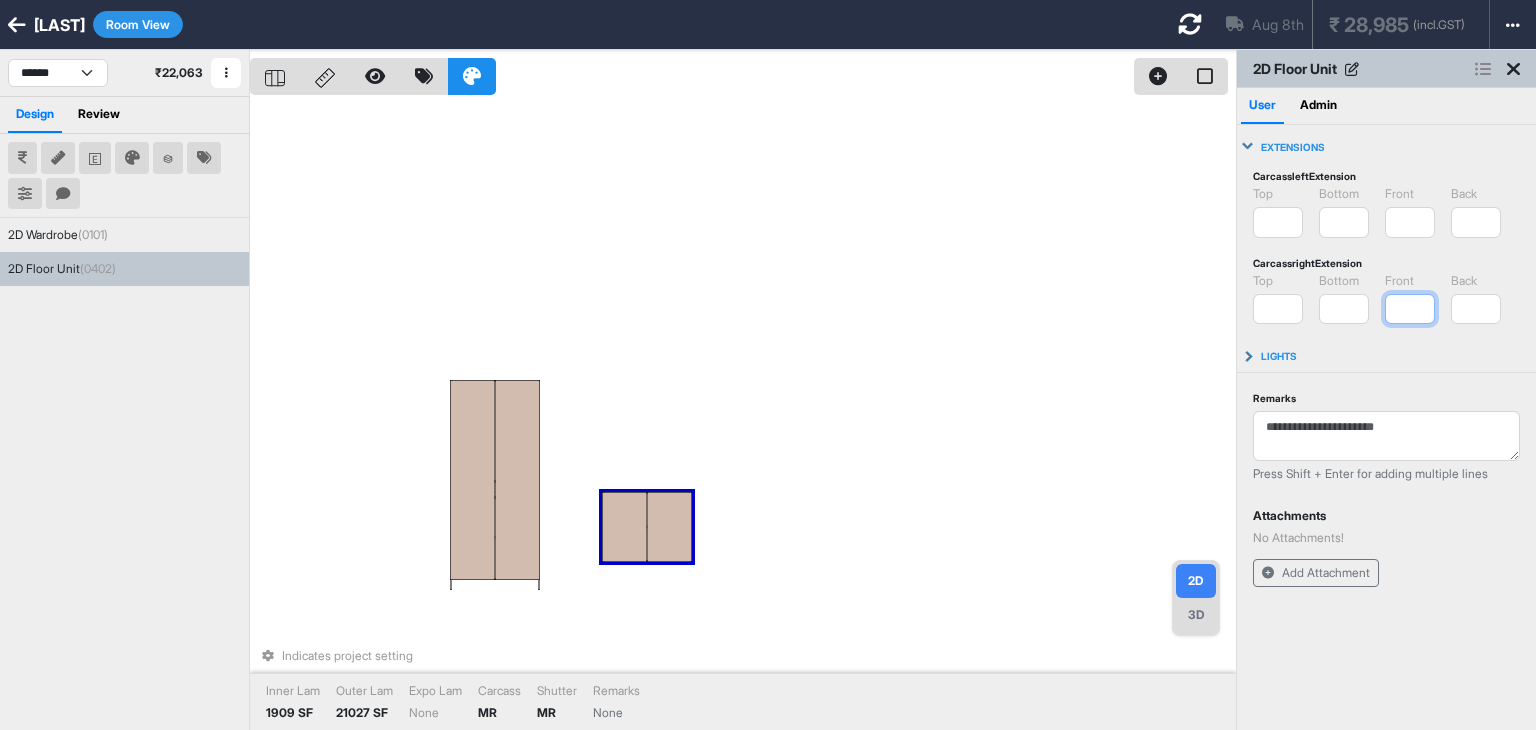 type on "***" 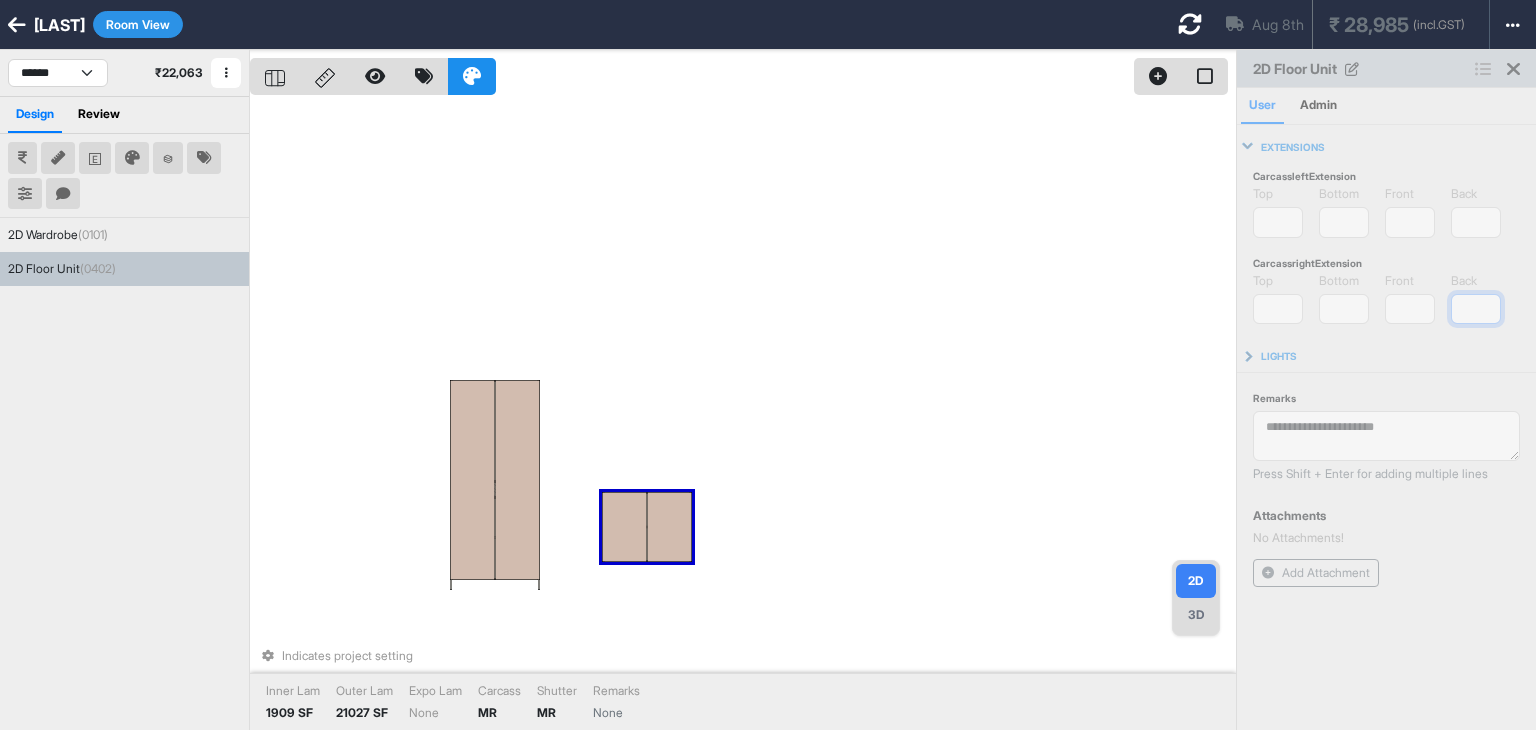 type on "***" 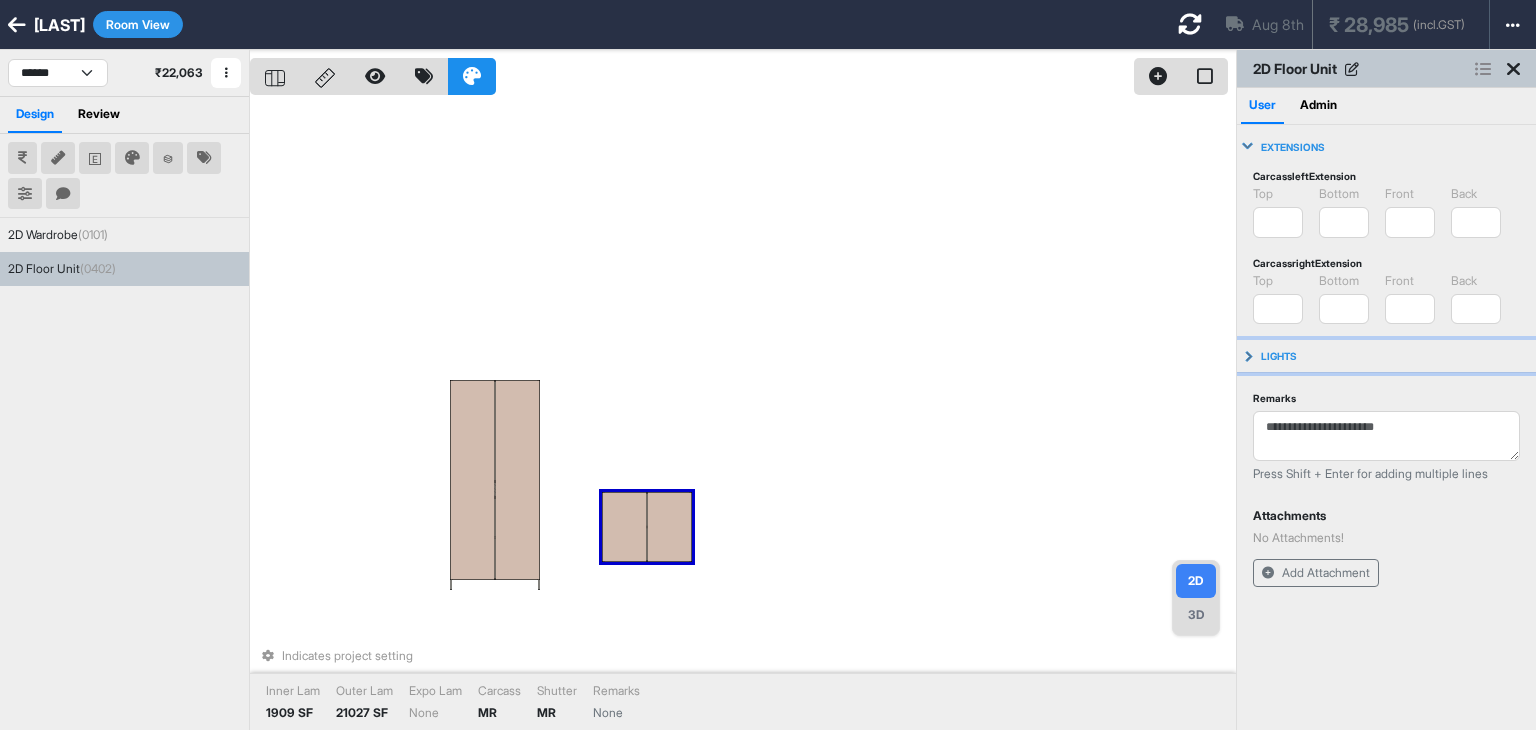 type on "*" 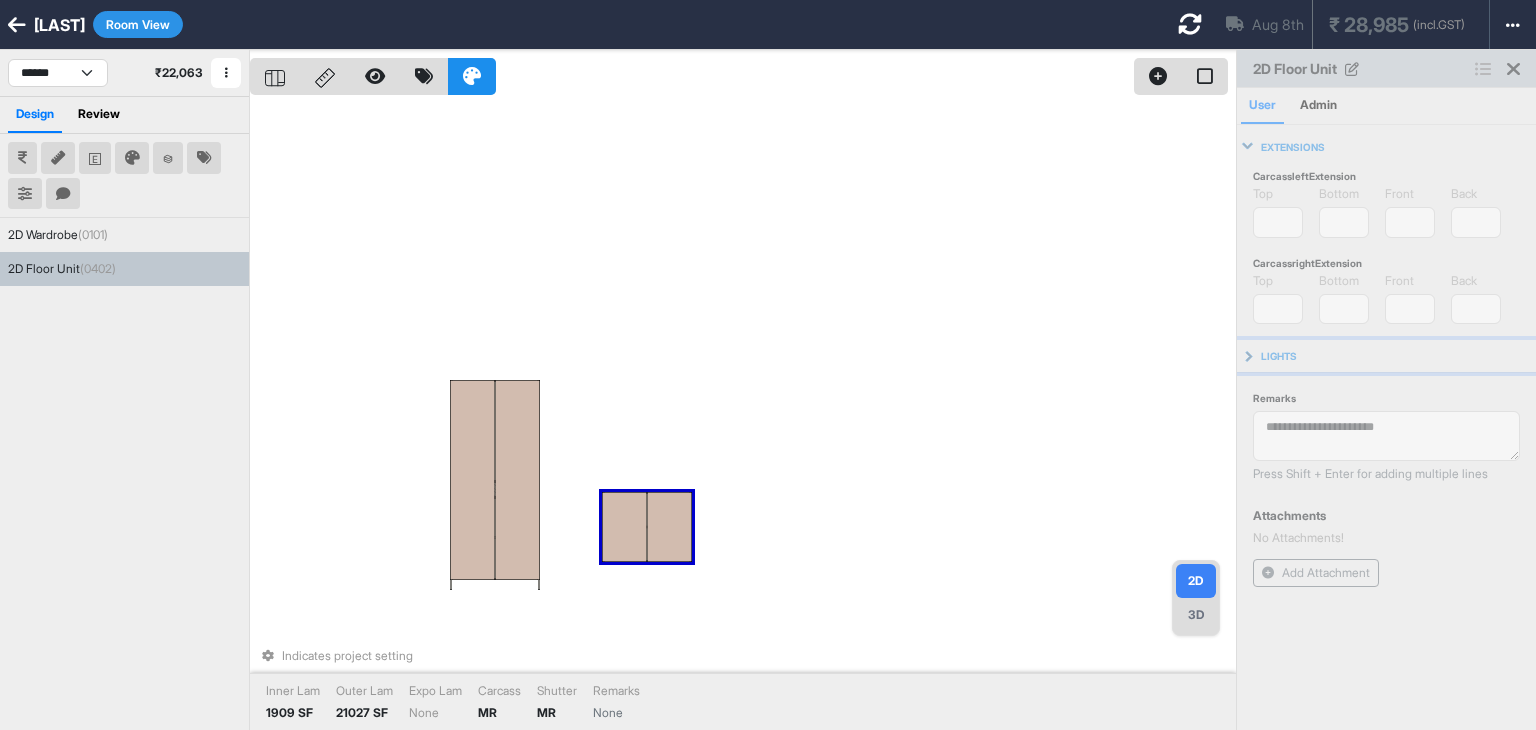 type on "***" 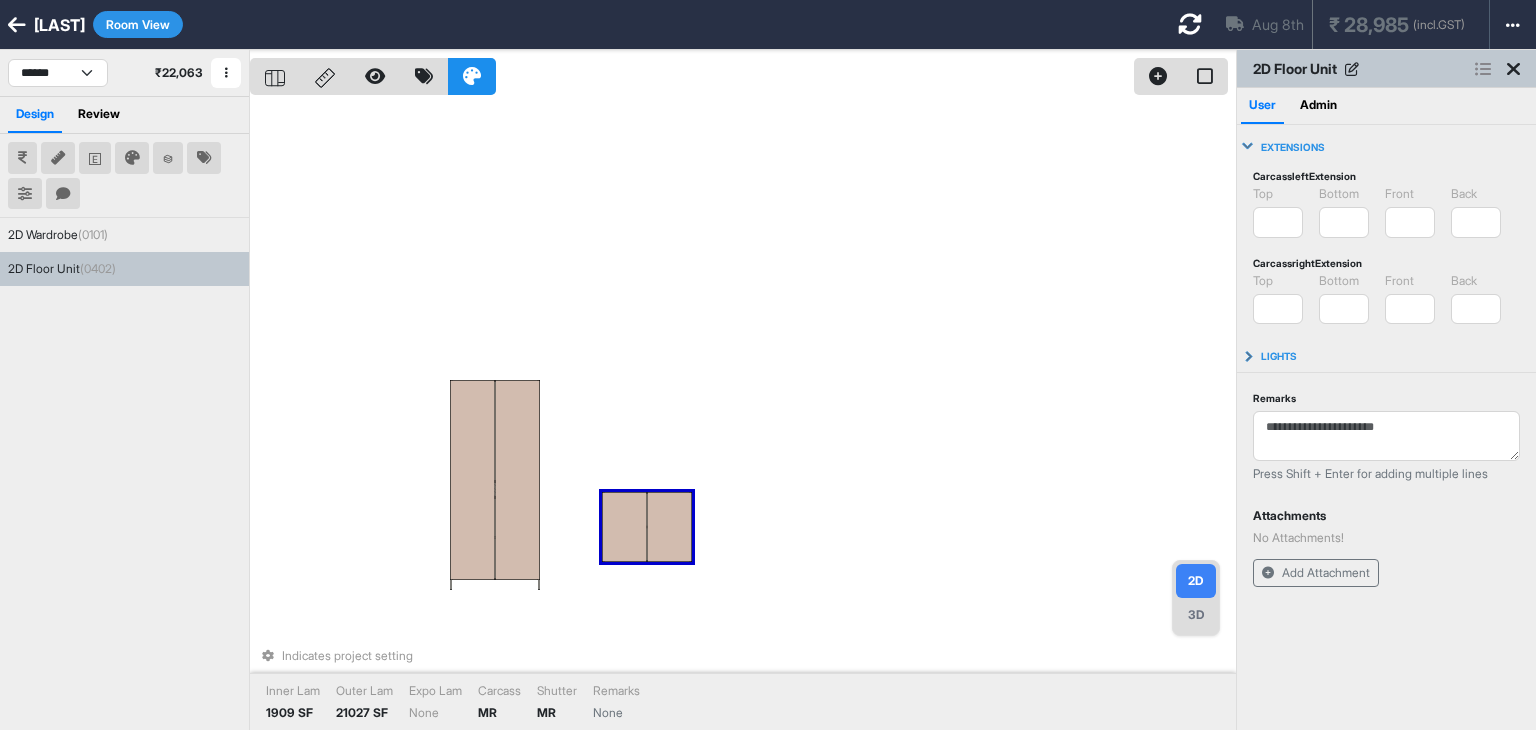 click on "Indicates project setting Inner Lam 1909 SF Outer Lam 21027 SF Expo Lam None Carcass MR Shutter MR Remarks None" at bounding box center [743, 415] 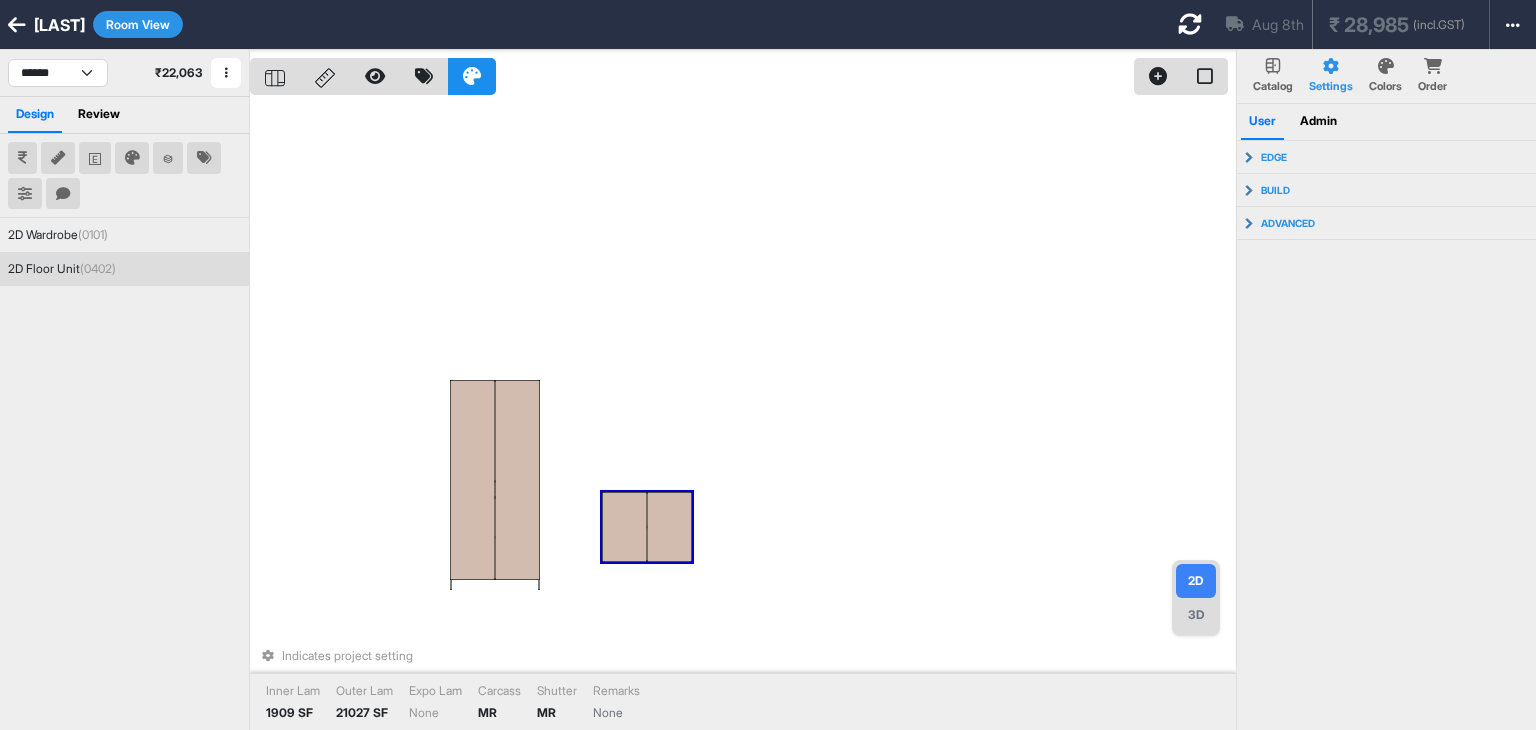 click at bounding box center (1190, 24) 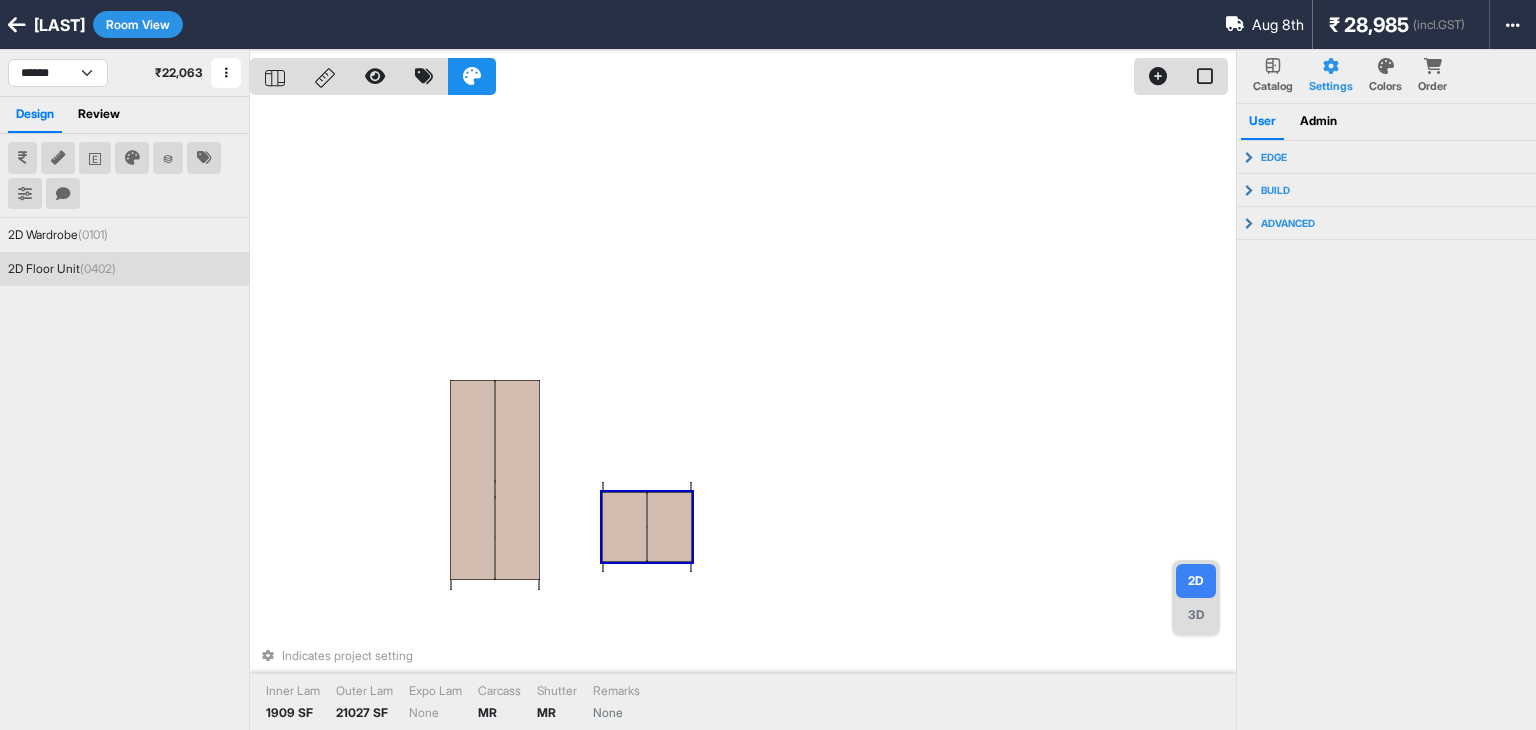click on "Indicates project setting Inner Lam 1909 SF Outer Lam 21027 SF Expo Lam None Carcass MR Shutter MR Remarks None" at bounding box center (743, 415) 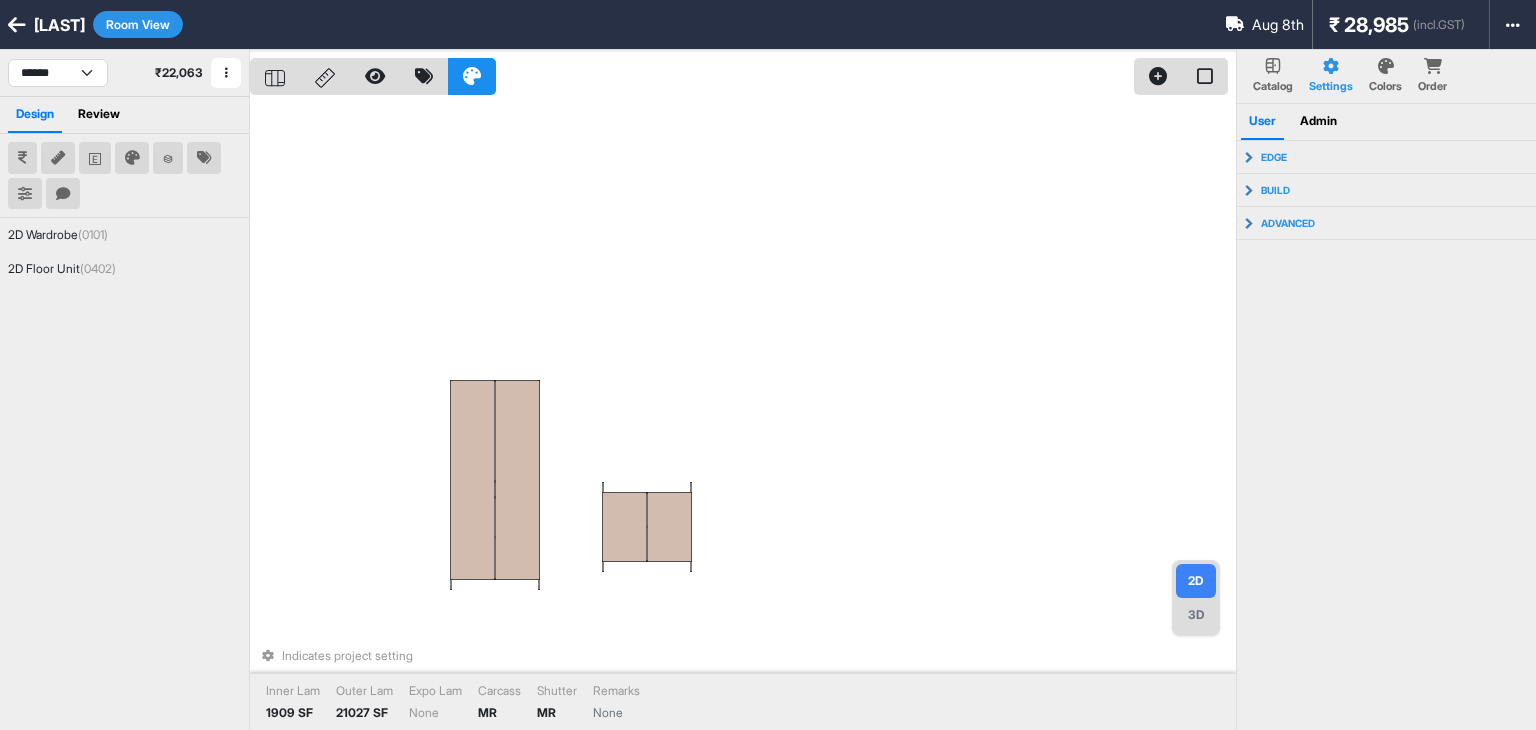 click on "3D" at bounding box center (1196, 615) 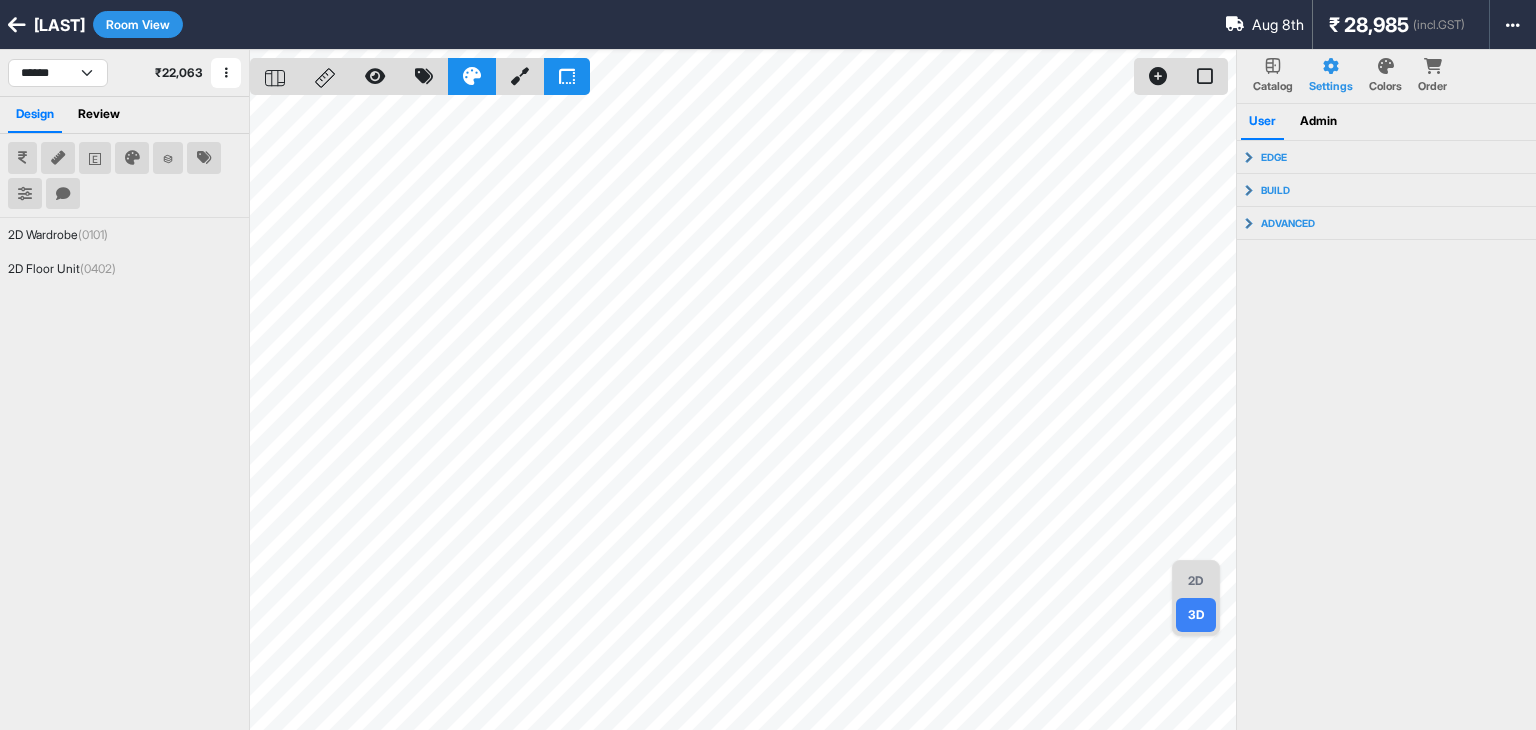 click on "2D" at bounding box center [1196, 581] 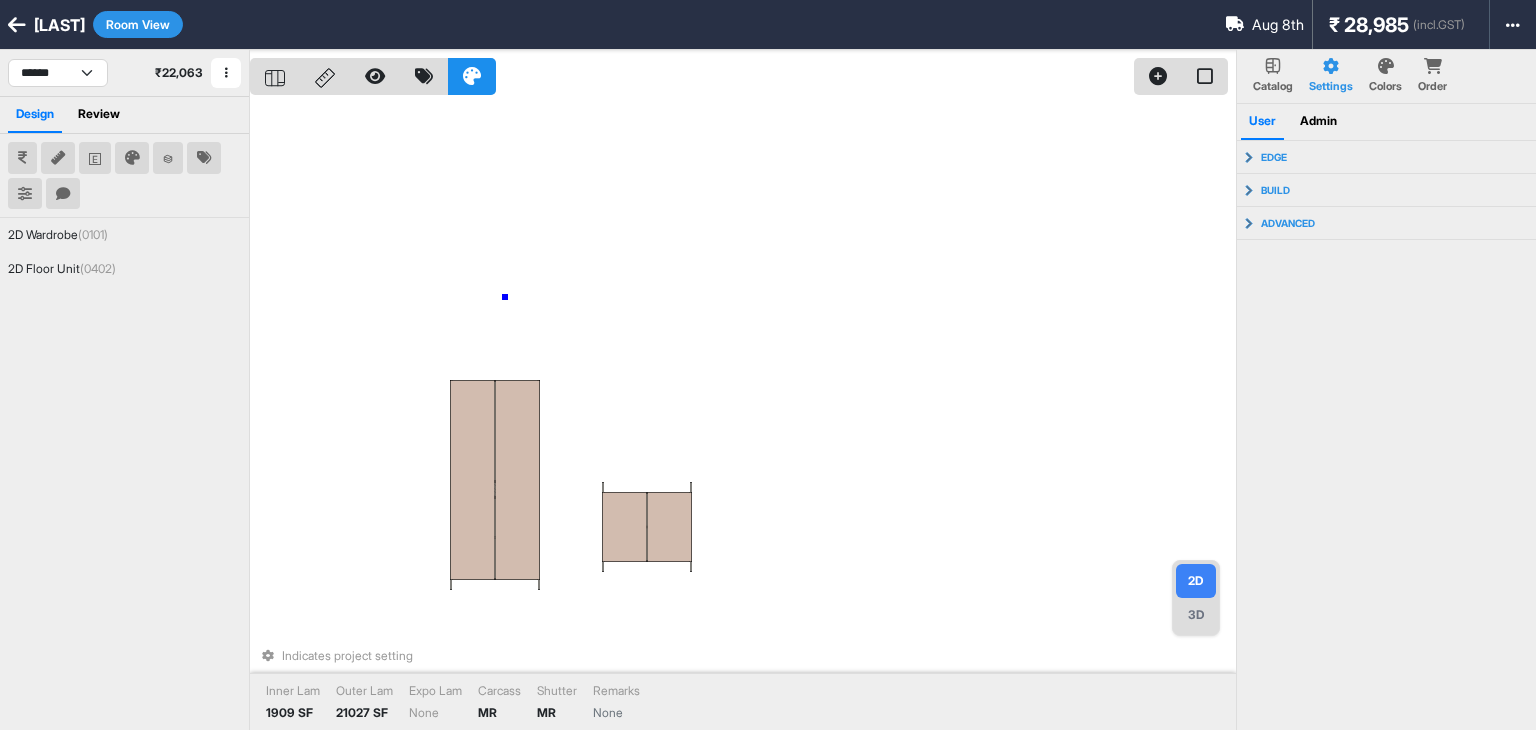 click on "Indicates project setting Inner Lam 1909 SF Outer Lam 21027 SF Expo Lam None Carcass MR Shutter MR Remarks None" at bounding box center (743, 415) 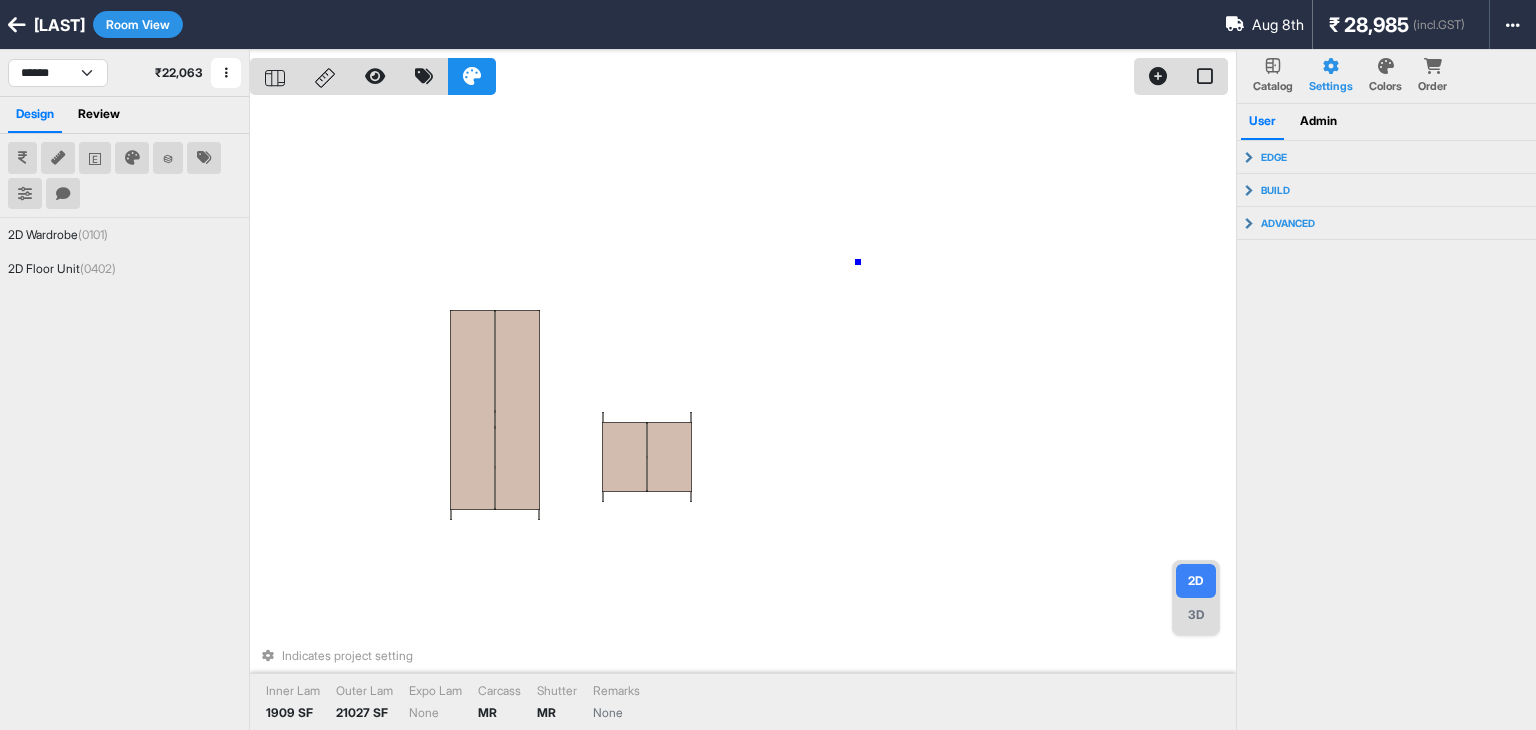 click on "Indicates project setting Inner Lam 1909 SF Outer Lam 21027 SF Expo Lam None Carcass MR Shutter MR Remarks None" at bounding box center (743, 415) 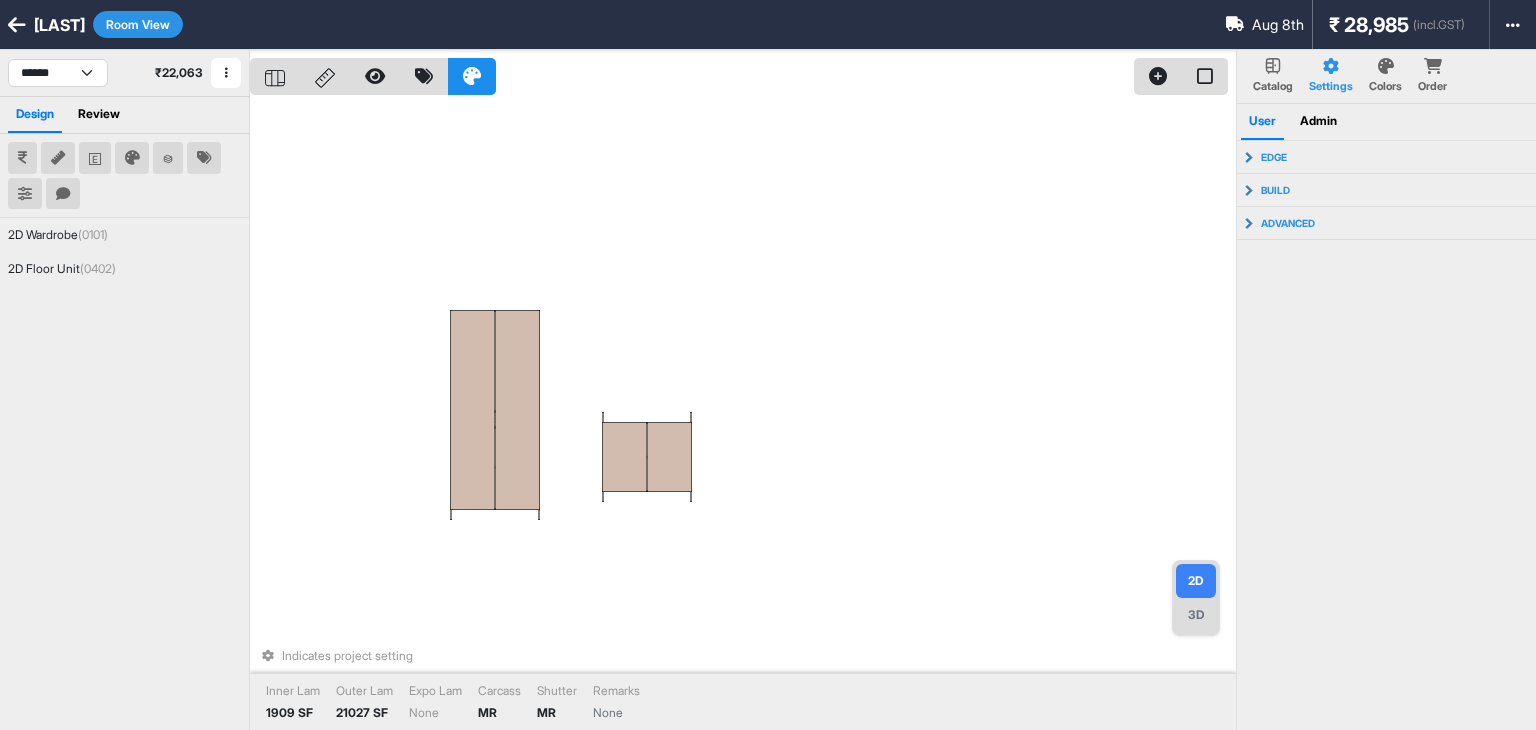 click on "Room View" at bounding box center (138, 24) 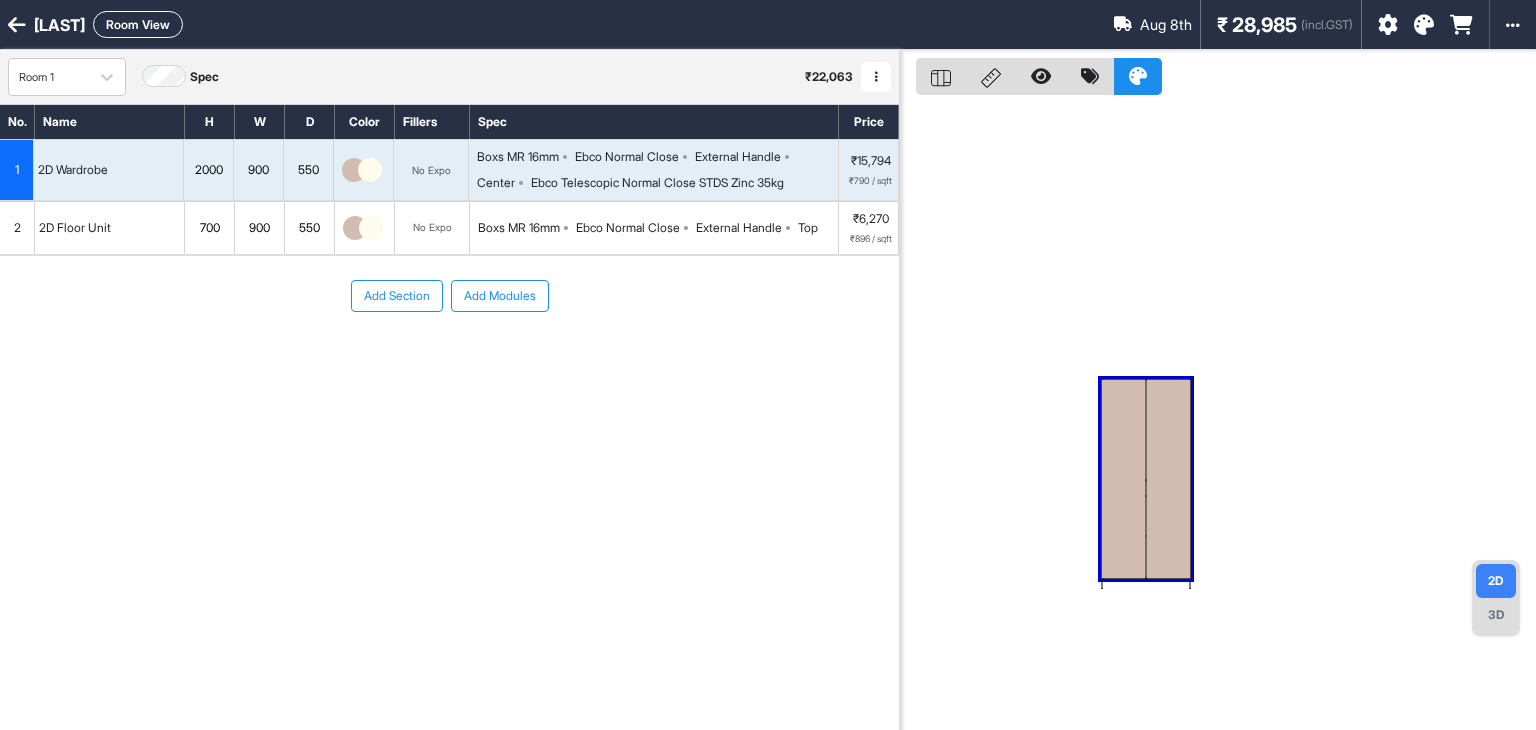 click on "Add Modules" at bounding box center [500, 296] 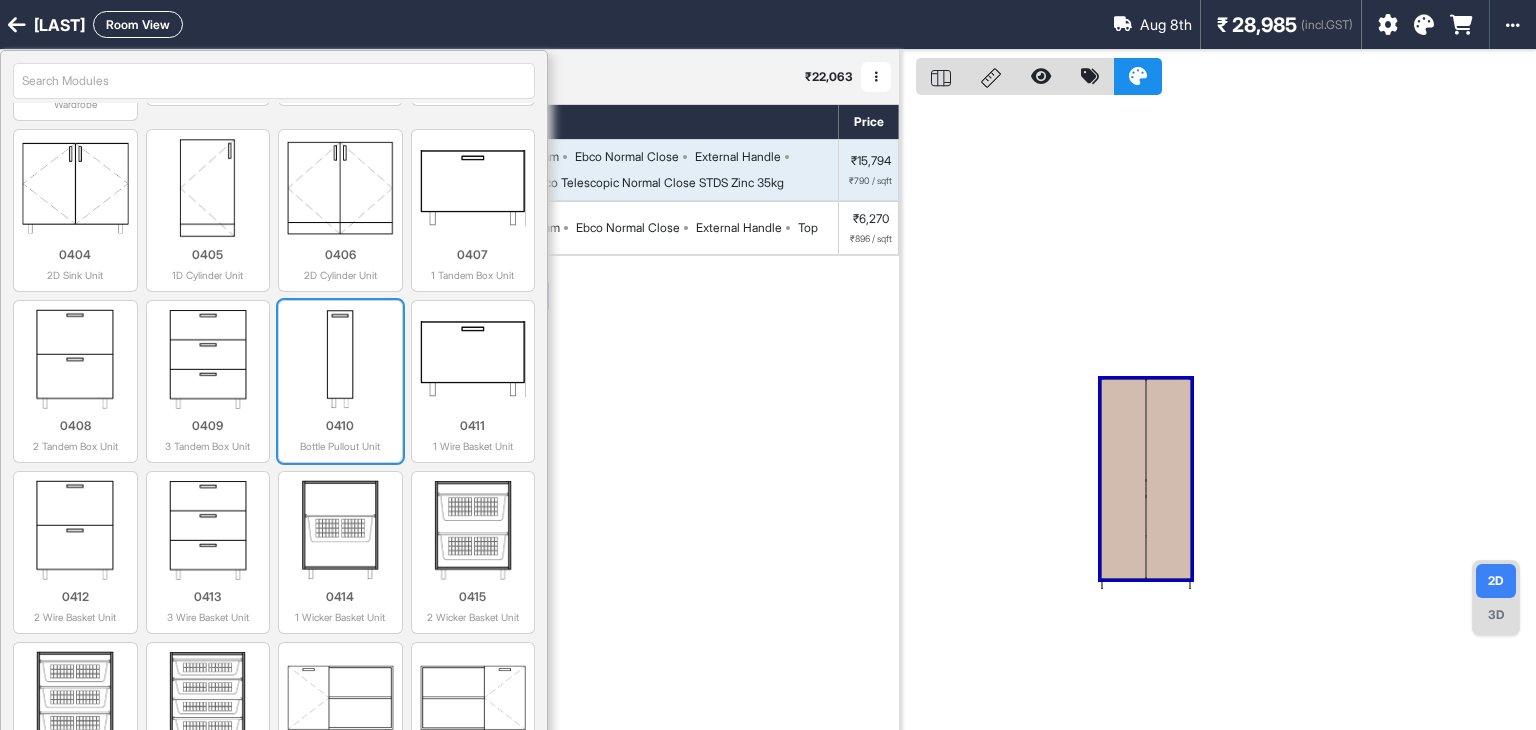 scroll, scrollTop: 1400, scrollLeft: 0, axis: vertical 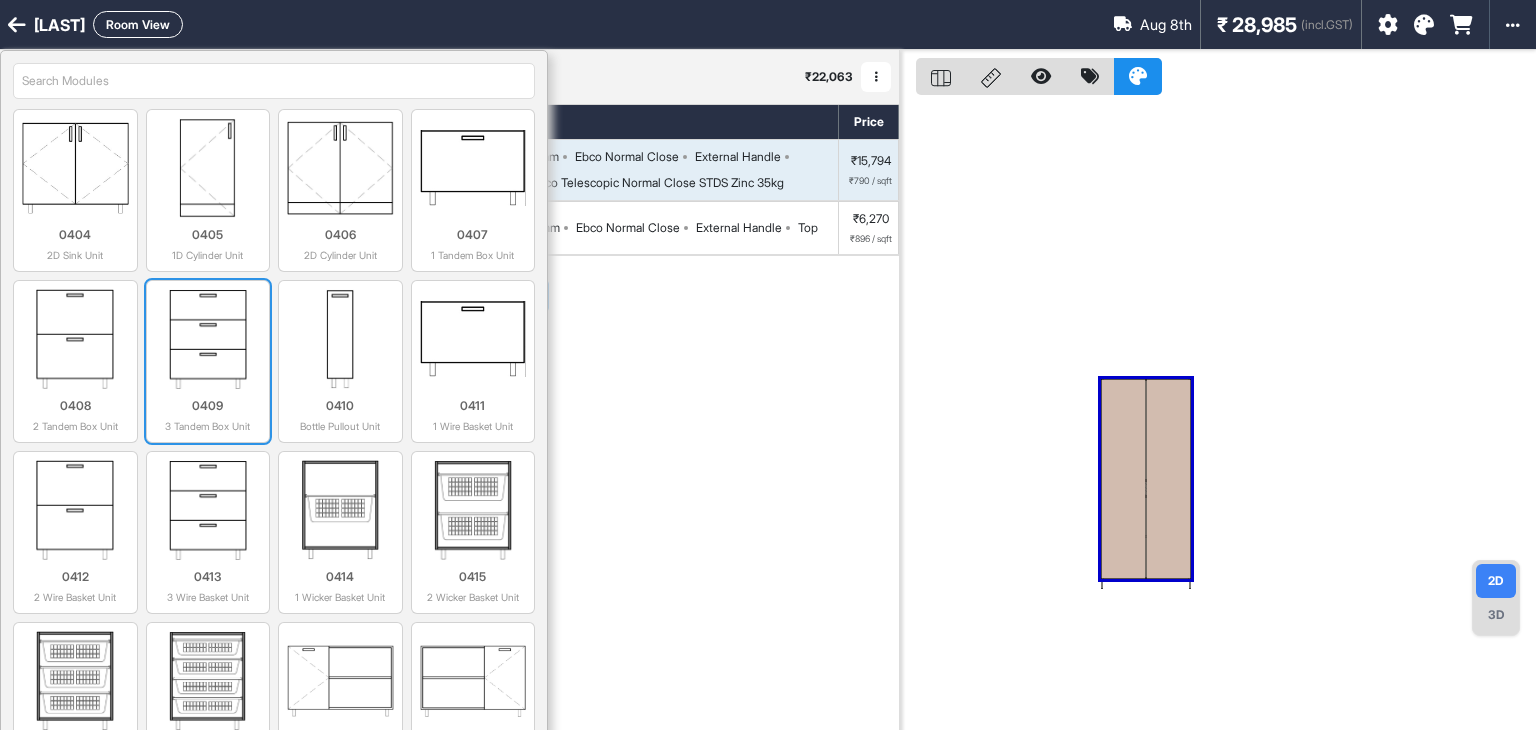 click at bounding box center [208, 339] 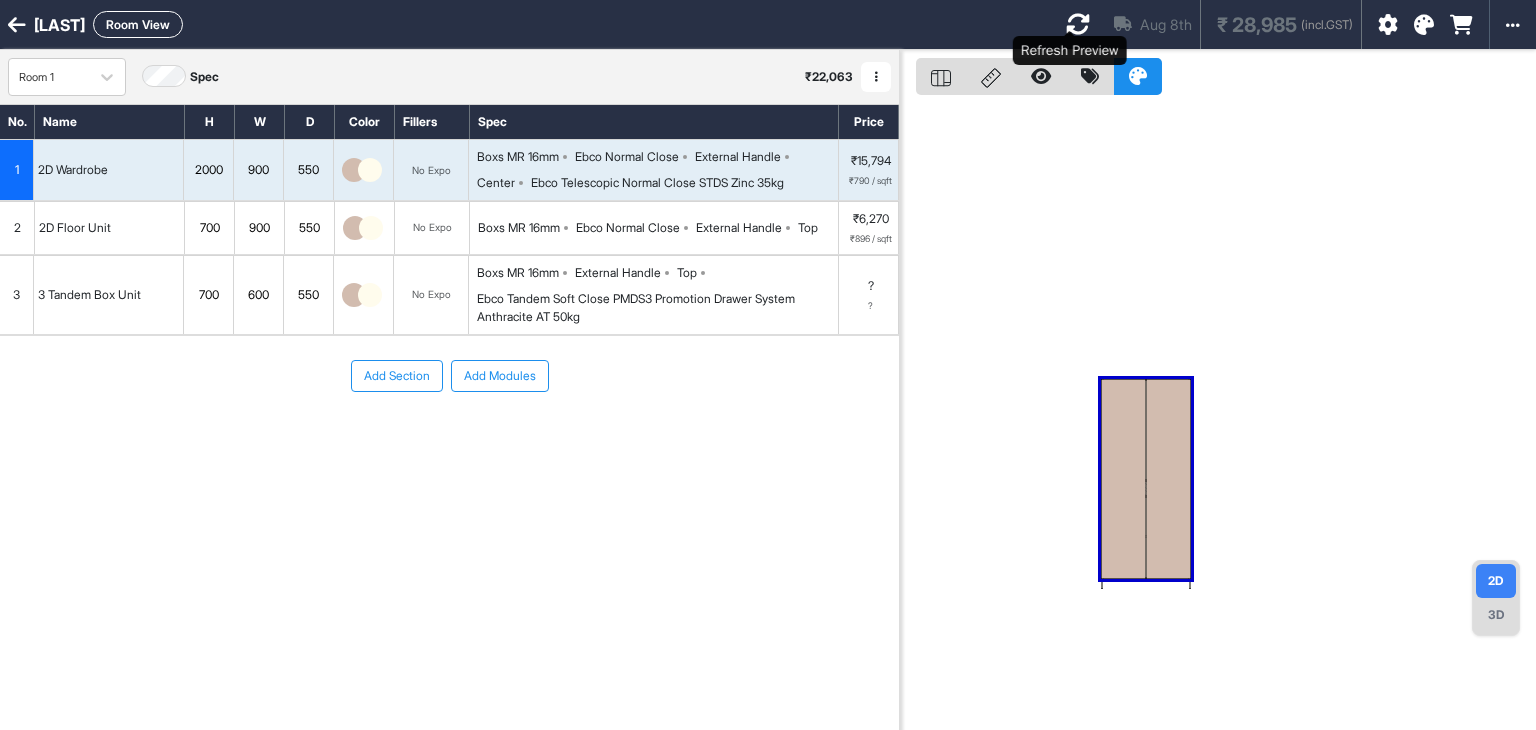 click at bounding box center [1078, 24] 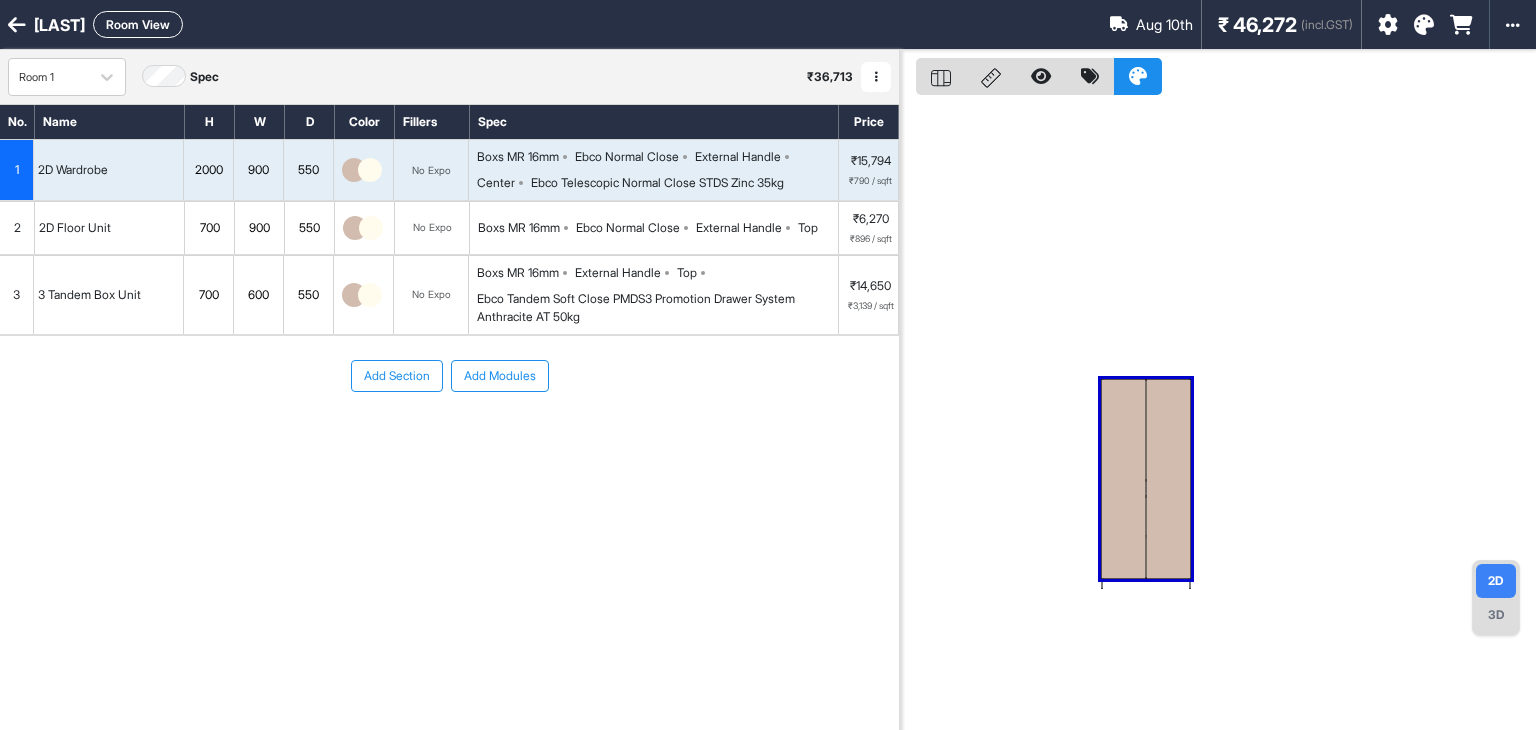 click on "Room View" at bounding box center (138, 24) 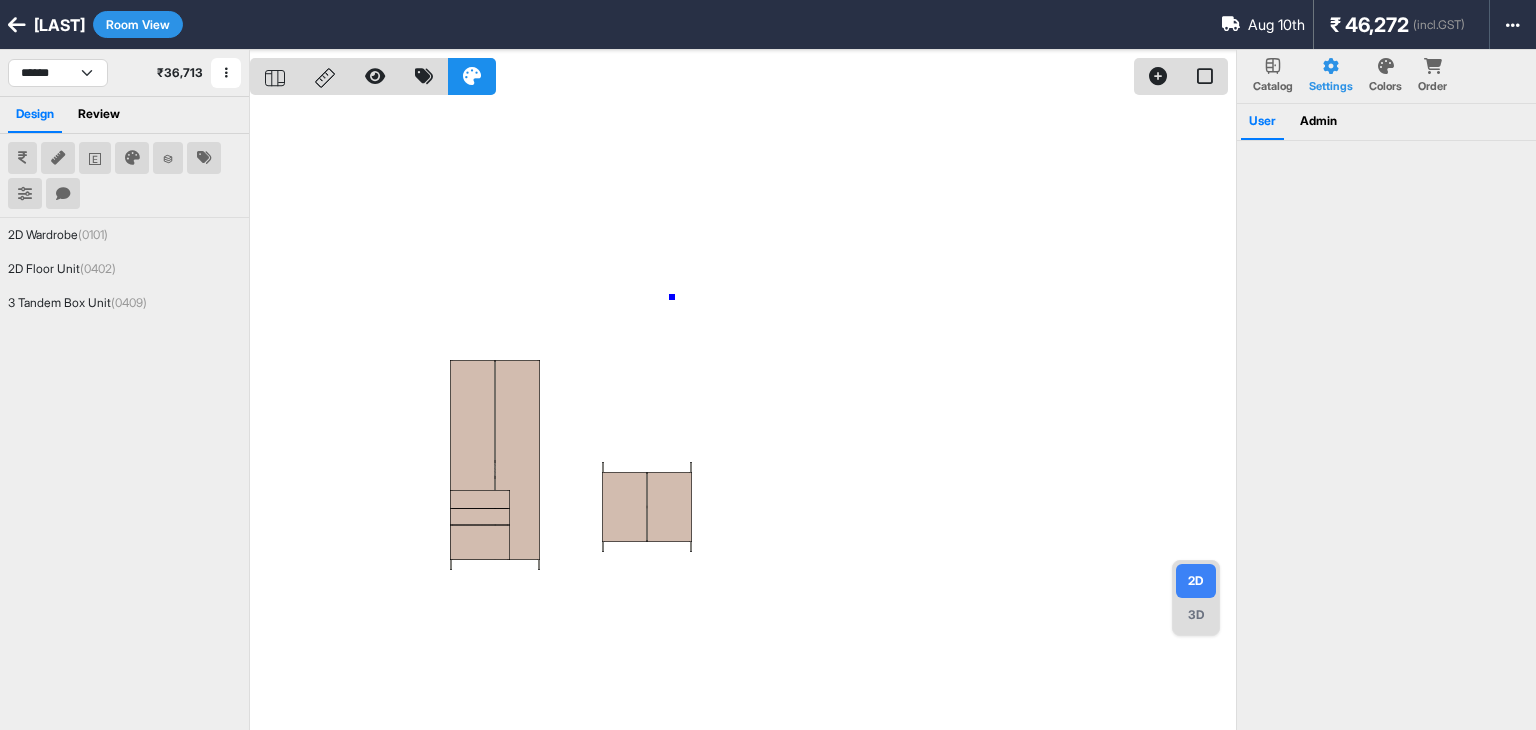 click at bounding box center [743, 415] 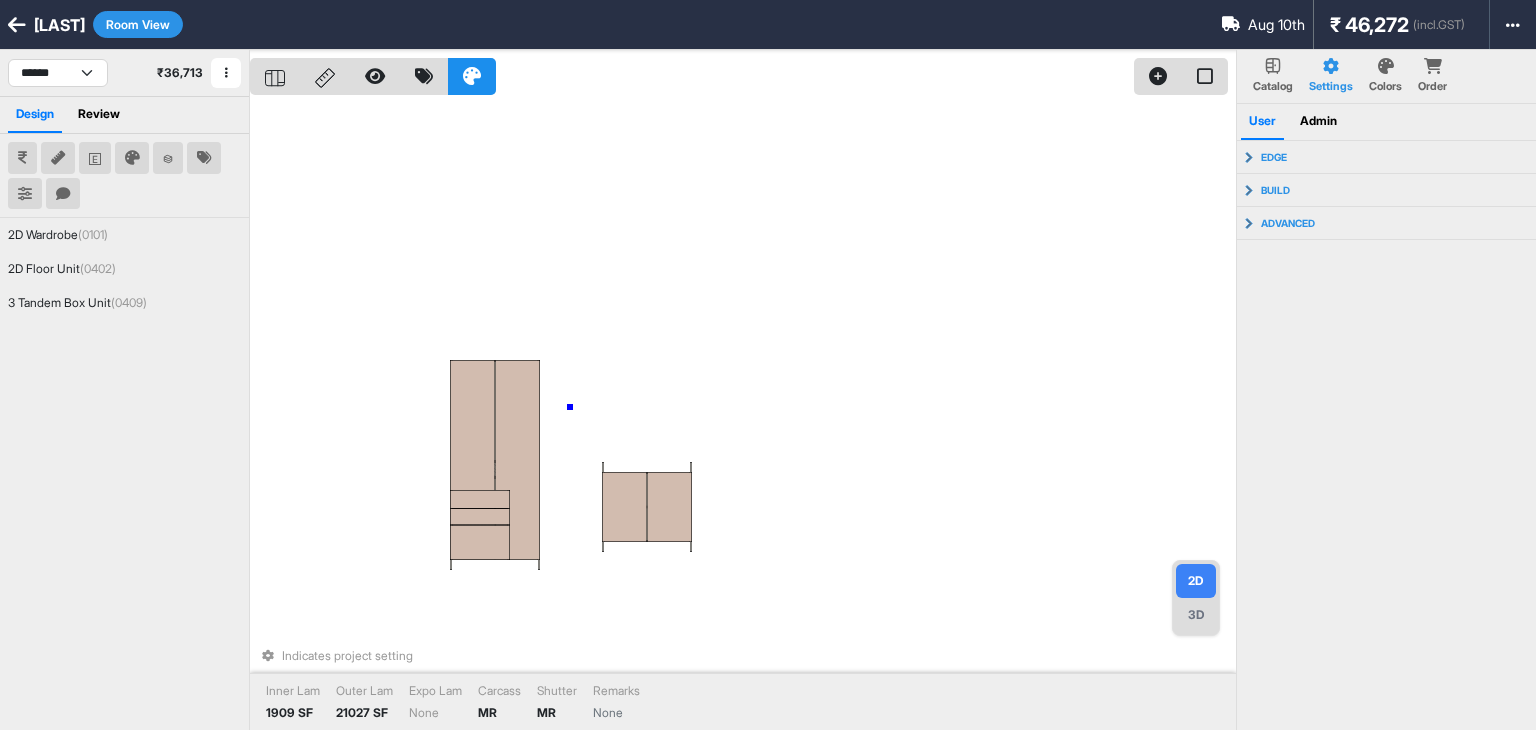 click on "Indicates project setting Inner Lam 1909 SF Outer Lam 21027 SF Expo Lam None Carcass MR Shutter MR Remarks None" at bounding box center (743, 415) 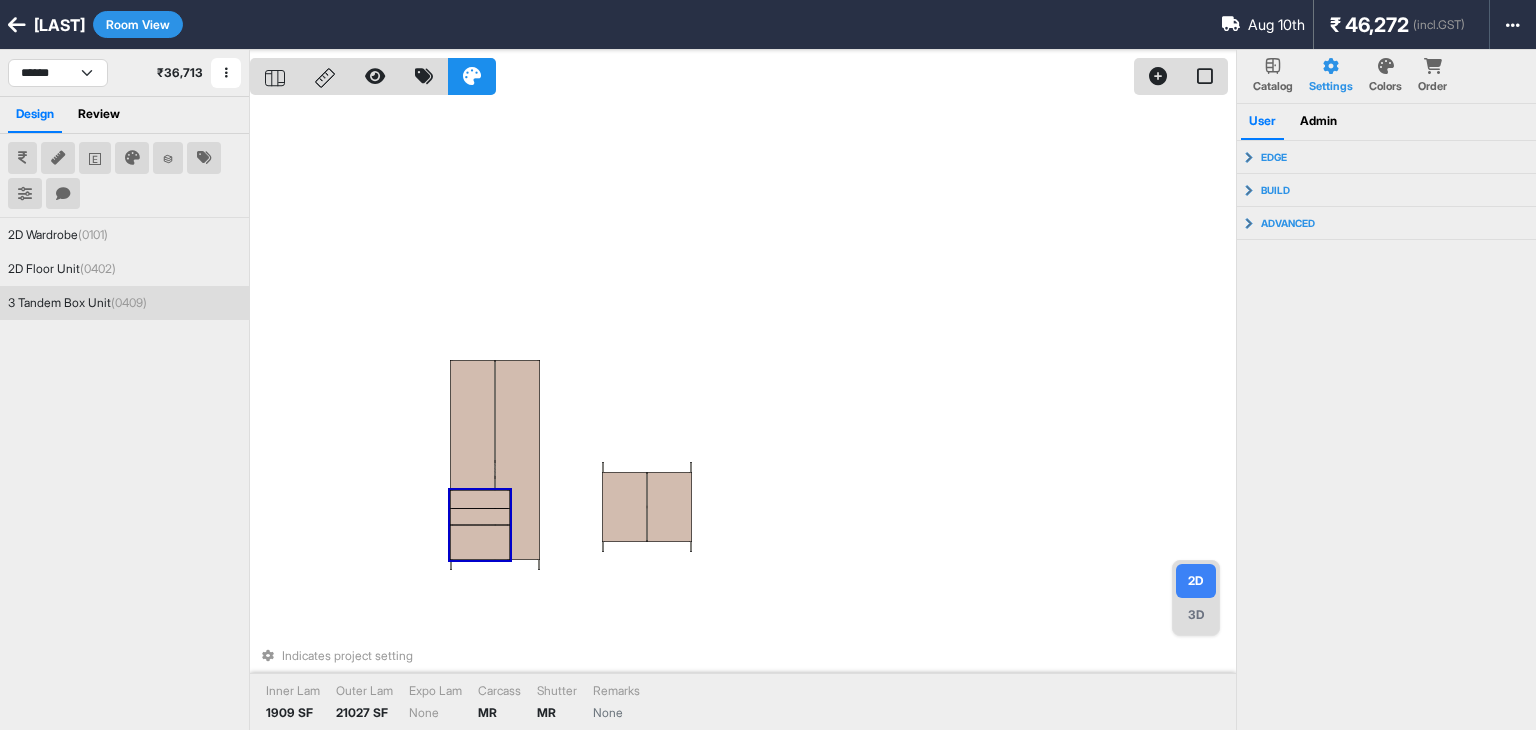 click at bounding box center [480, 542] 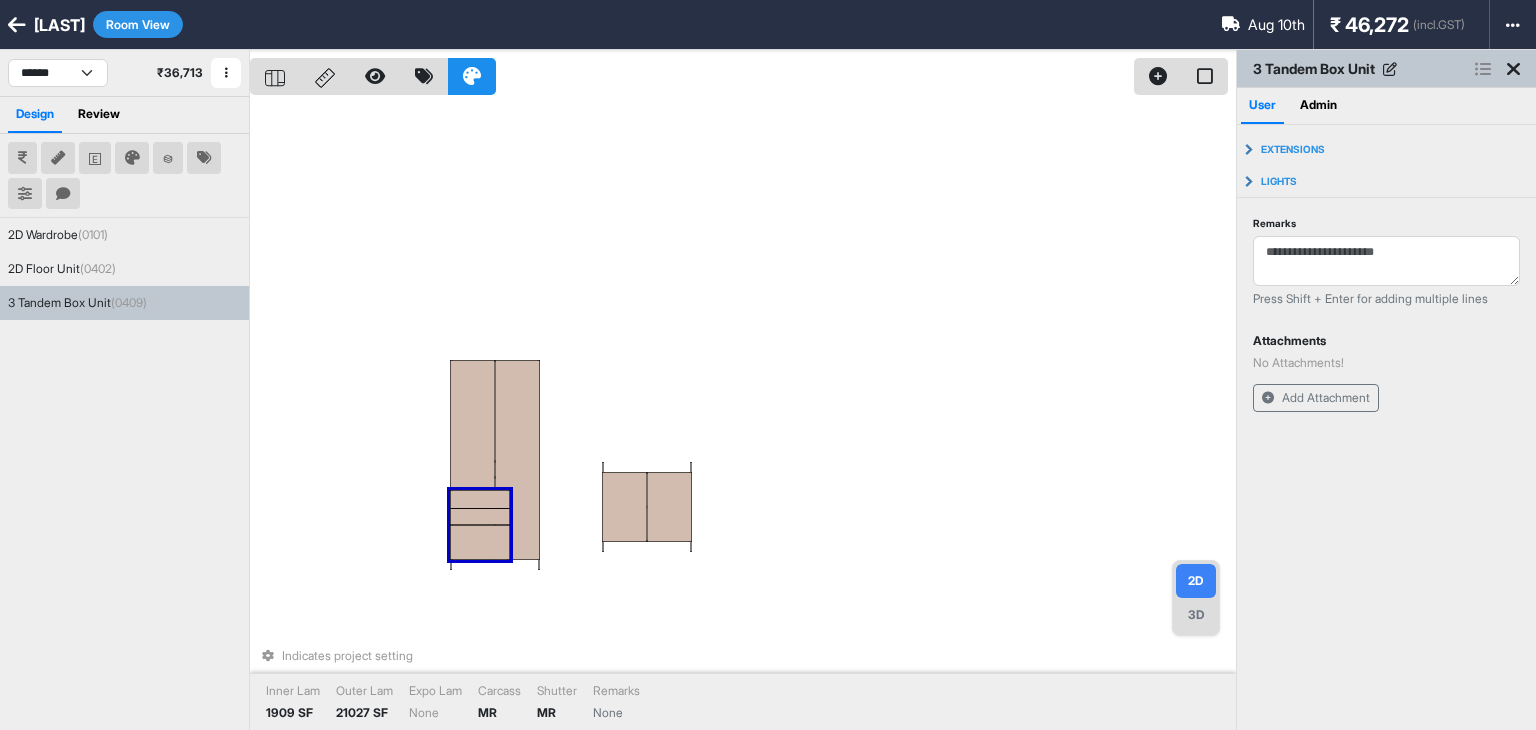 drag, startPoint x: 466, startPoint y: 519, endPoint x: 484, endPoint y: 519, distance: 18 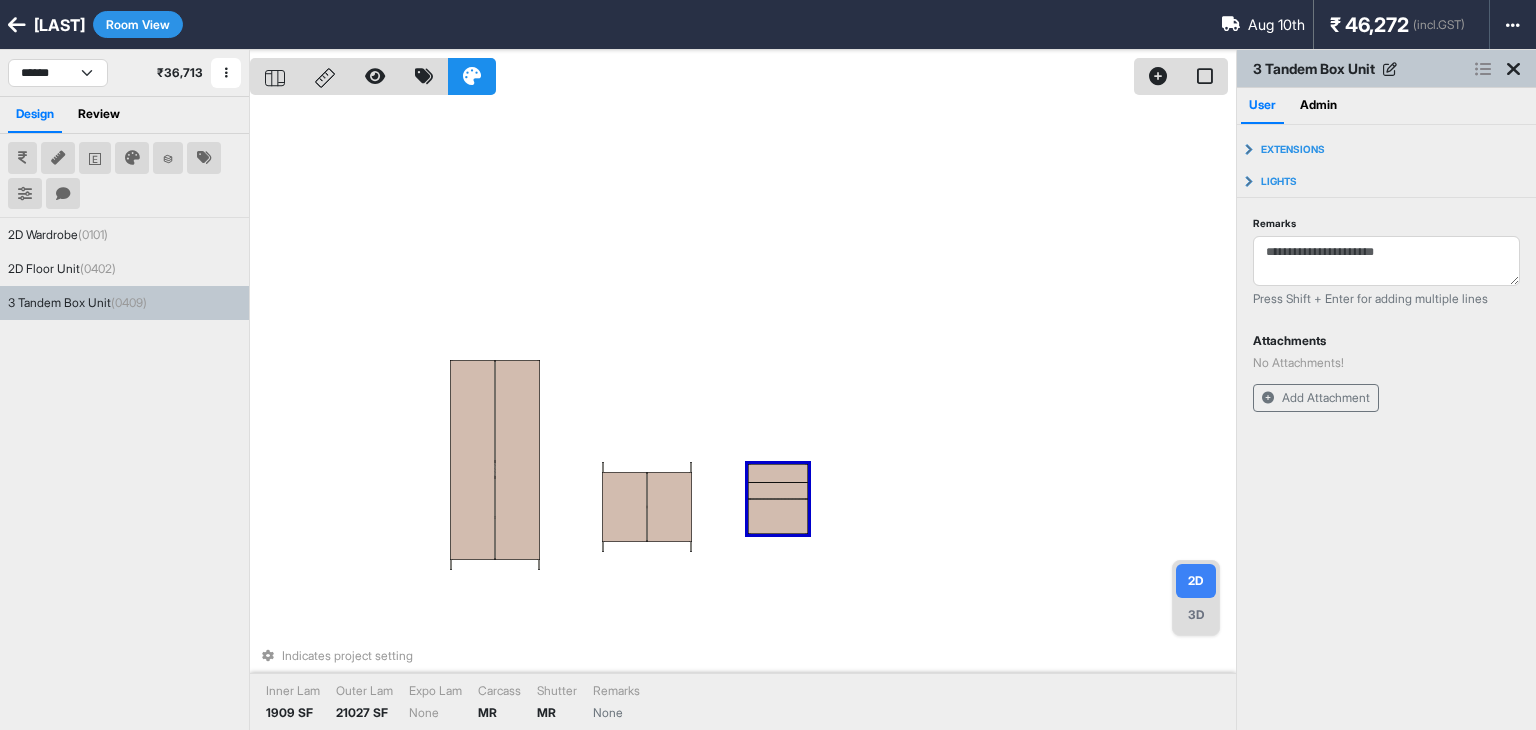 drag, startPoint x: 500, startPoint y: 519, endPoint x: 708, endPoint y: 529, distance: 208.24025 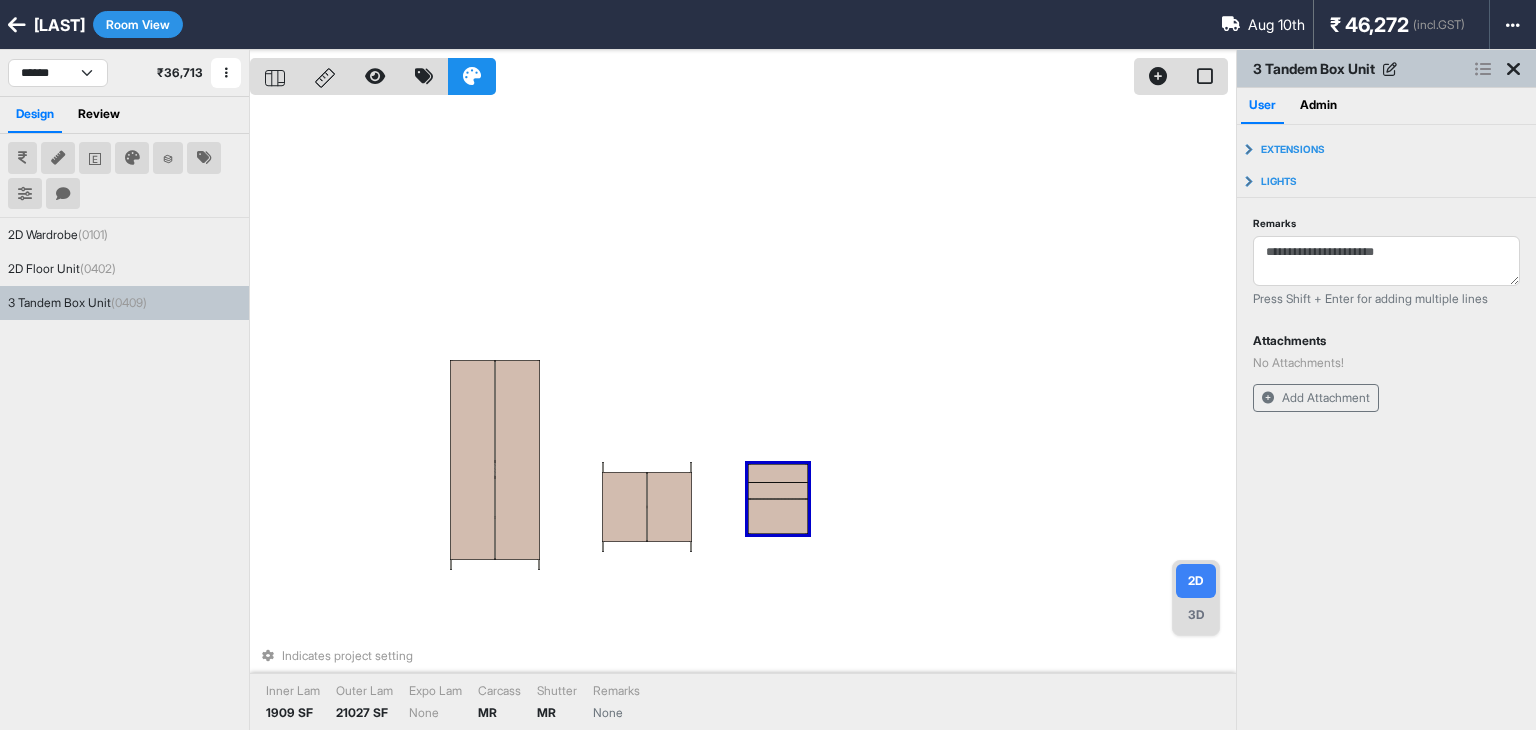 click on "Indicates project setting Inner Lam 1909 SF Outer Lam 21027 SF Expo Lam None Carcass MR Shutter MR Remarks None" at bounding box center (743, 415) 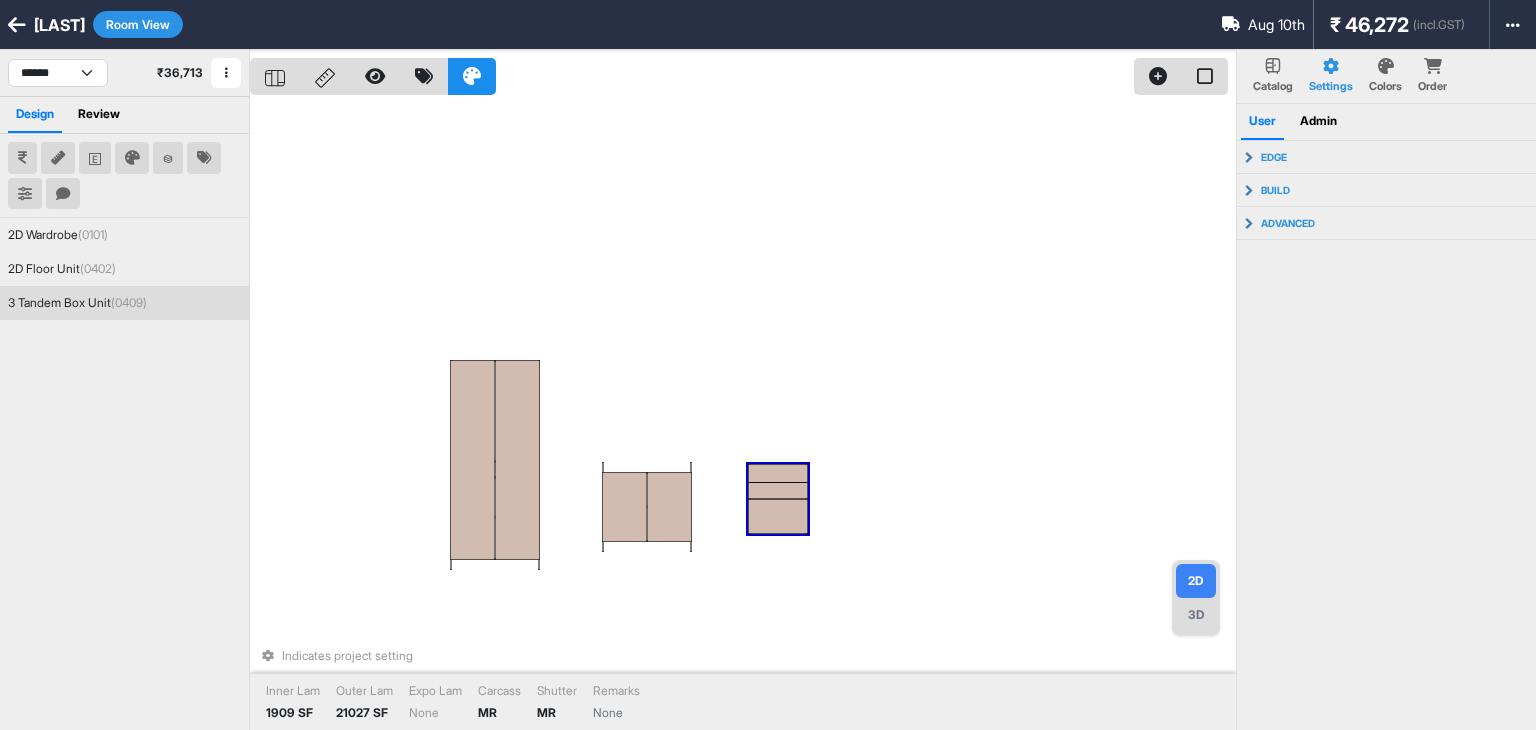 click at bounding box center [778, 491] 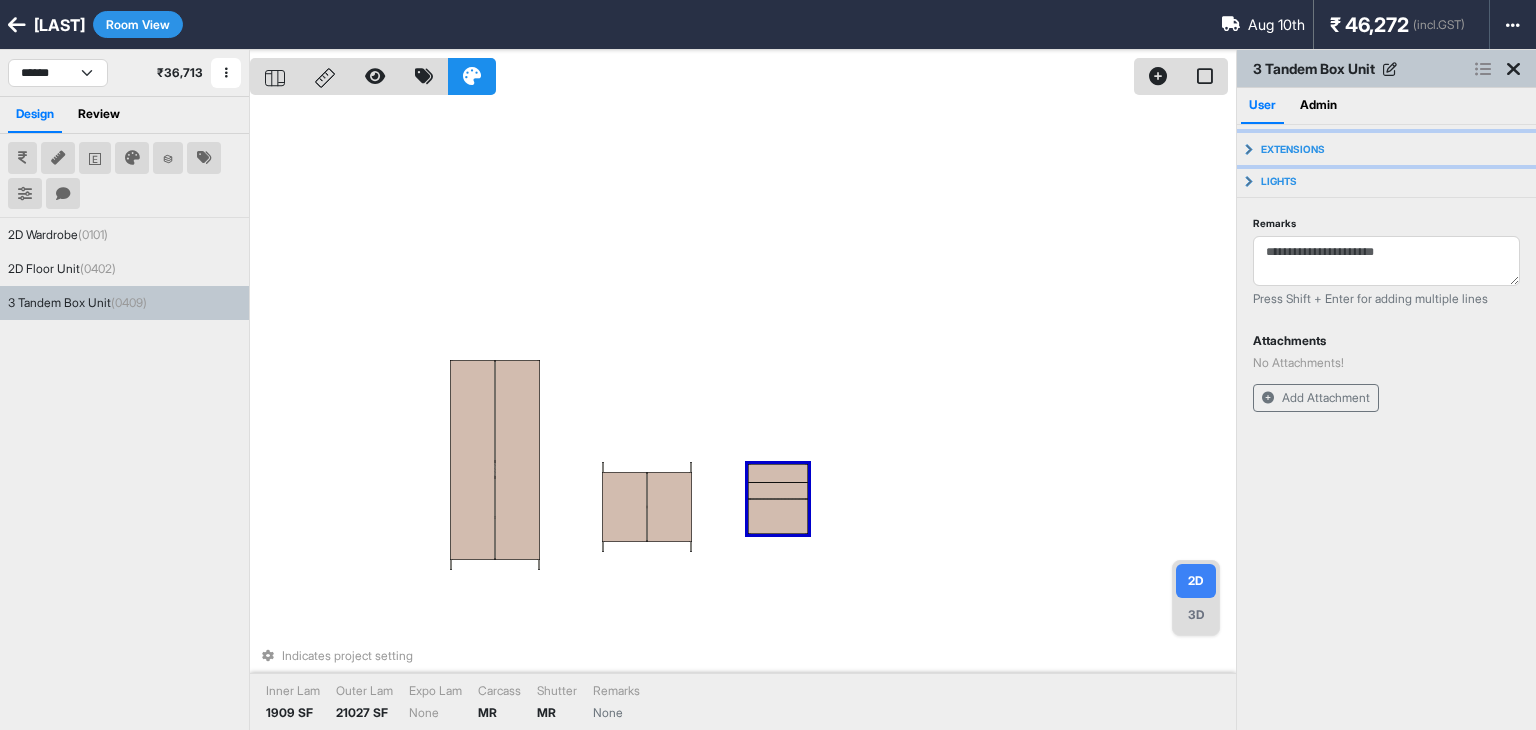click on "Extensions" at bounding box center (1386, 149) 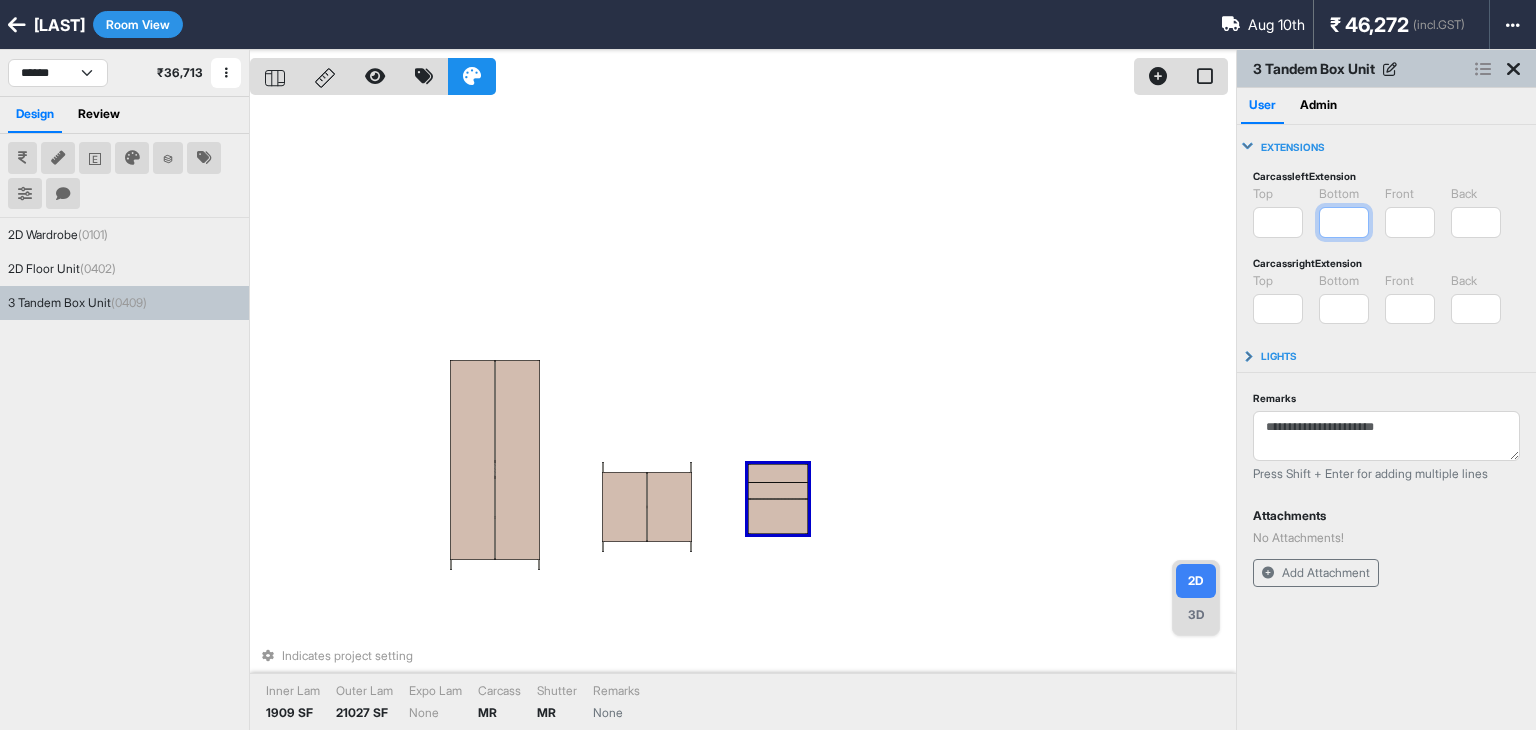 click on "*" at bounding box center (1344, 222) 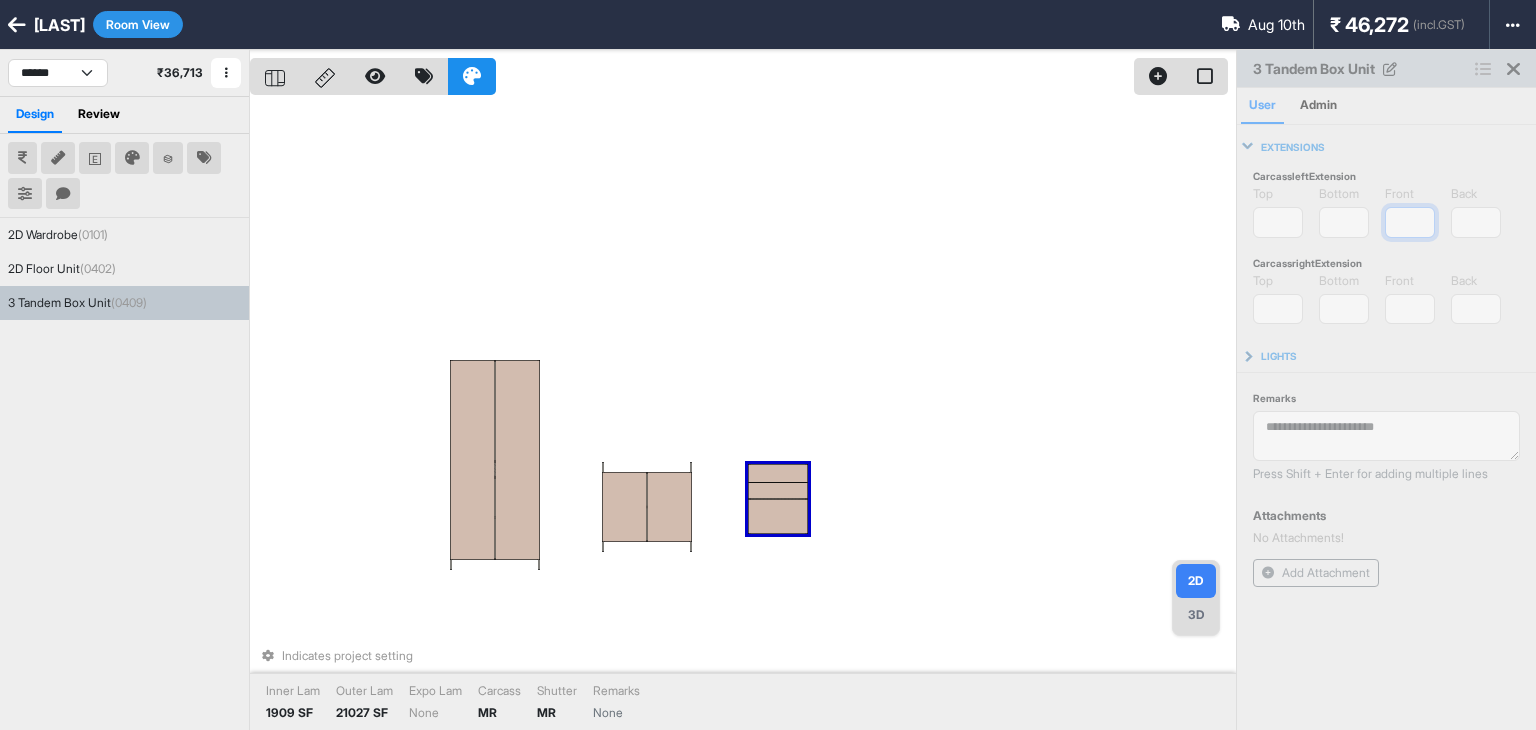 type on "***" 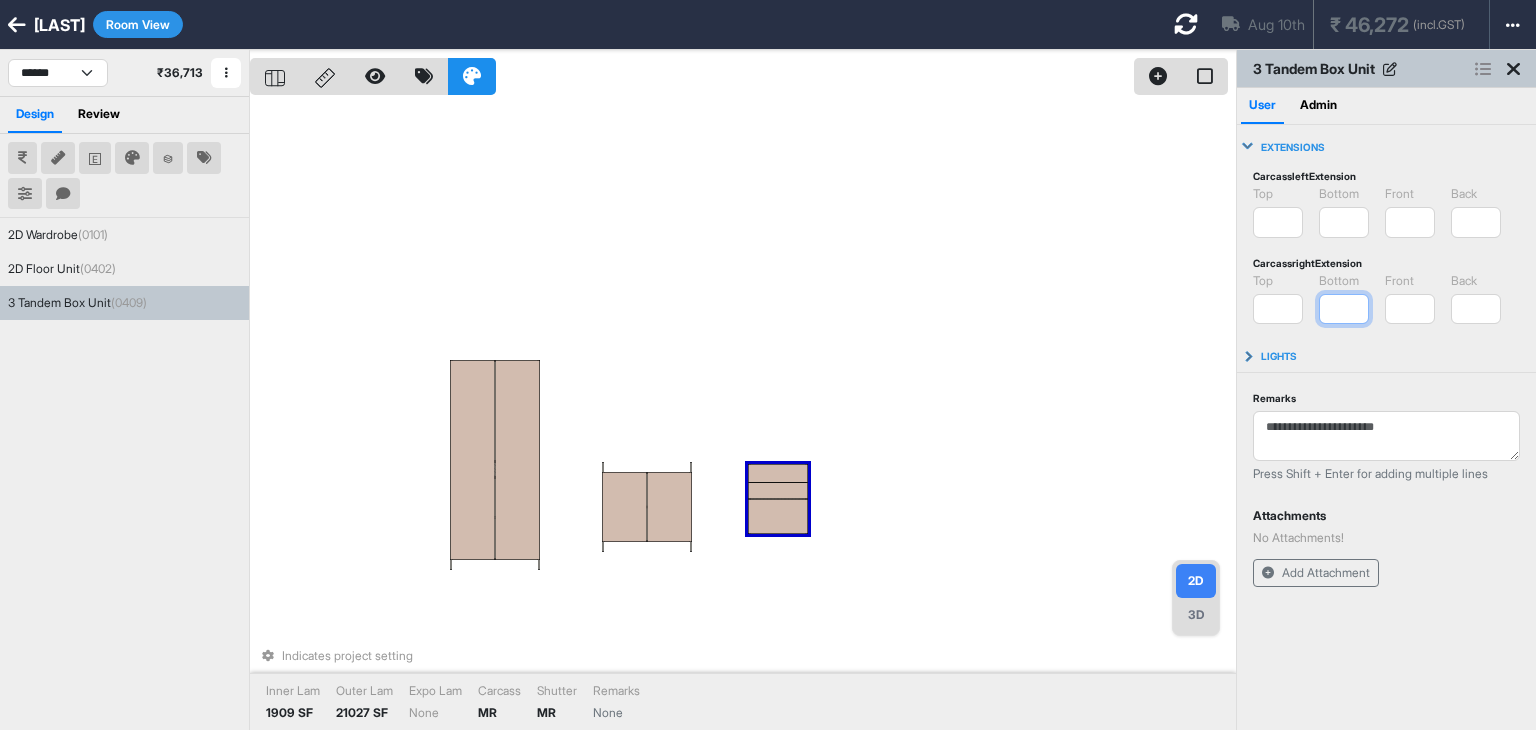 click on "*" at bounding box center [1344, 309] 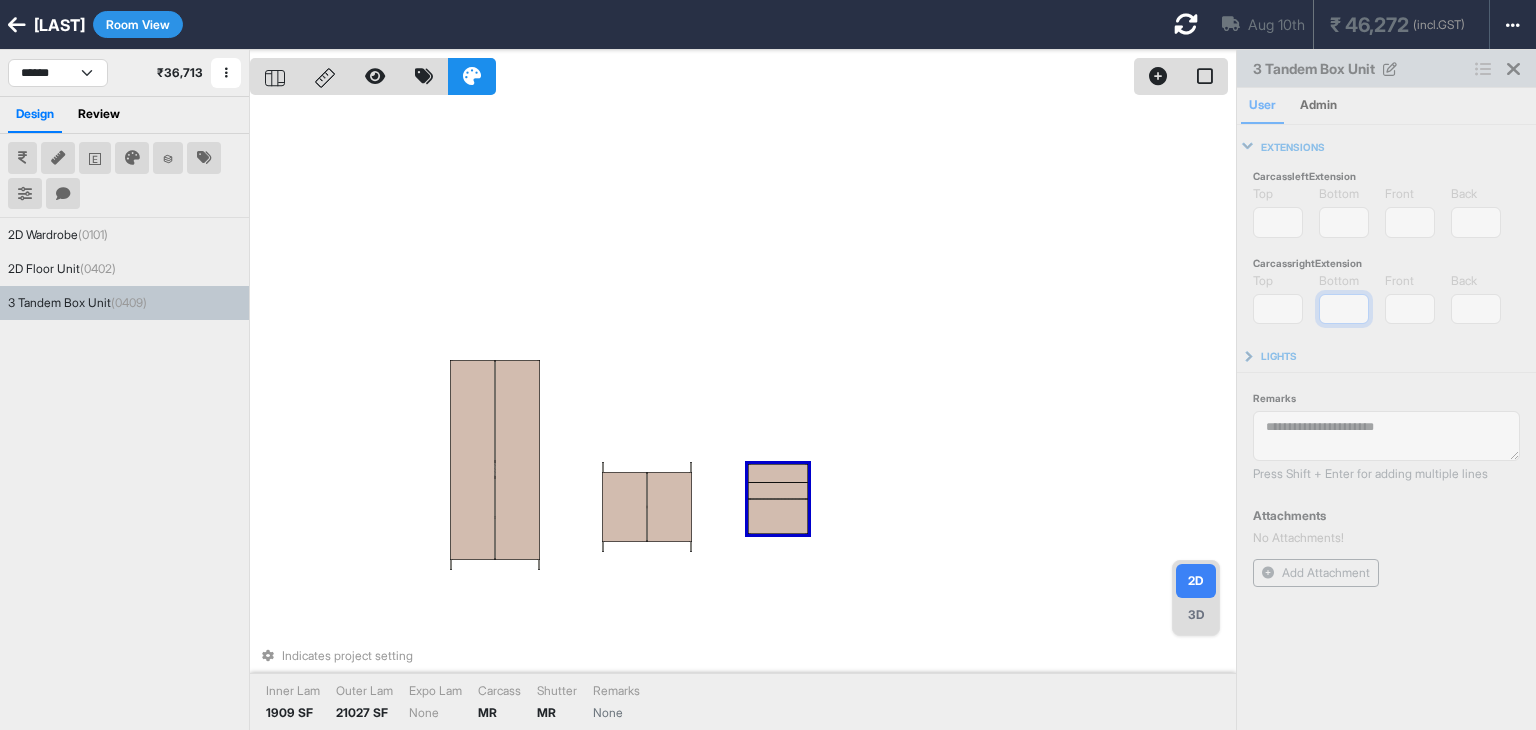 click on "*" at bounding box center [1344, 309] 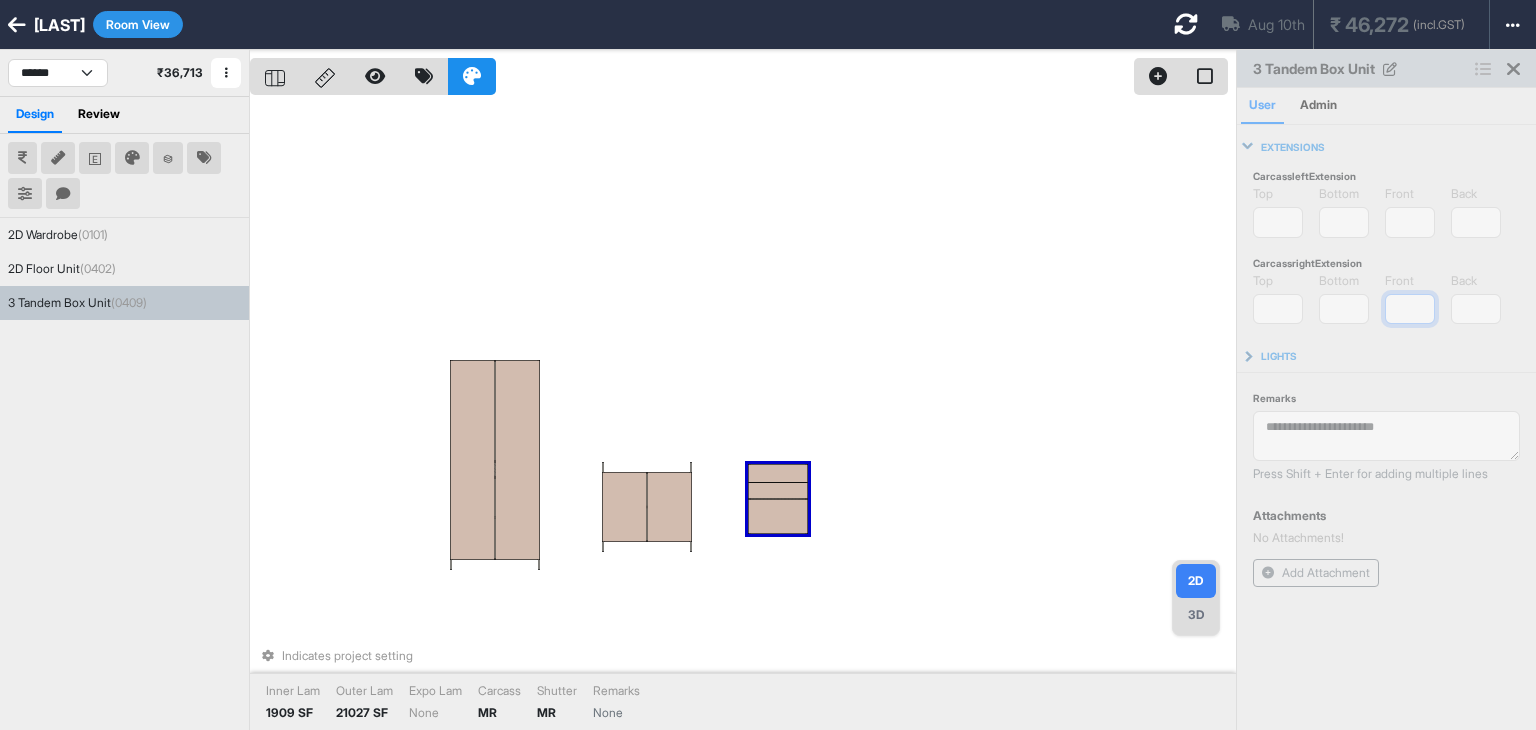 type on "***" 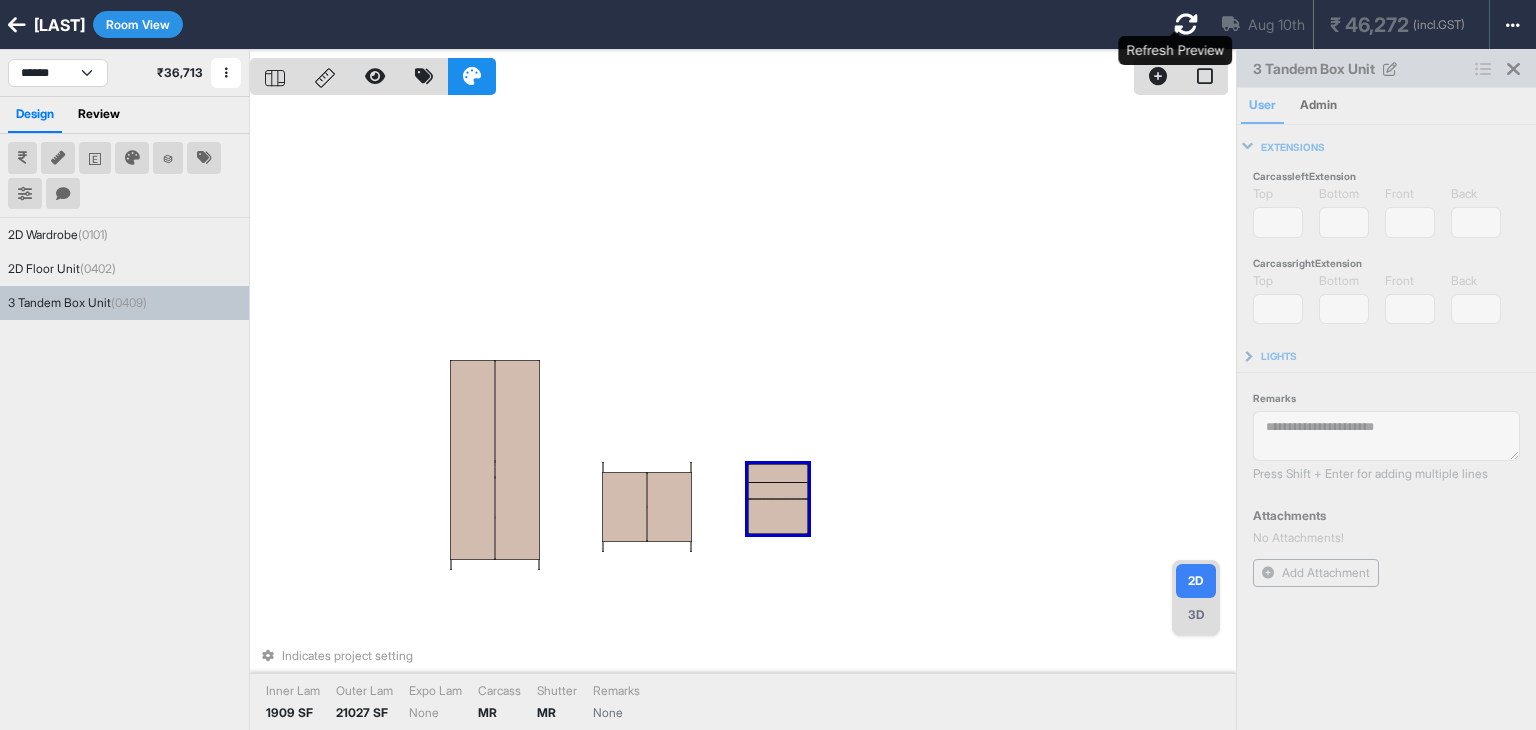 click at bounding box center (1186, 24) 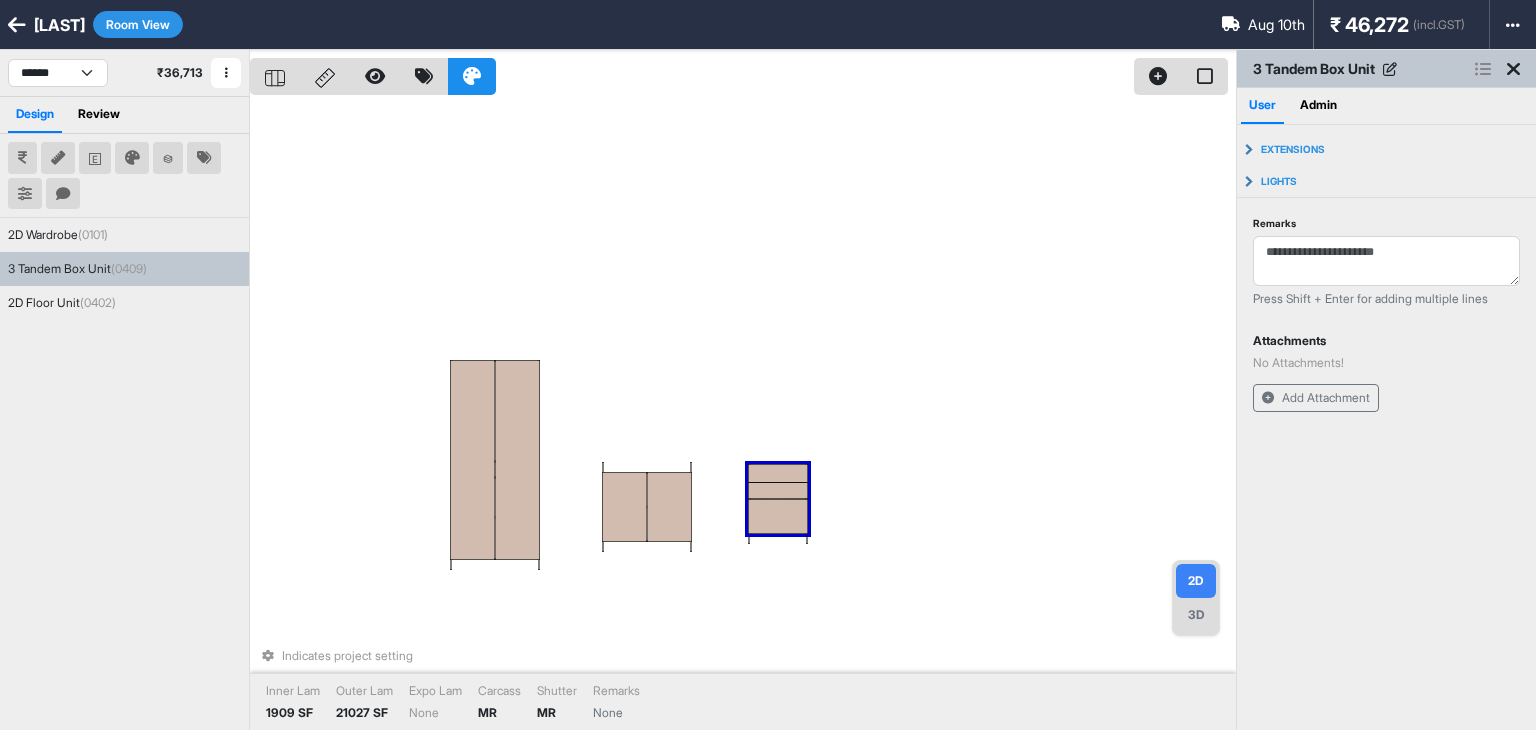 click on "Indicates project setting Inner Lam 1909 SF Outer Lam 21027 SF Expo Lam None Carcass MR Shutter MR Remarks None" at bounding box center [743, 415] 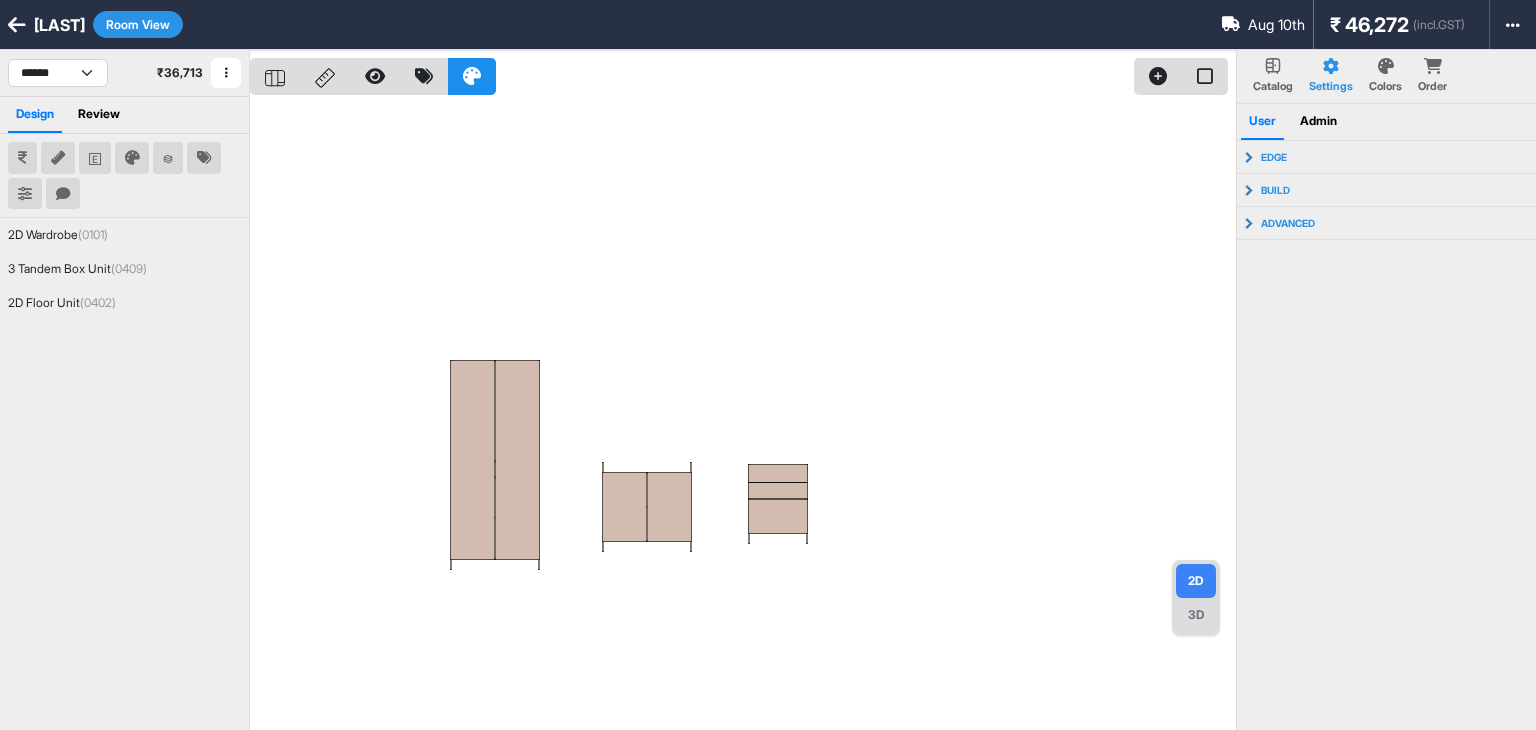 click at bounding box center (743, 415) 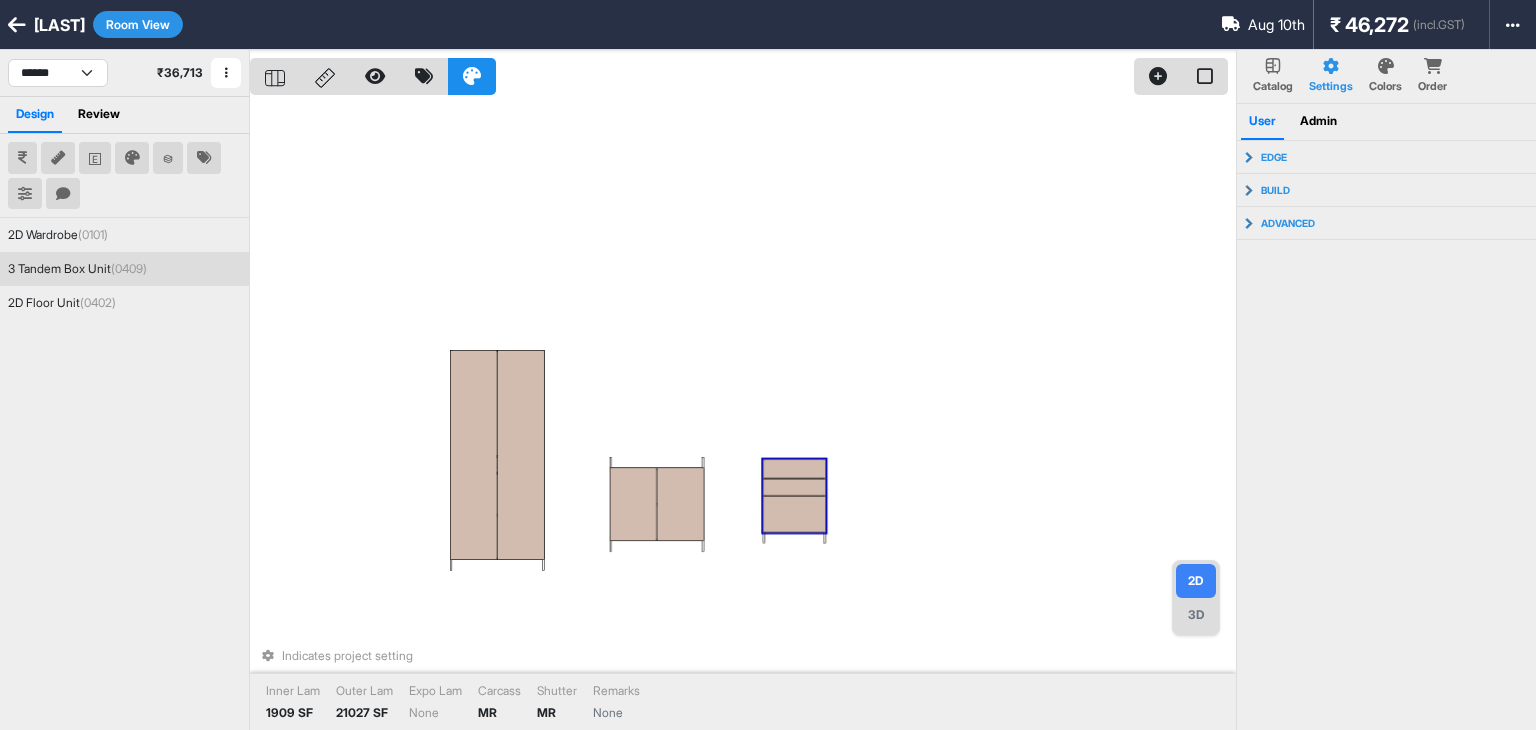 click on "Indicates project setting Inner Lam 1909 SF Outer Lam 21027 SF Expo Lam None Carcass MR Shutter MR Remarks None" at bounding box center (743, 415) 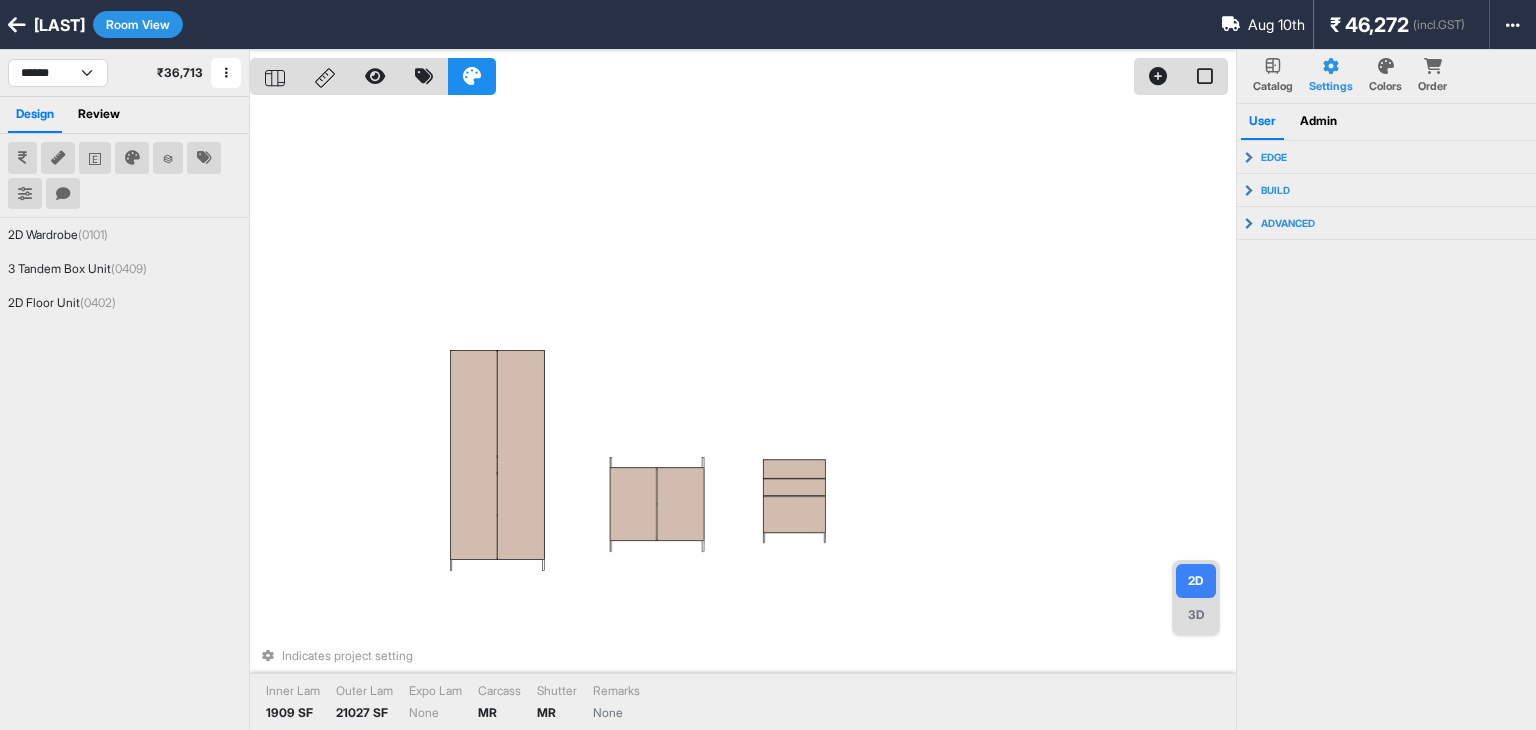 click on "3D" at bounding box center (1196, 615) 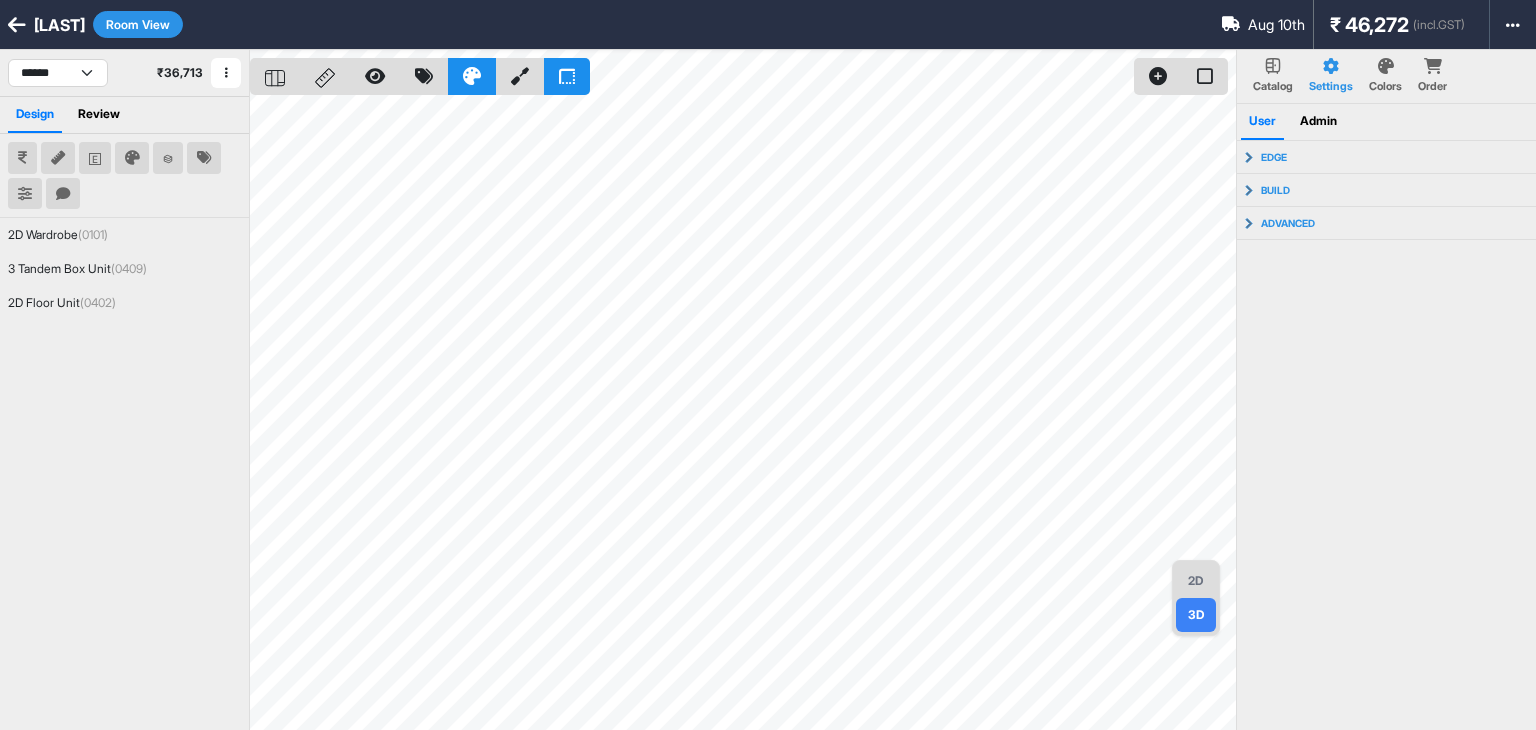 click on "2D" at bounding box center (1196, 581) 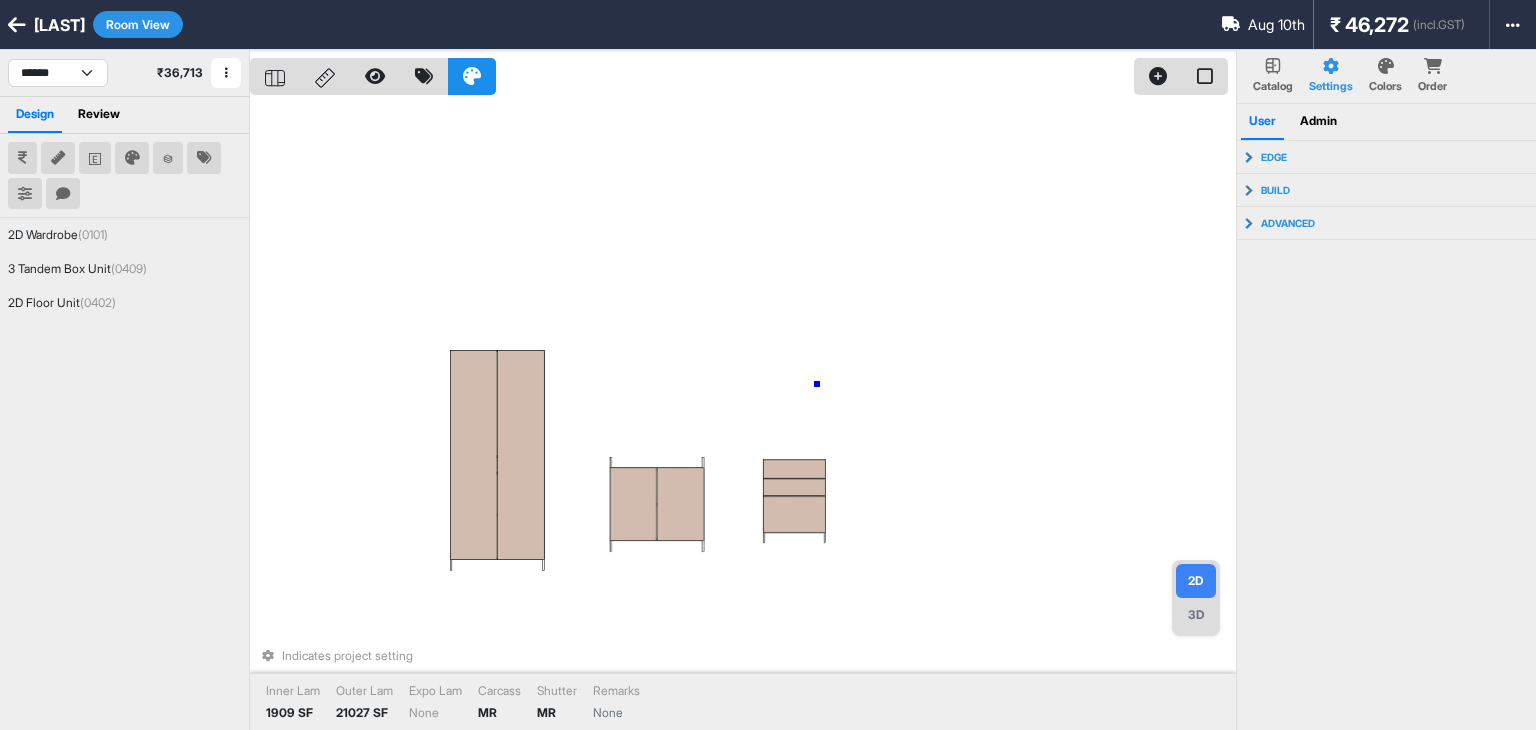 click on "Indicates project setting Inner Lam 1909 SF Outer Lam 21027 SF Expo Lam None Carcass MR Shutter MR Remarks None" at bounding box center (743, 415) 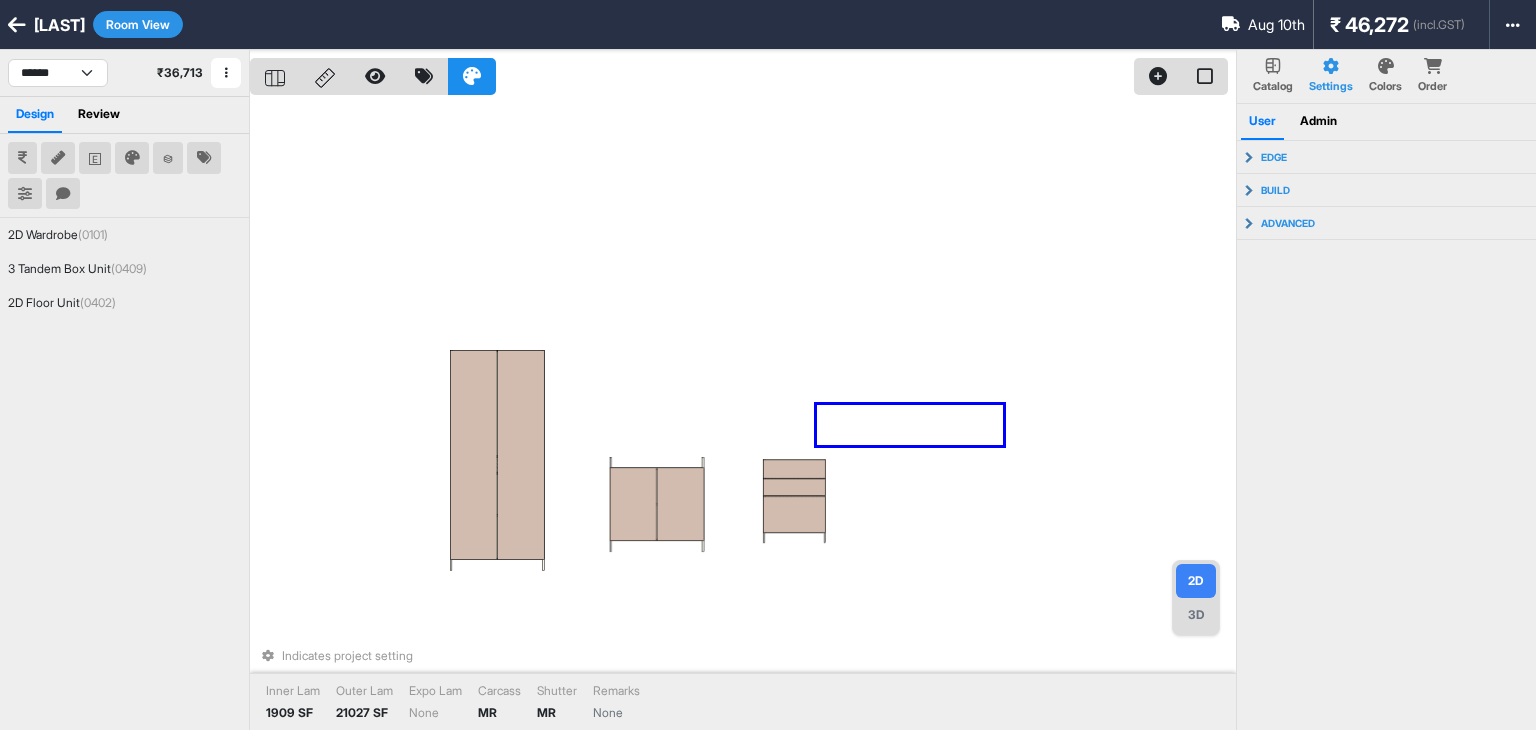 drag, startPoint x: 817, startPoint y: 405, endPoint x: 1003, endPoint y: 445, distance: 190.25246 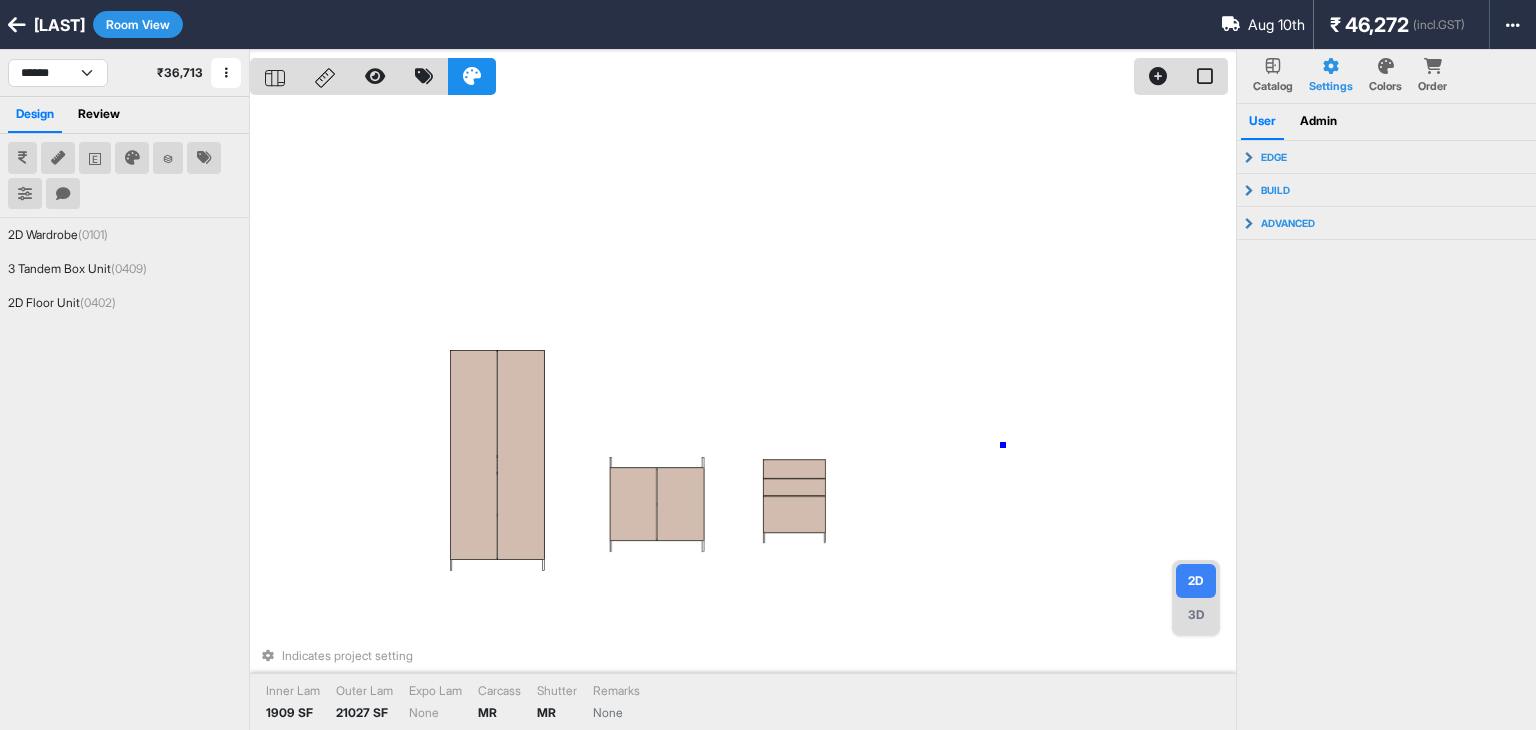 click on "Indicates project setting Inner Lam 1909 SF Outer Lam 21027 SF Expo Lam None Carcass MR Shutter MR Remarks None" at bounding box center (743, 415) 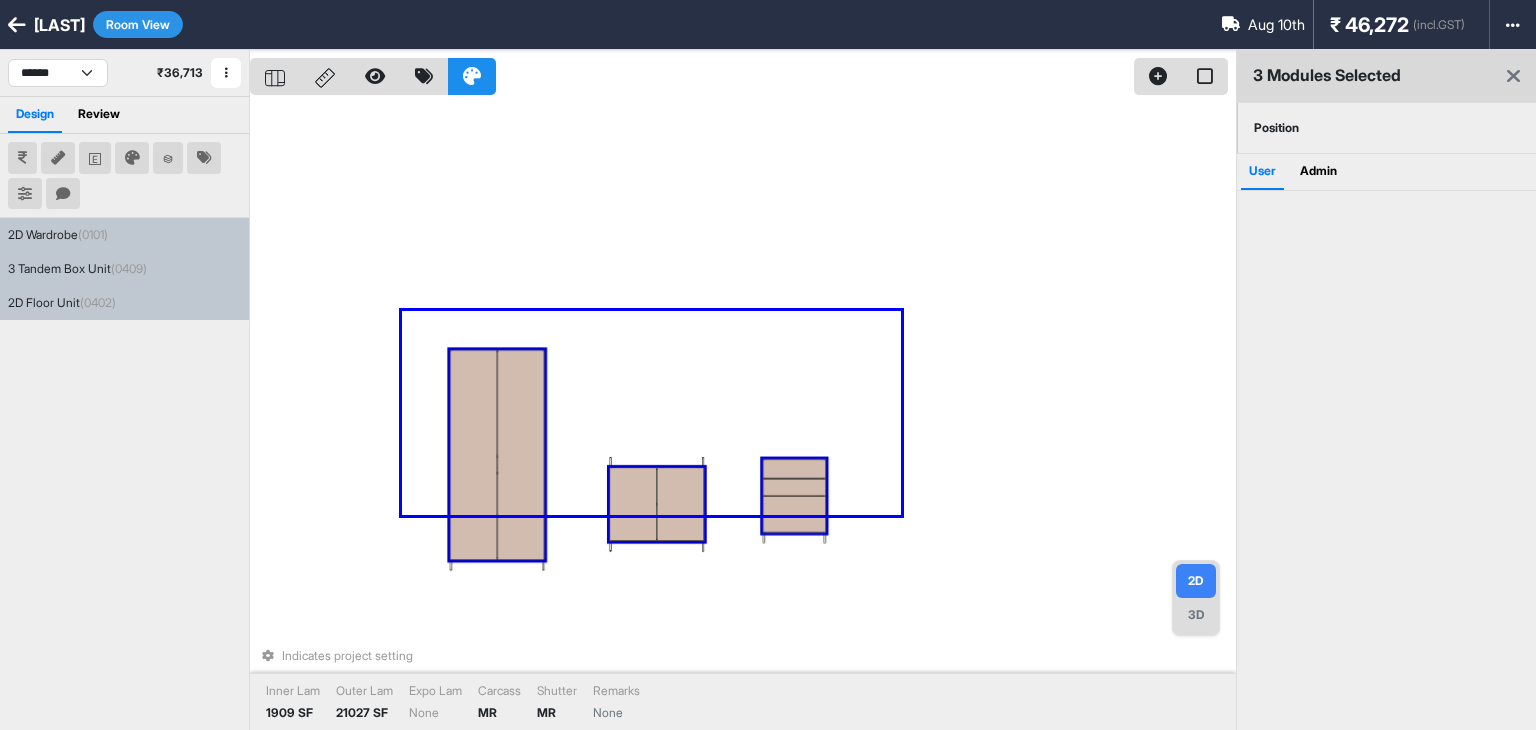 drag, startPoint x: 402, startPoint y: 311, endPoint x: 905, endPoint y: 520, distance: 544.69257 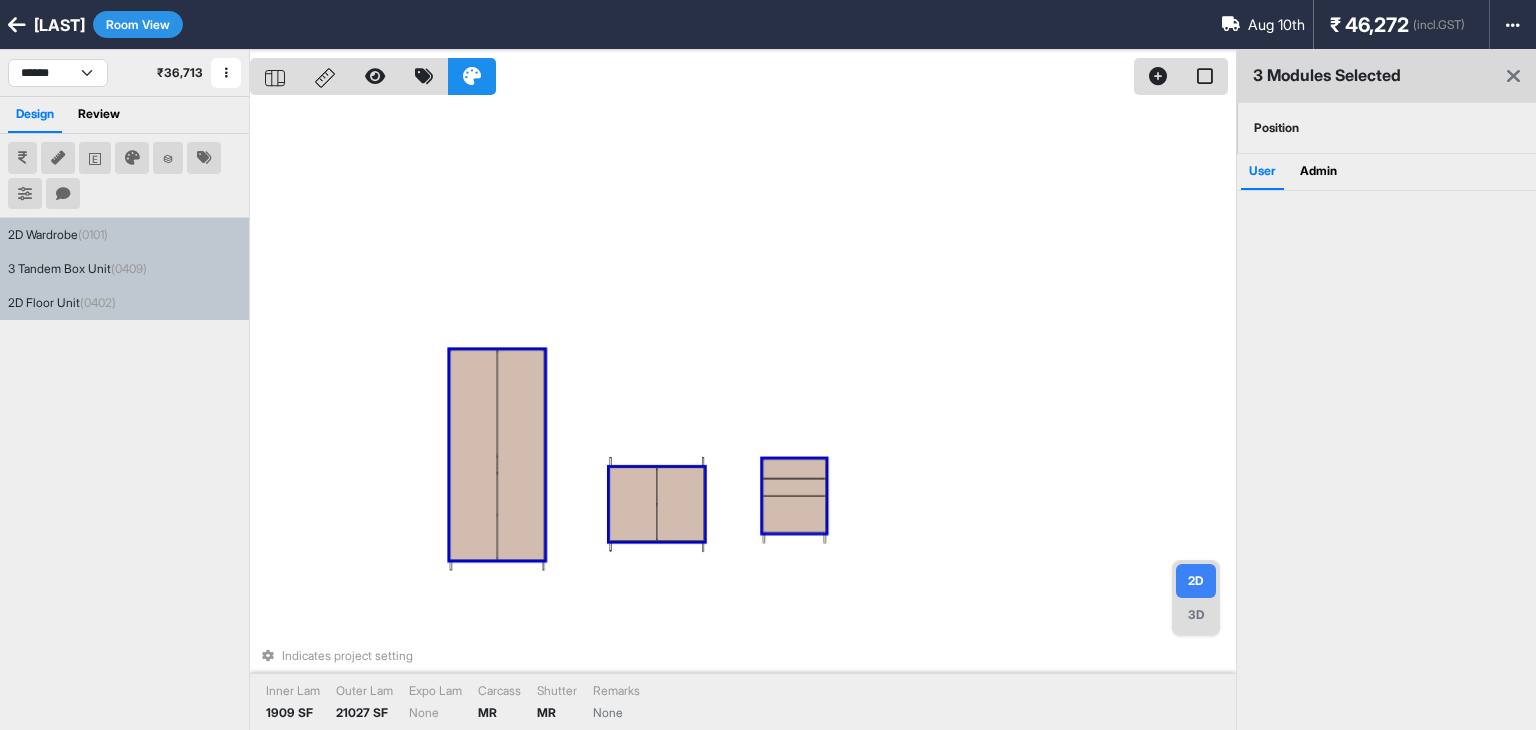 click on "Indicates project setting Inner Lam 1909 SF Outer Lam 21027 SF Expo Lam None Carcass MR Shutter MR Remarks None" at bounding box center (743, 415) 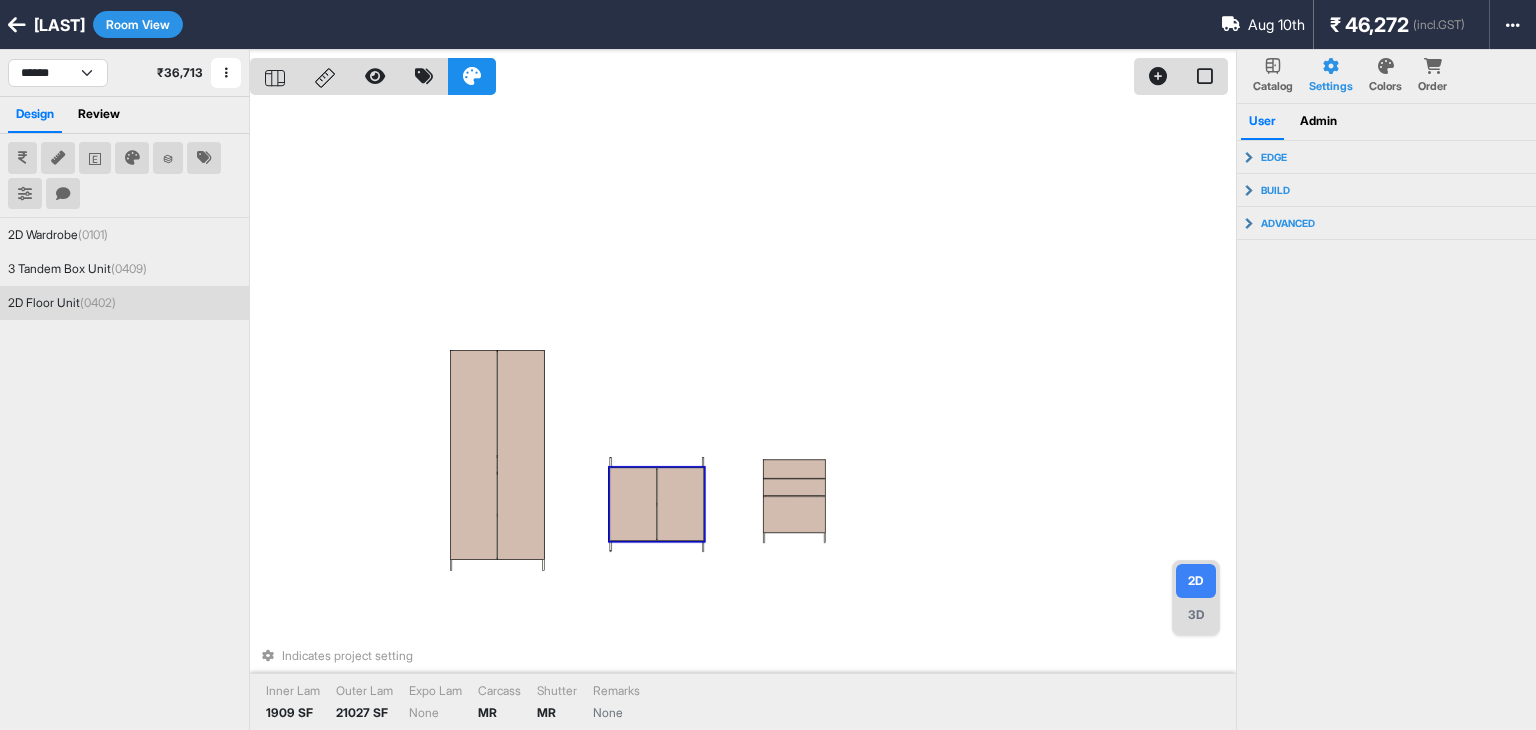 click on "2D Wardrobe  (0101) 3 Tandem Box Unit  (0409) 2D Floor Unit  (0402)" at bounding box center [124, 510] 